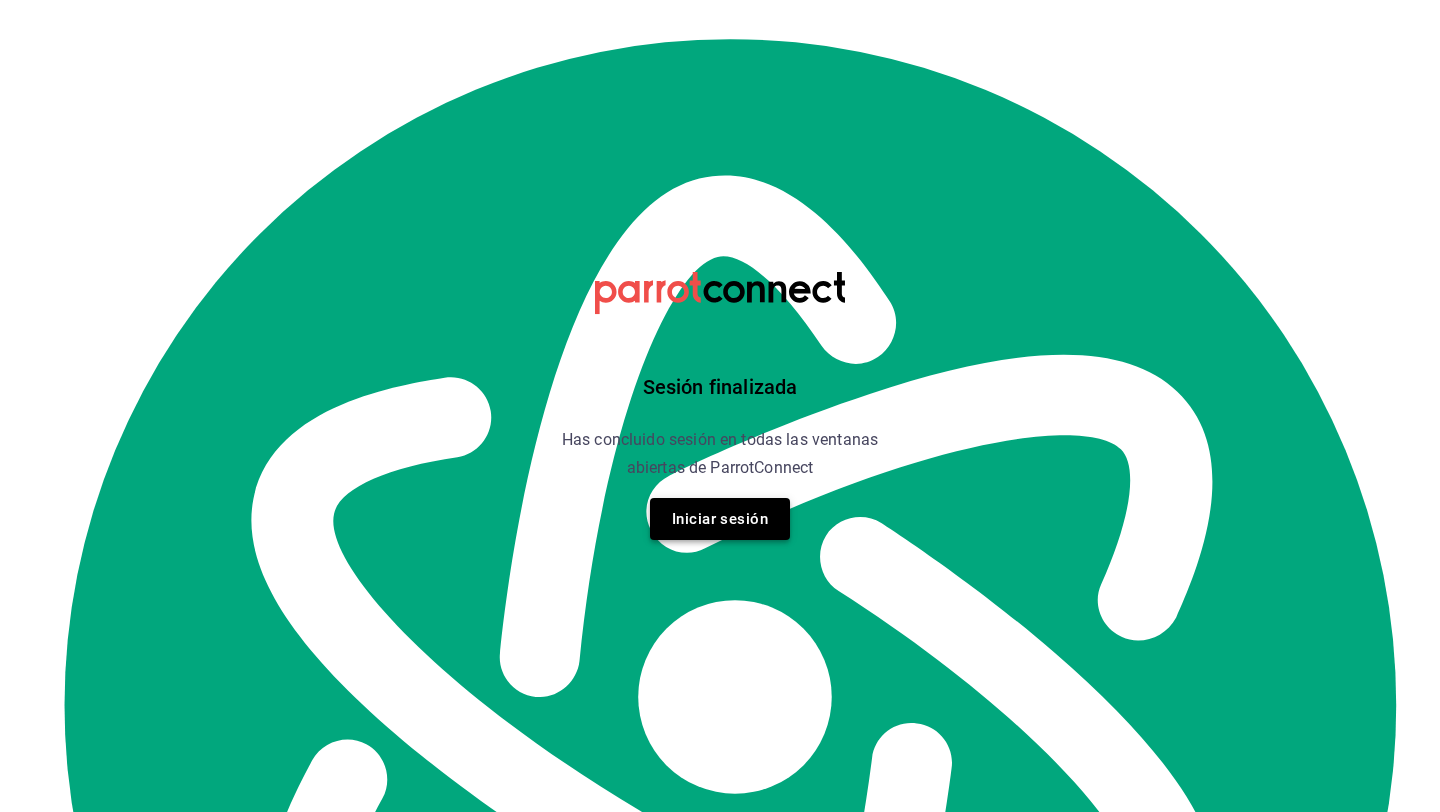 click on "Iniciar sesión" at bounding box center (720, 519) 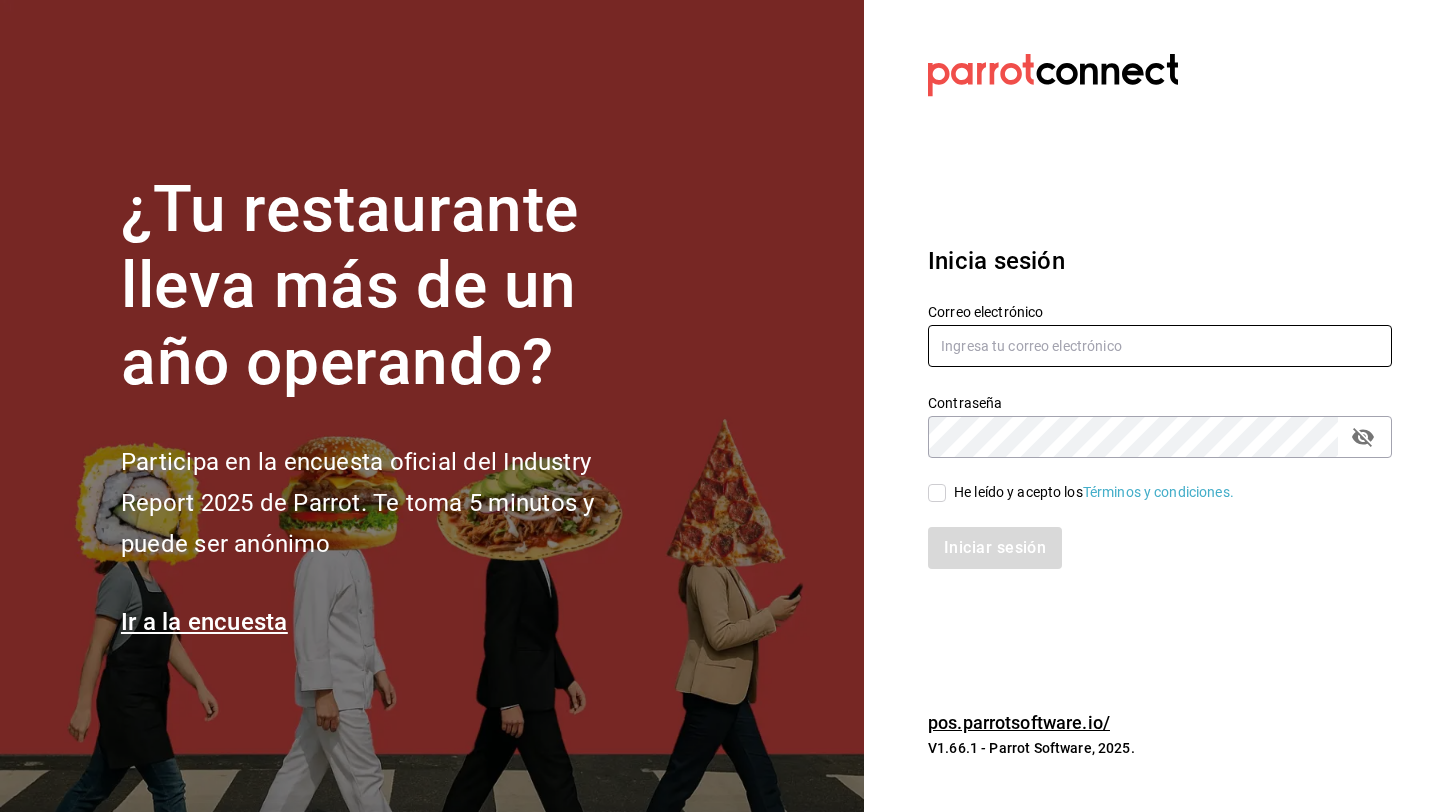 type on "[EMAIL]" 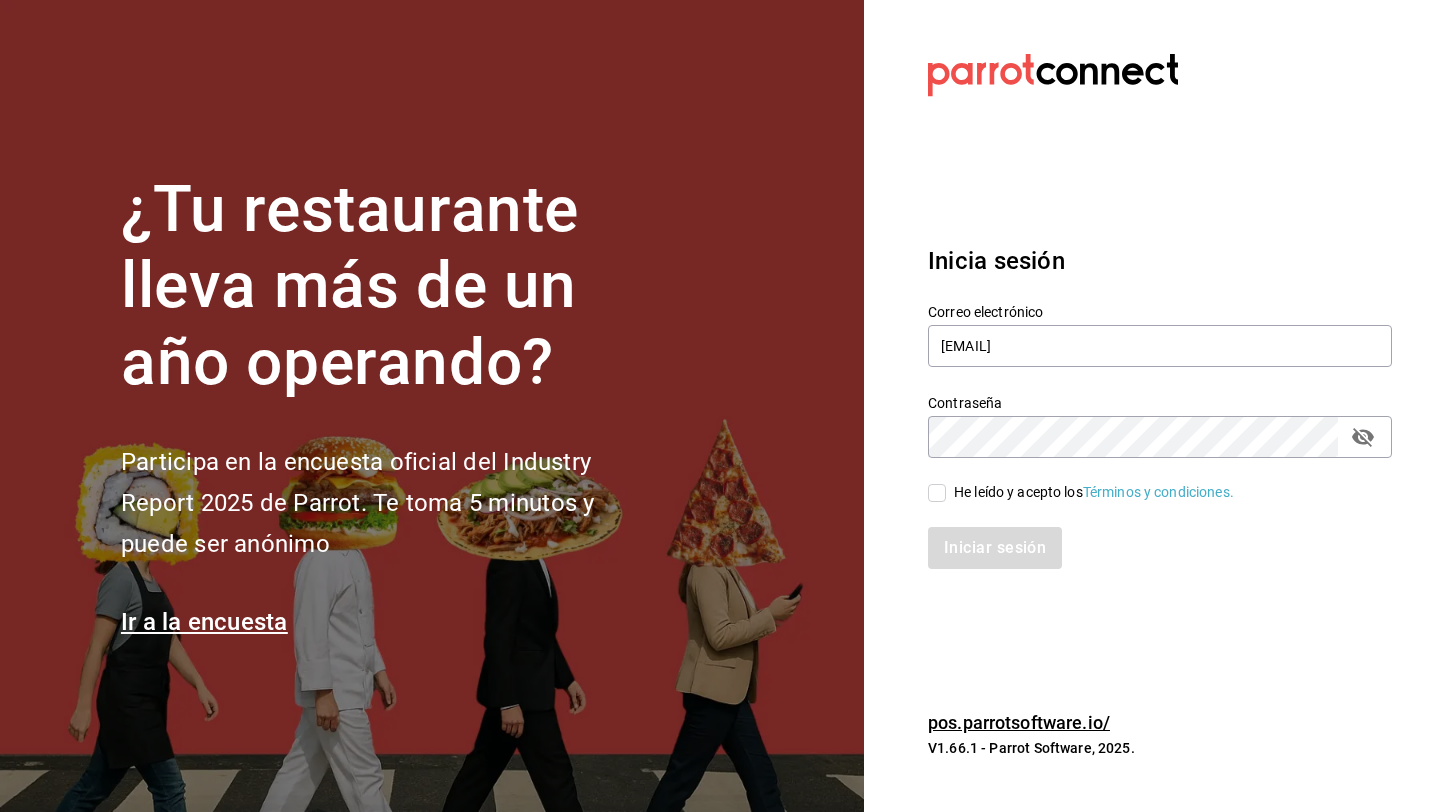 click on "He leído y acepto los  Términos y condiciones." at bounding box center [1090, 492] 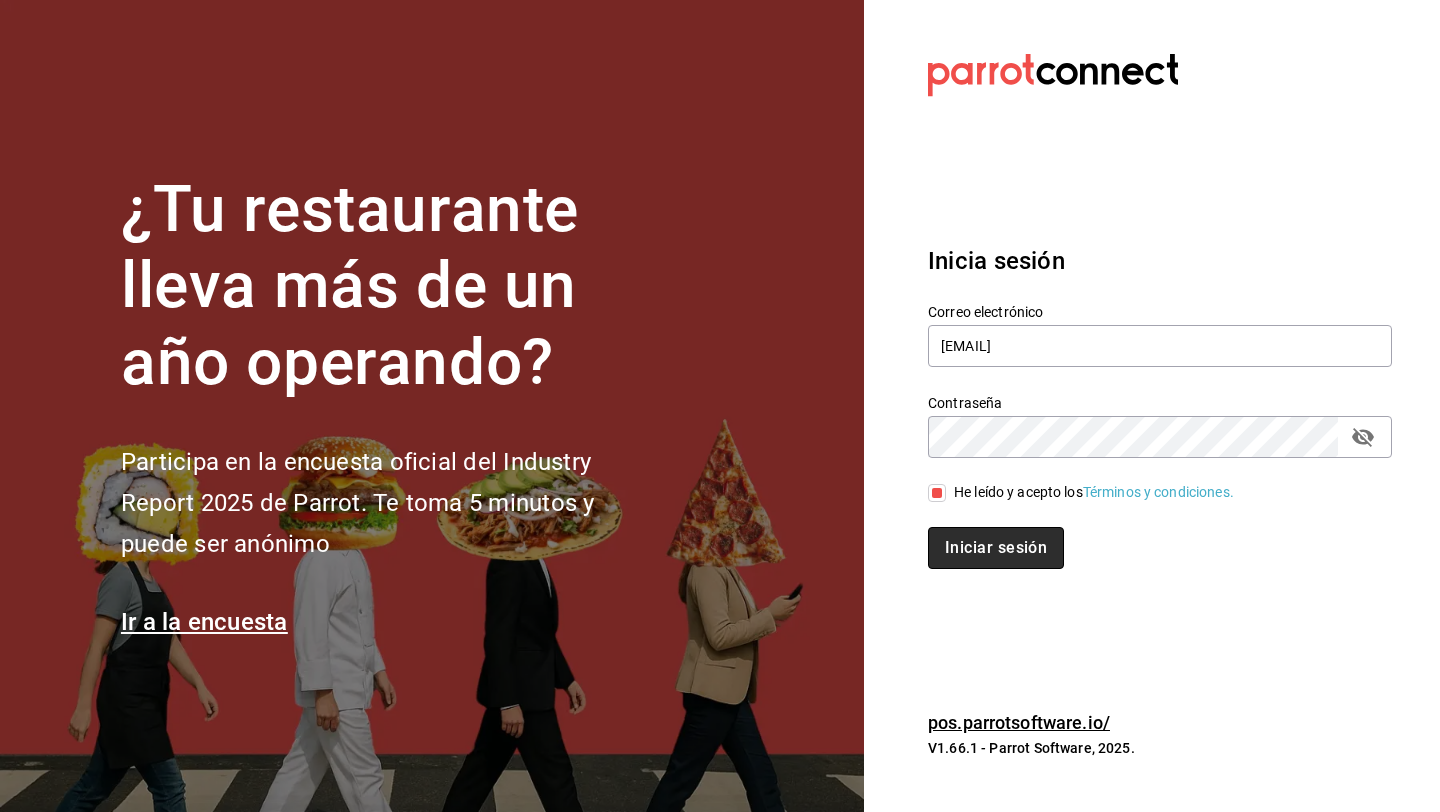 click on "Iniciar sesión" at bounding box center [996, 548] 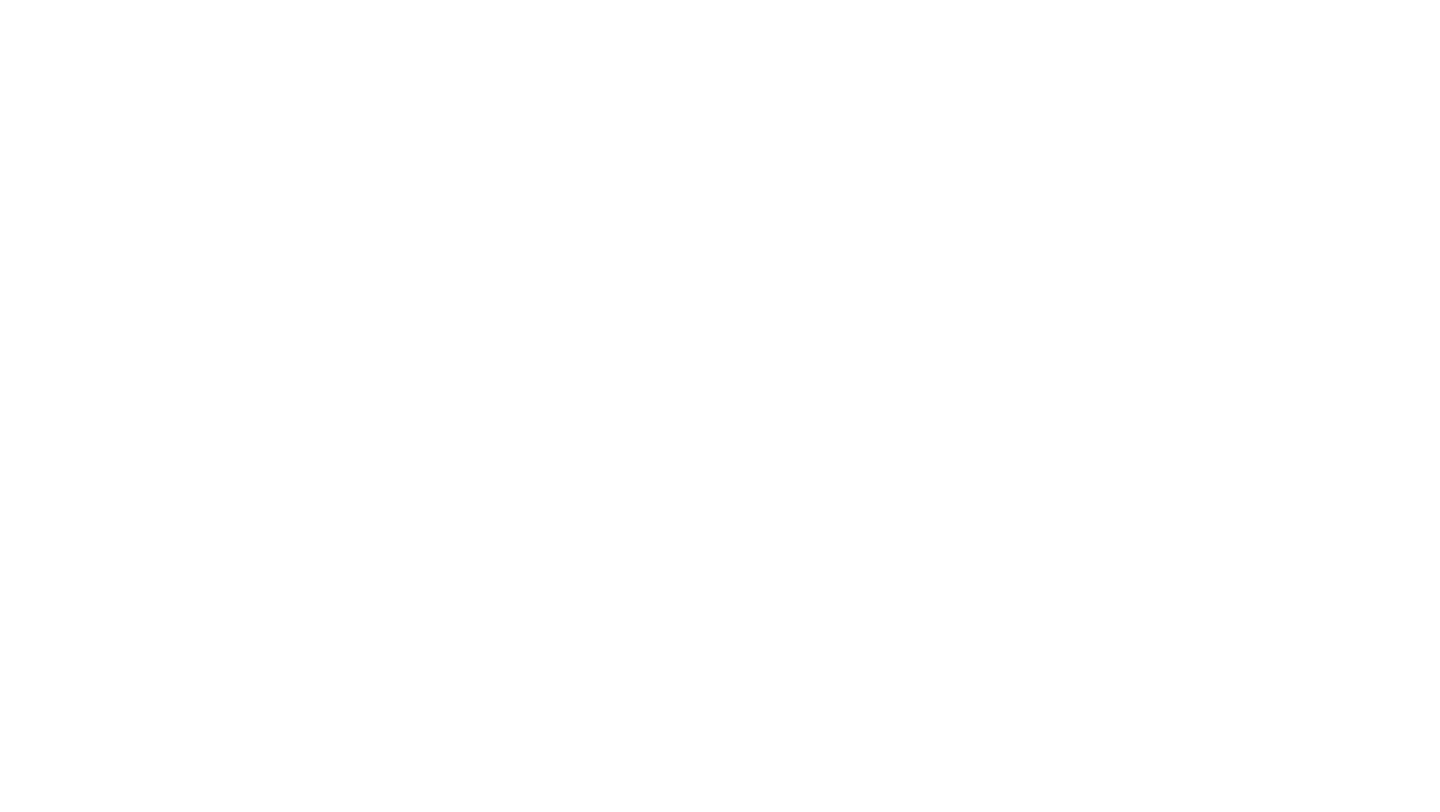 scroll, scrollTop: 0, scrollLeft: 0, axis: both 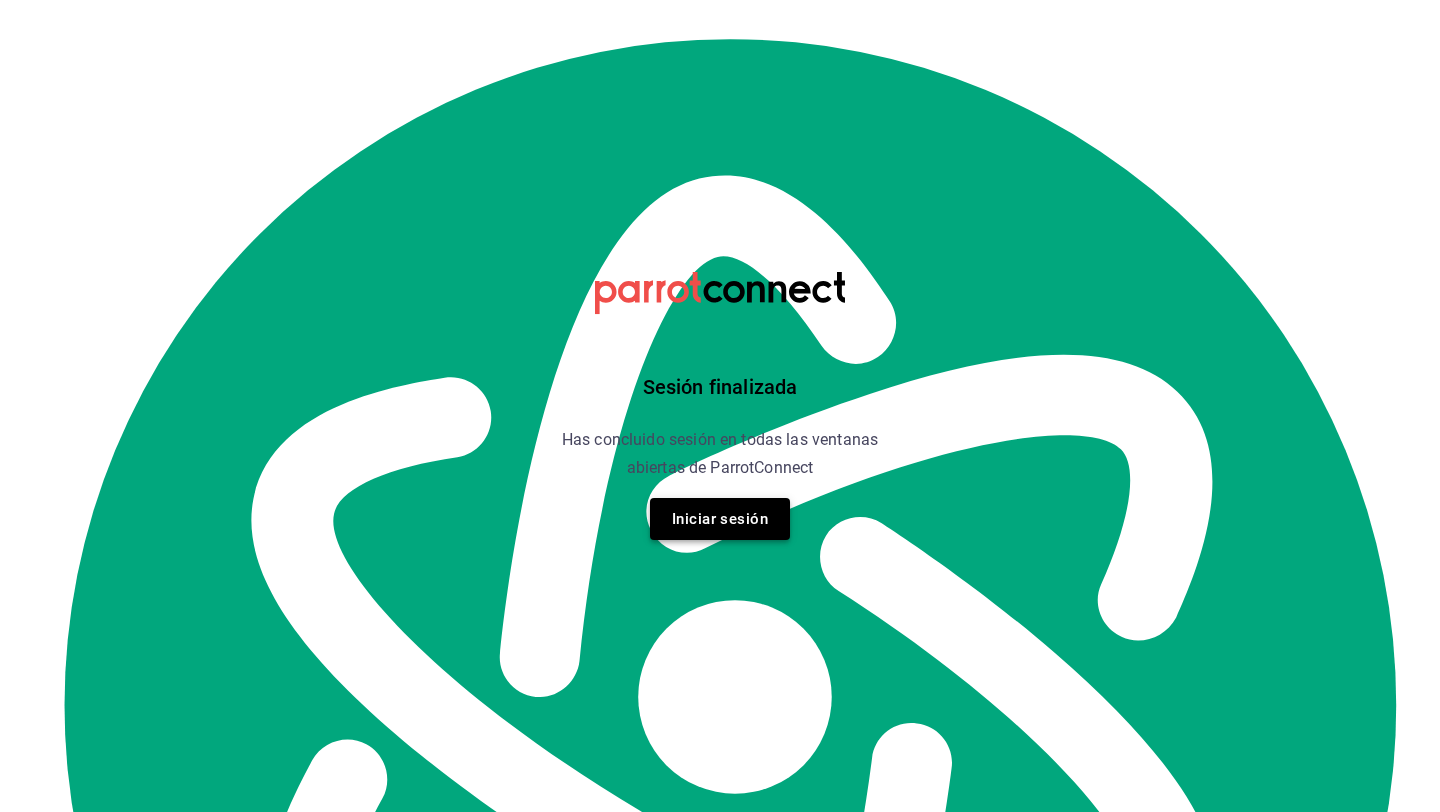 click on "Iniciar sesión" at bounding box center (720, 519) 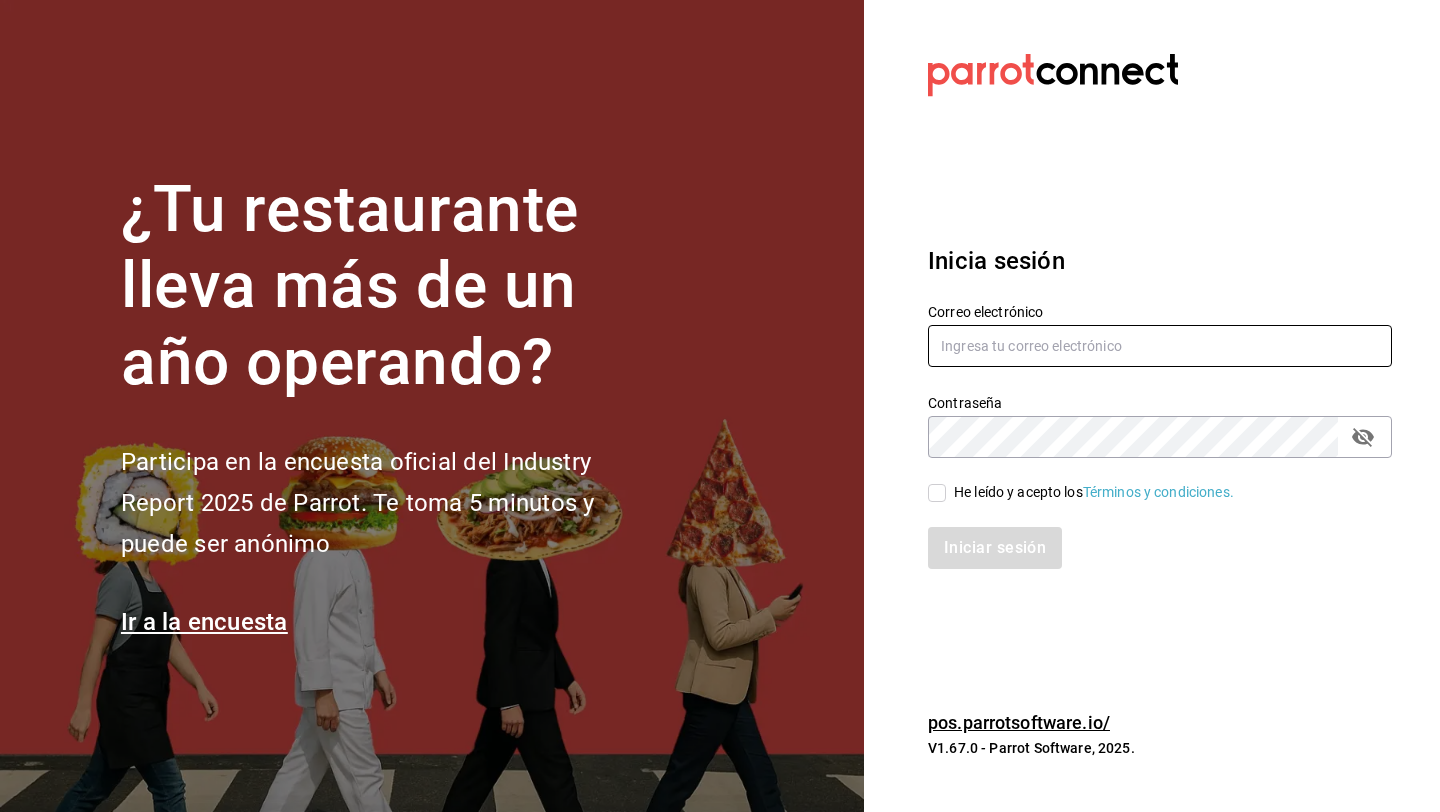 type on "[EMAIL]" 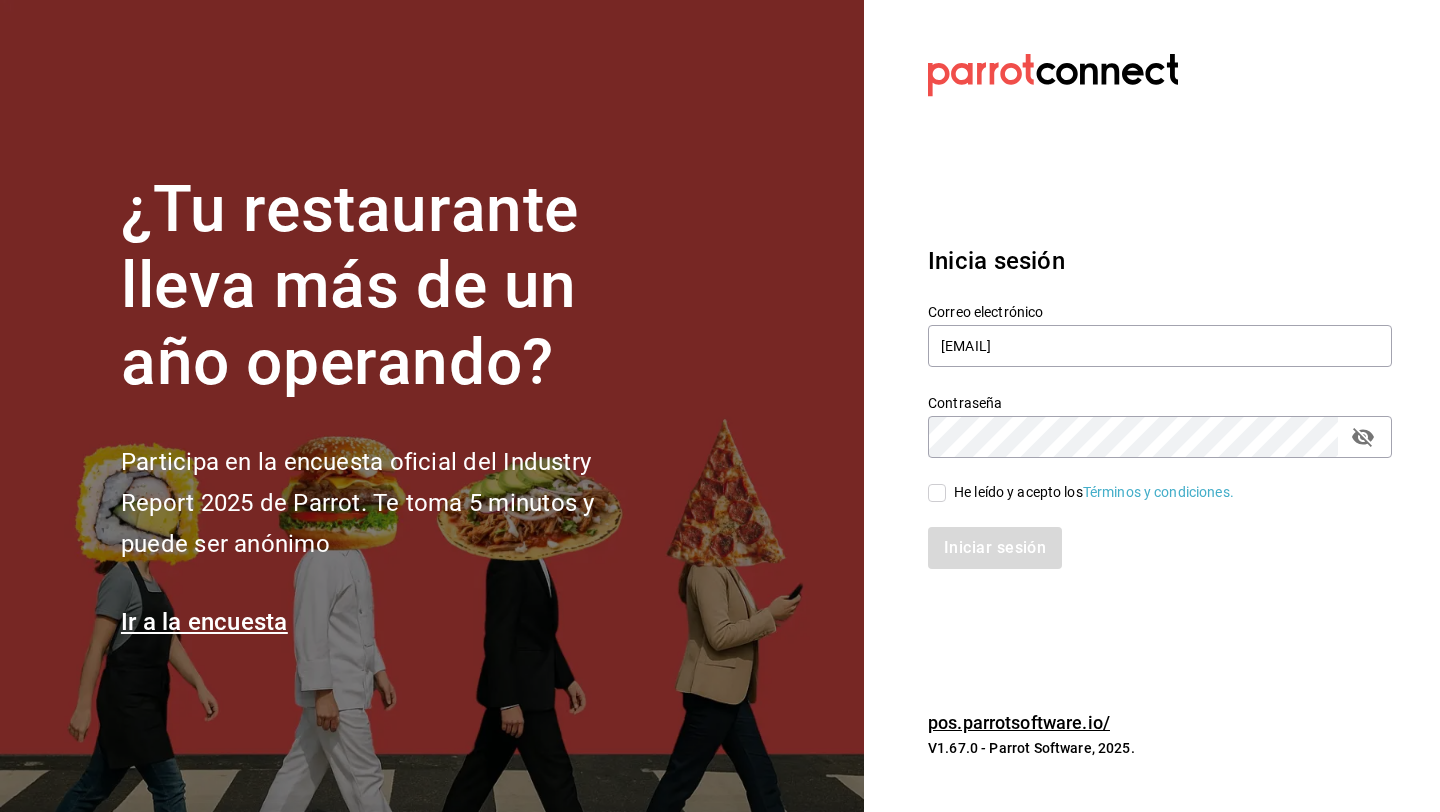 click on "He leído y acepto los  Términos y condiciones." at bounding box center [937, 493] 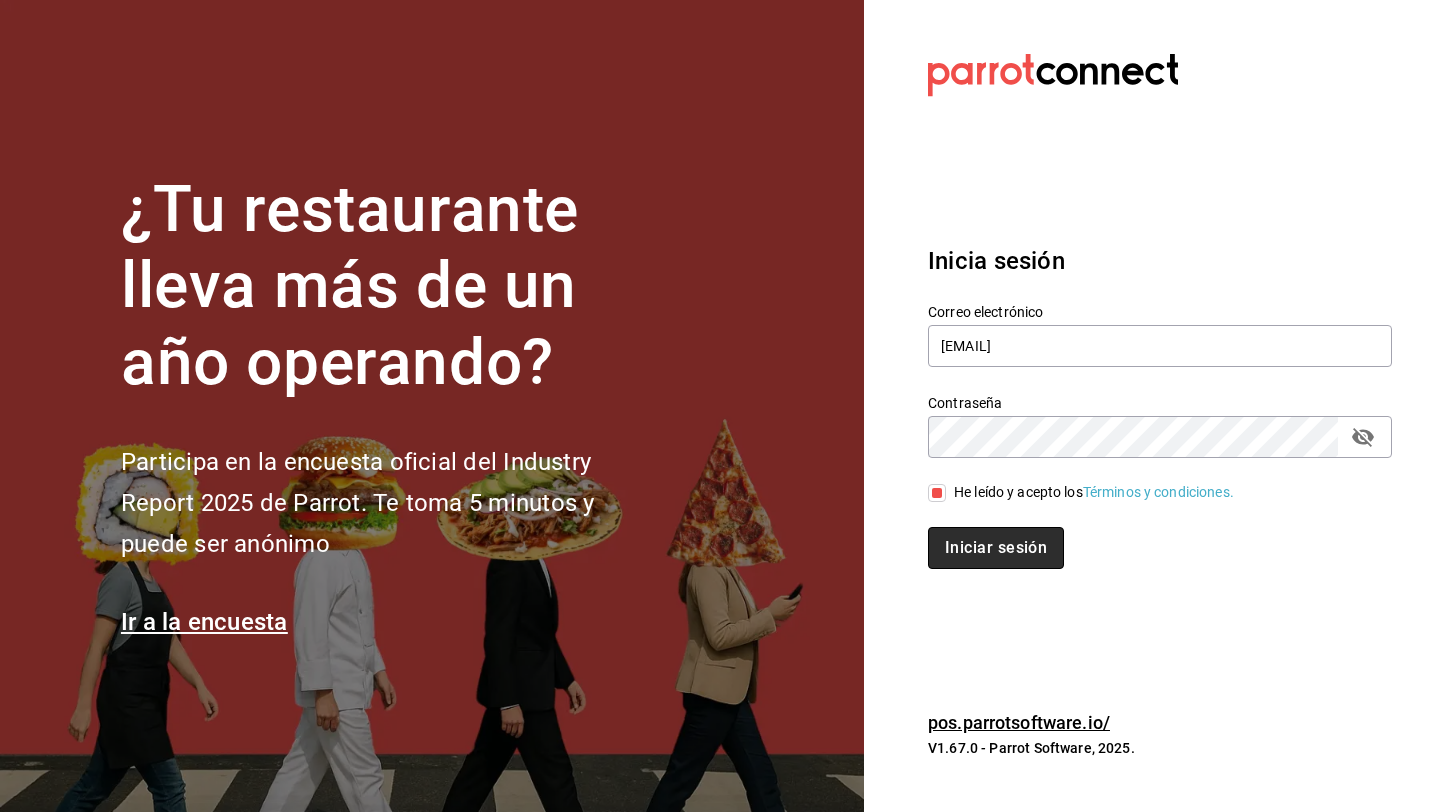 click on "Iniciar sesión" at bounding box center [996, 548] 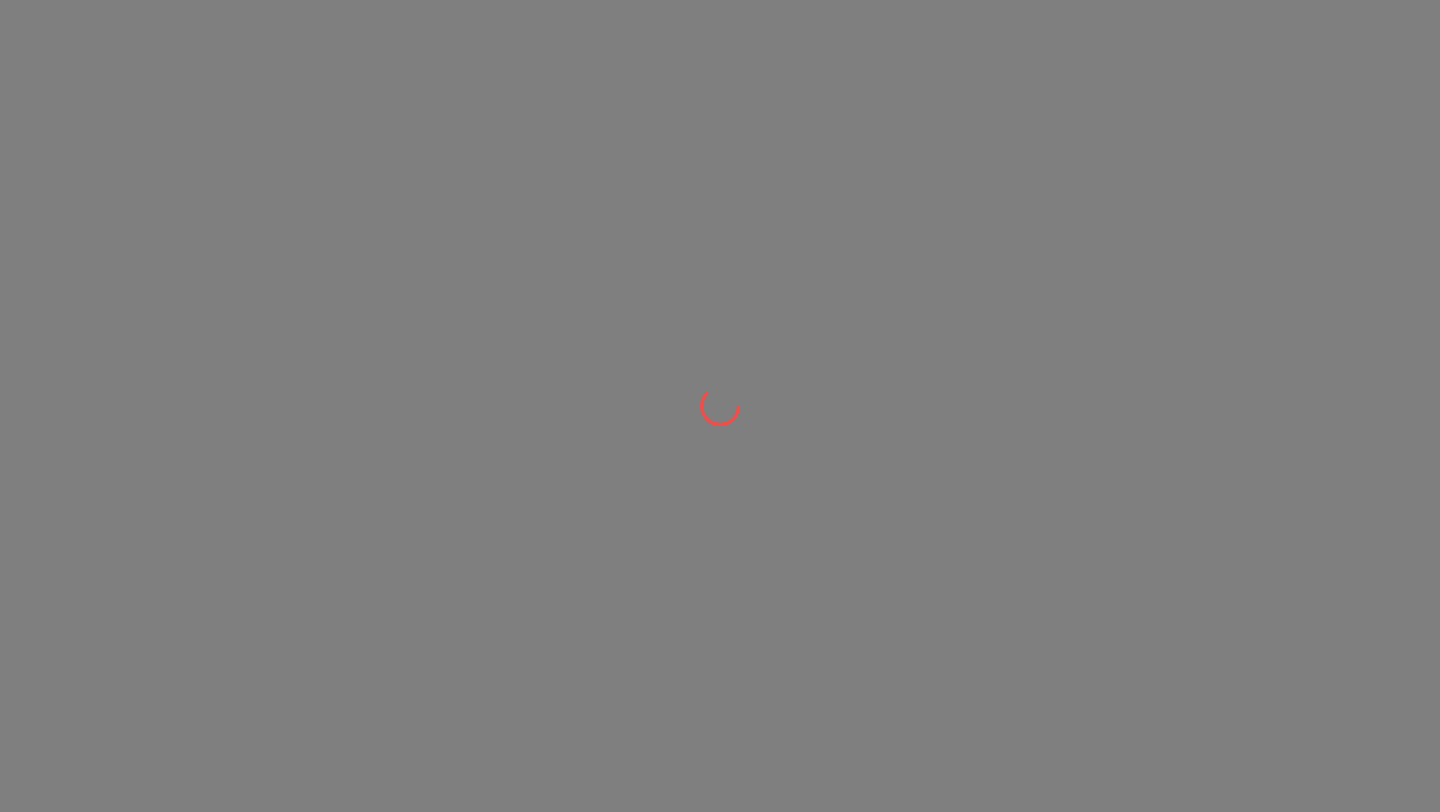 scroll, scrollTop: 0, scrollLeft: 0, axis: both 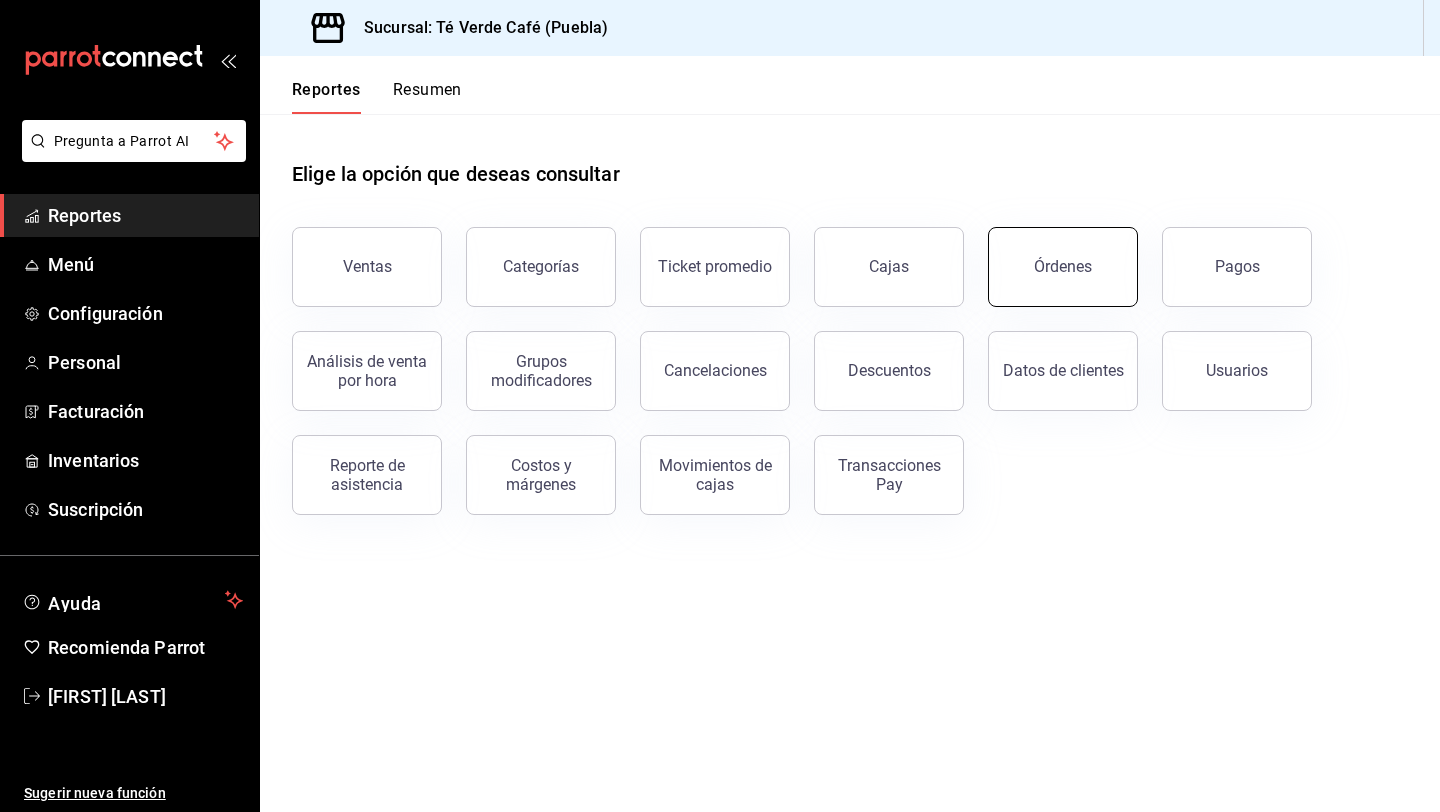 click on "Órdenes" at bounding box center (1063, 266) 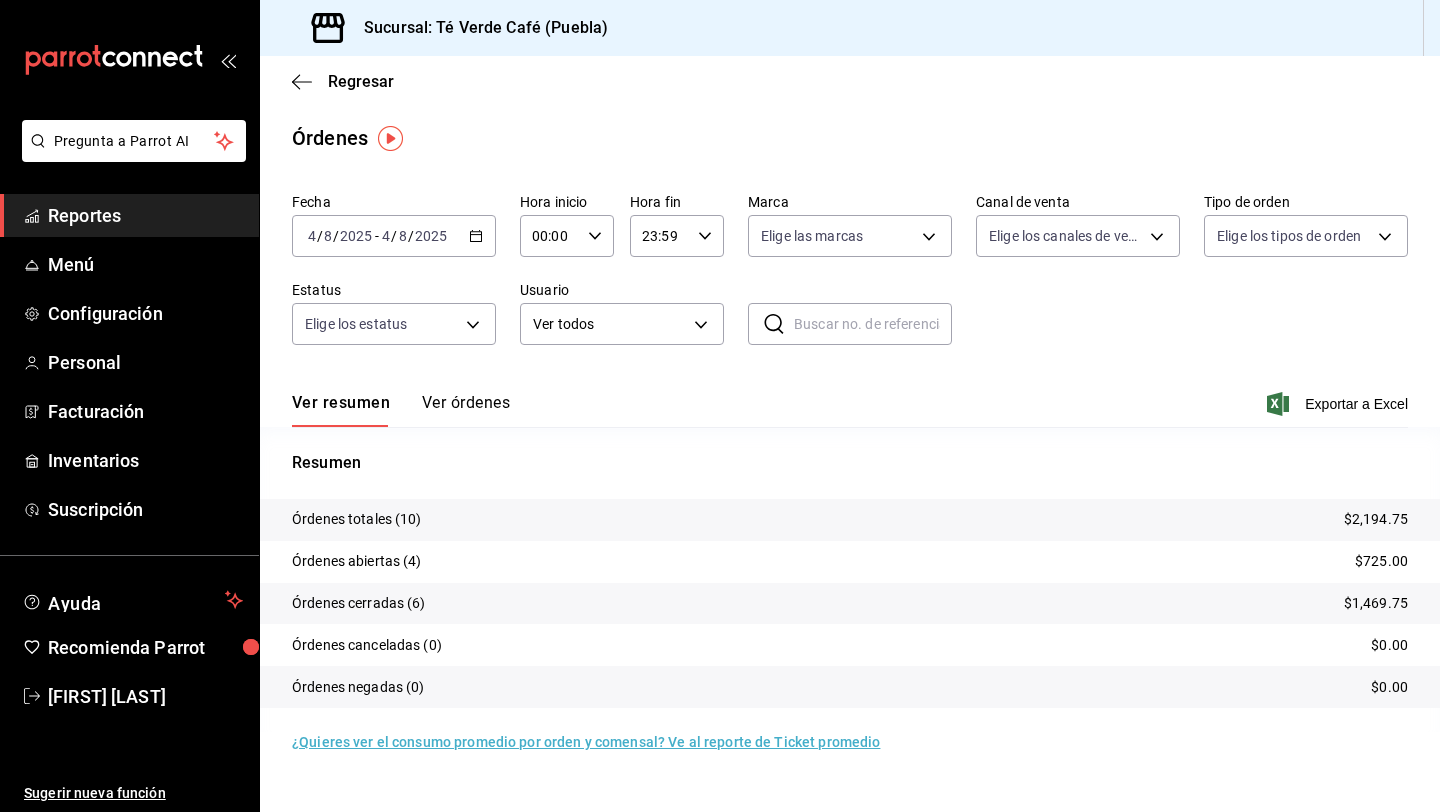 click on "Ver órdenes" at bounding box center (466, 410) 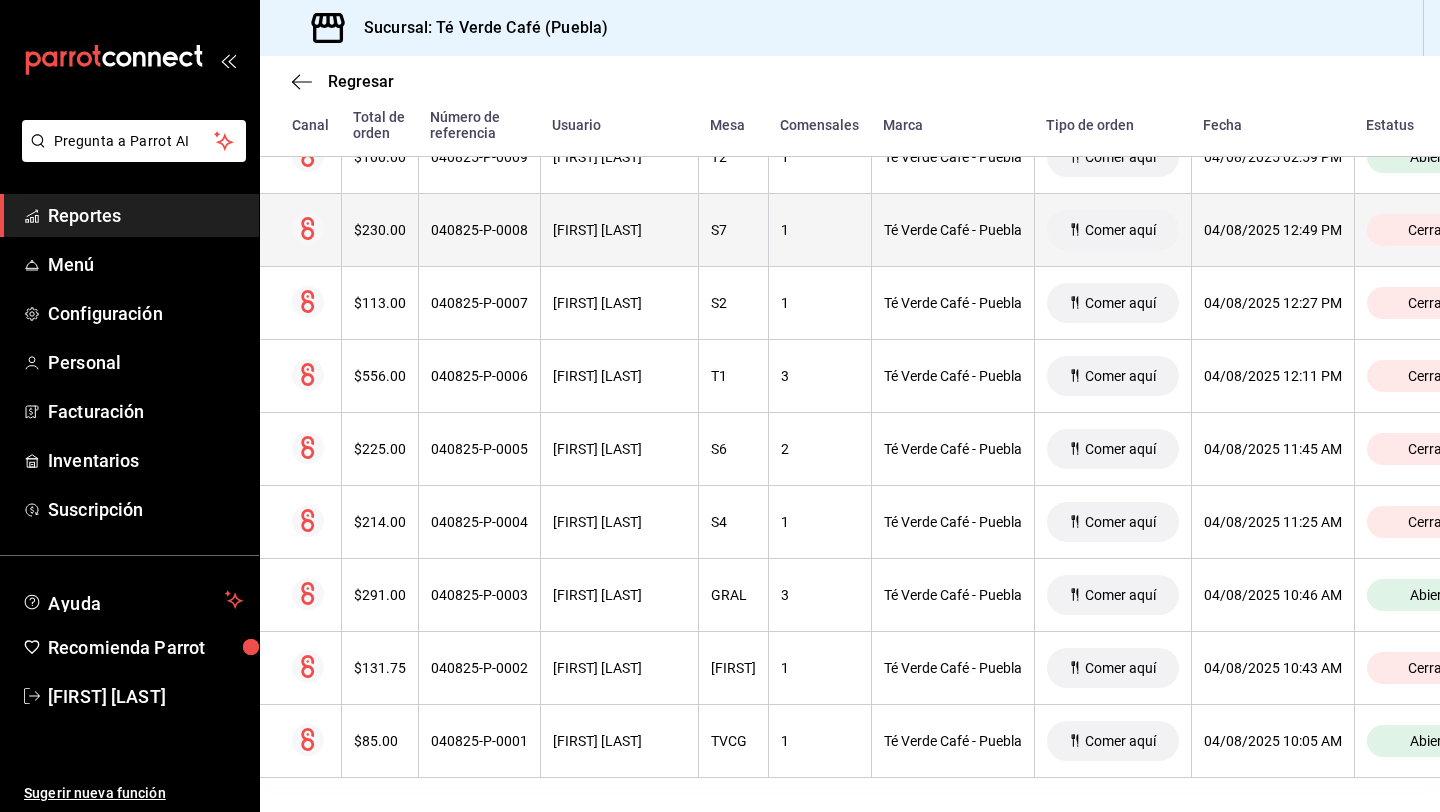 scroll, scrollTop: 487, scrollLeft: 0, axis: vertical 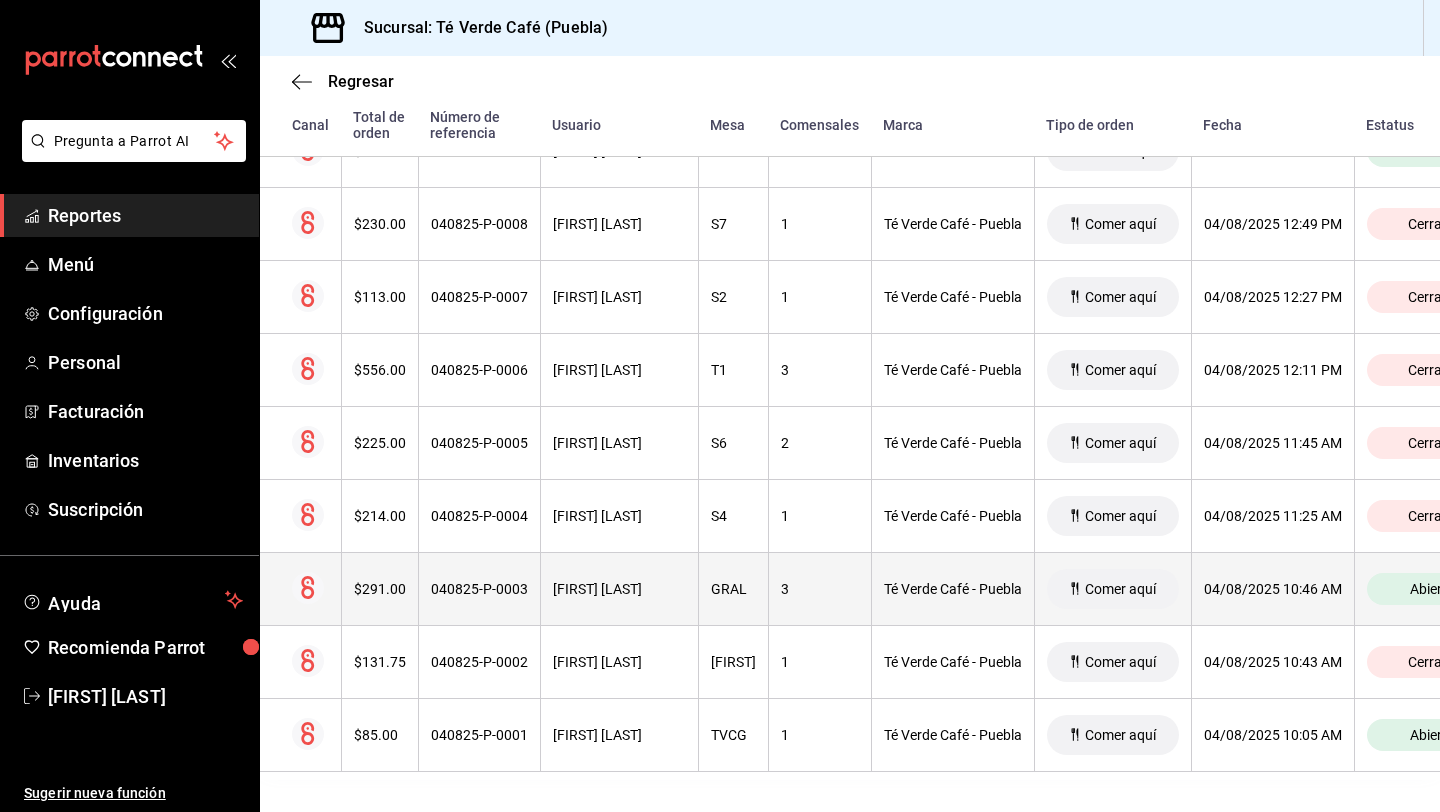 click on "$291.00" at bounding box center [379, 589] 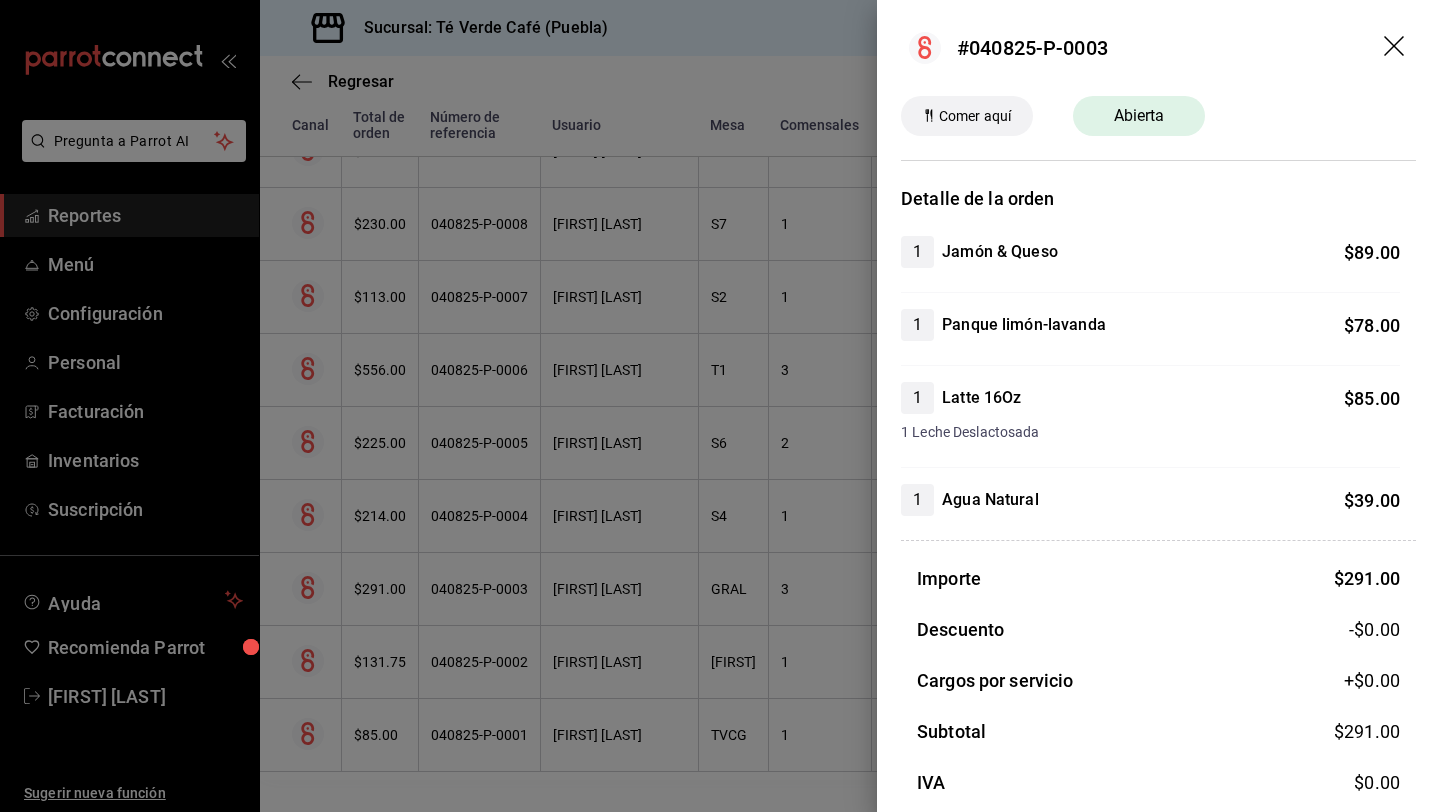 click 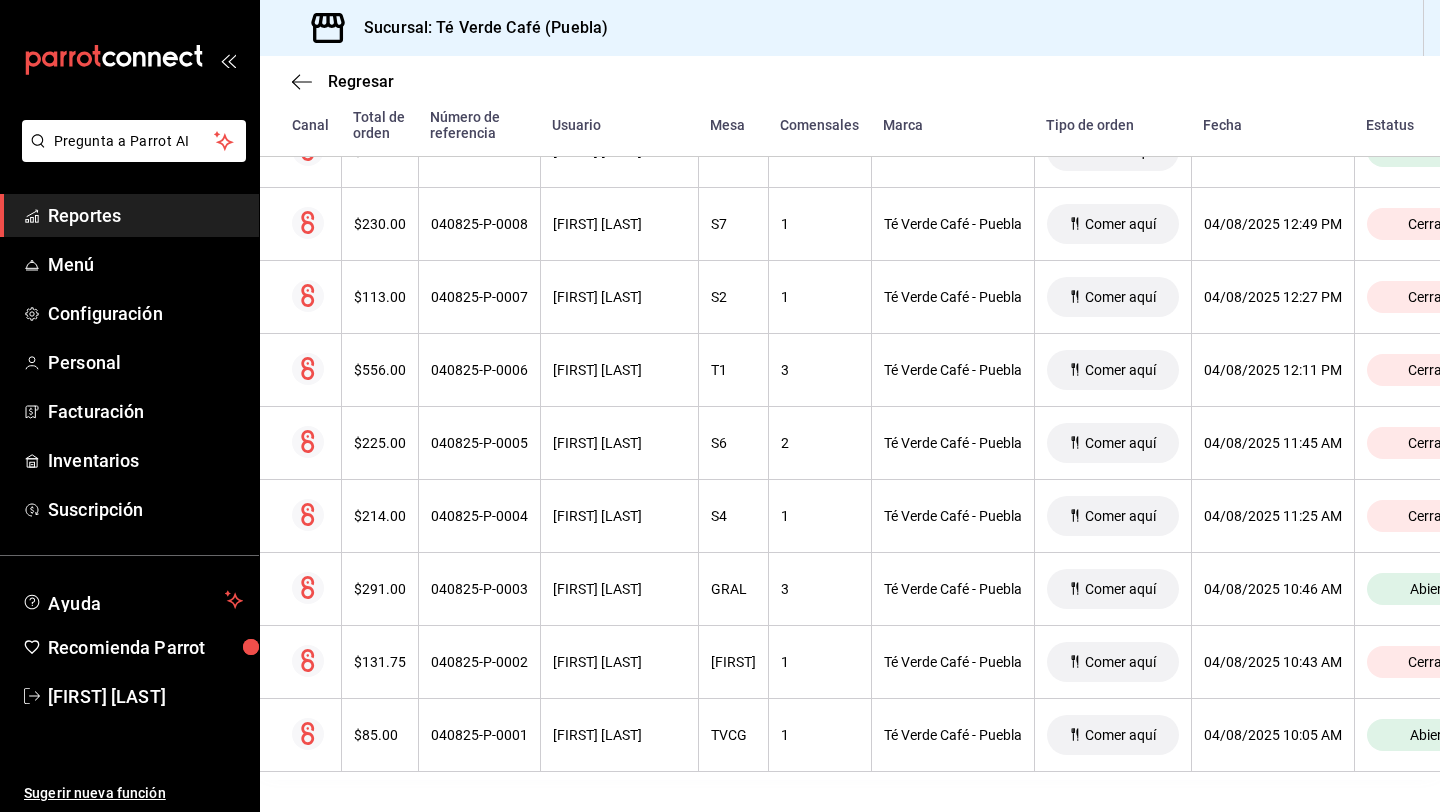 click on "Reportes" at bounding box center (145, 215) 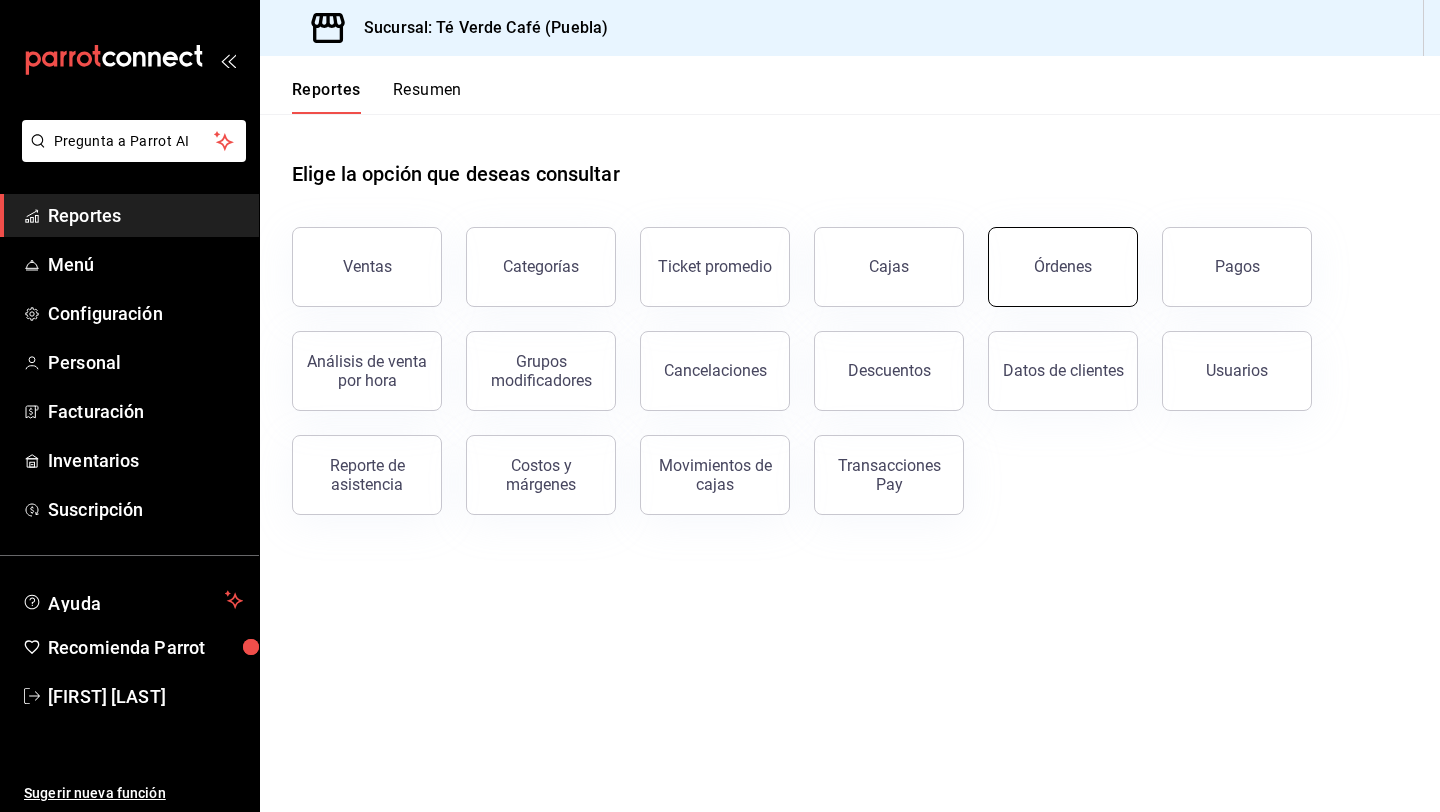 click on "Órdenes" at bounding box center (1063, 266) 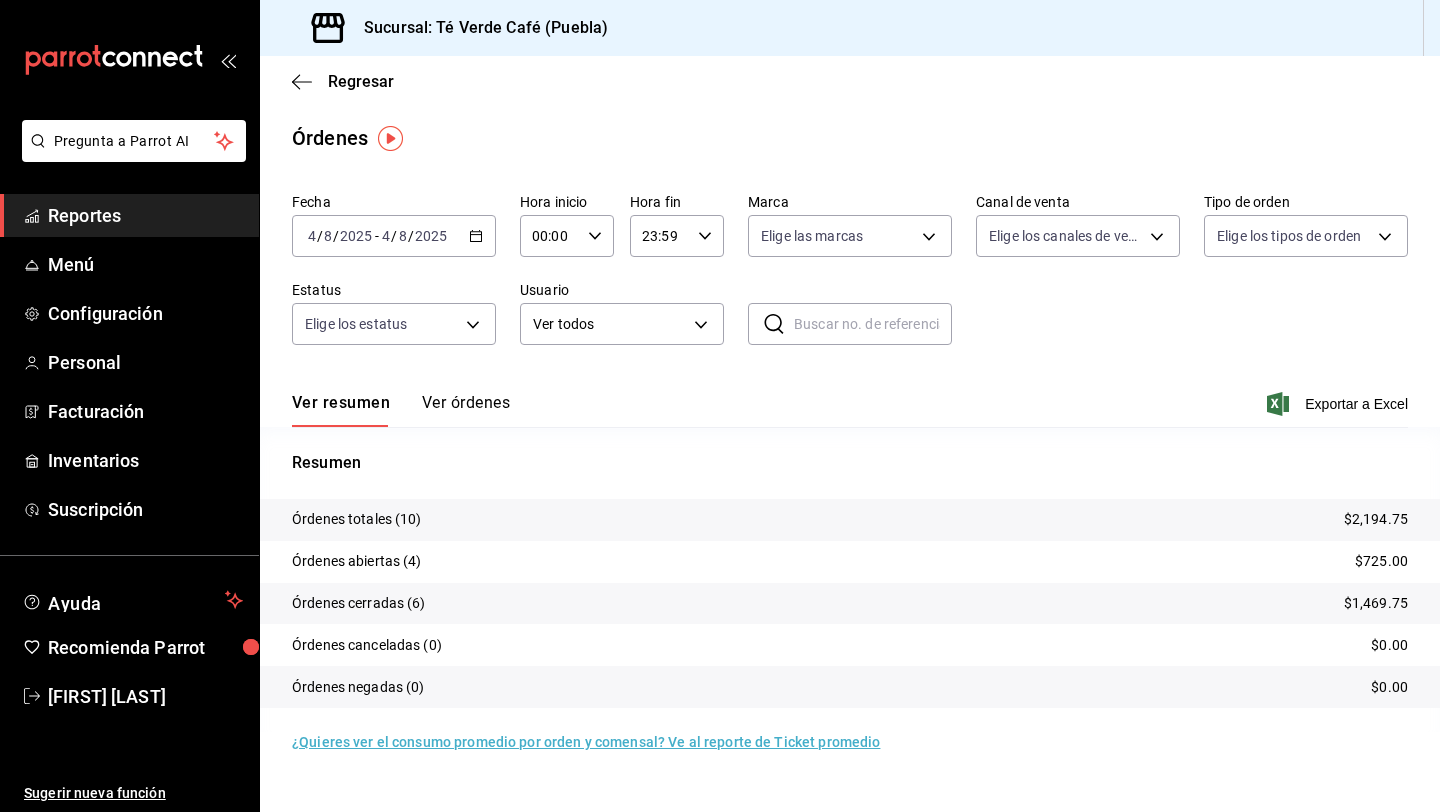click on "Ver órdenes" at bounding box center (466, 410) 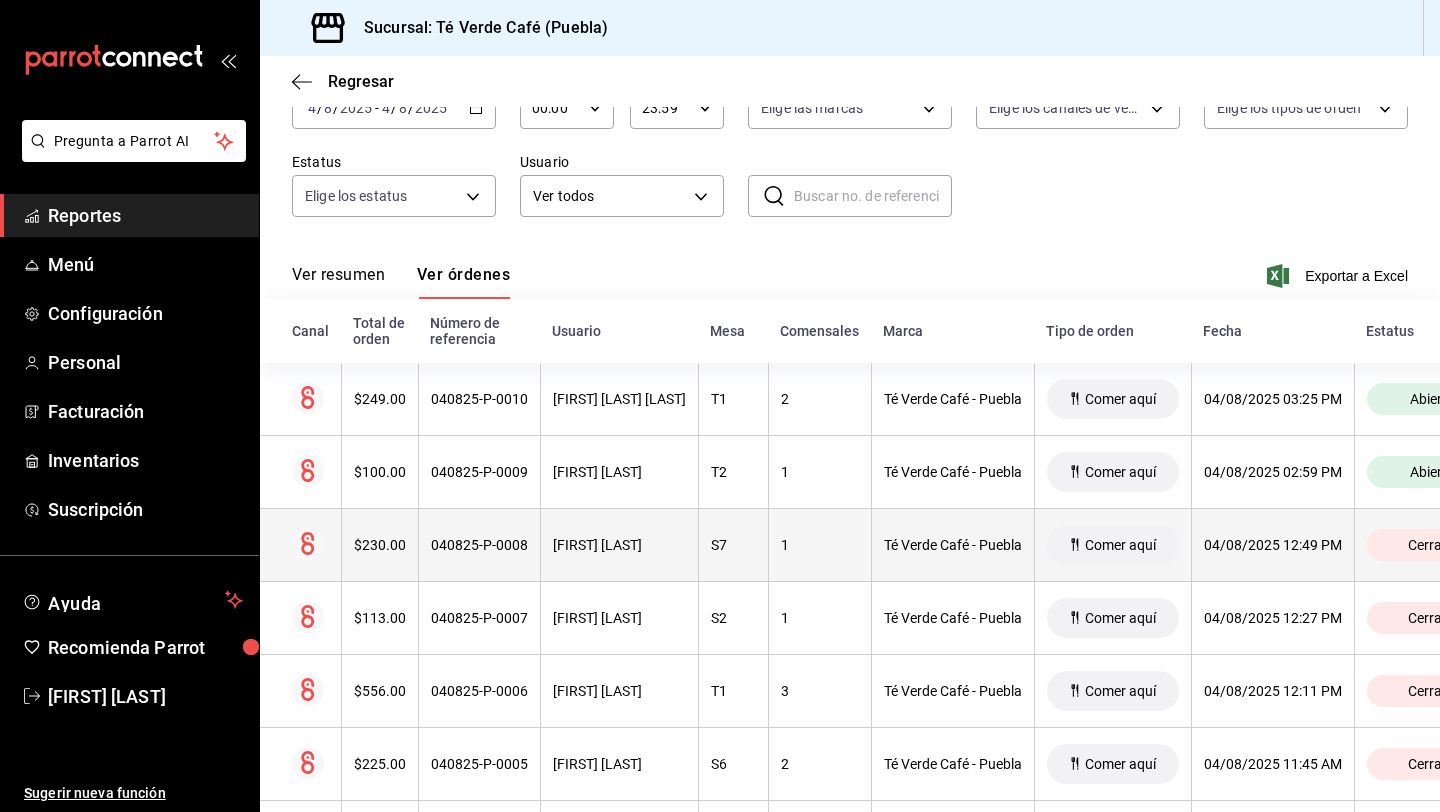 scroll, scrollTop: 96, scrollLeft: 0, axis: vertical 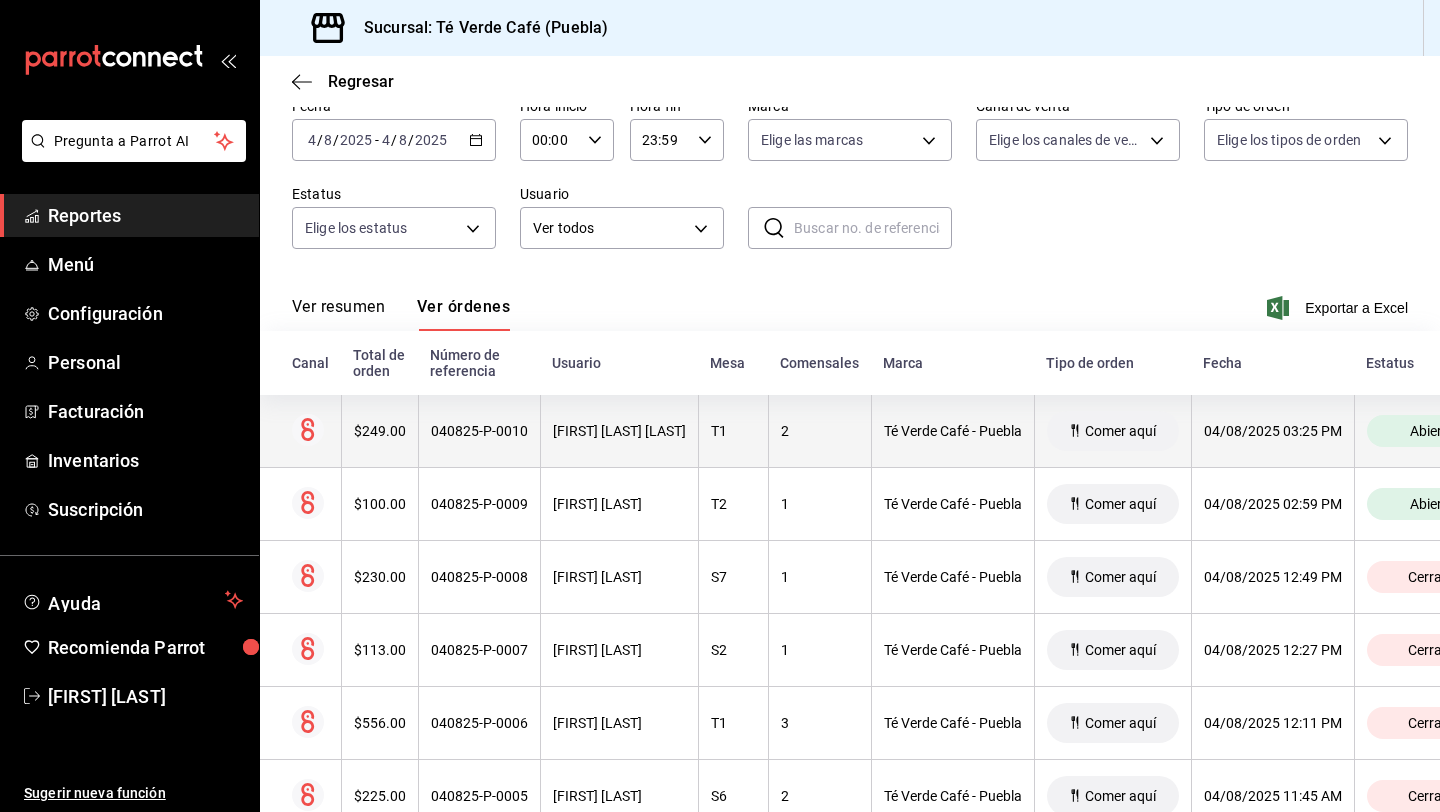 click on "$249.00" at bounding box center [380, 431] 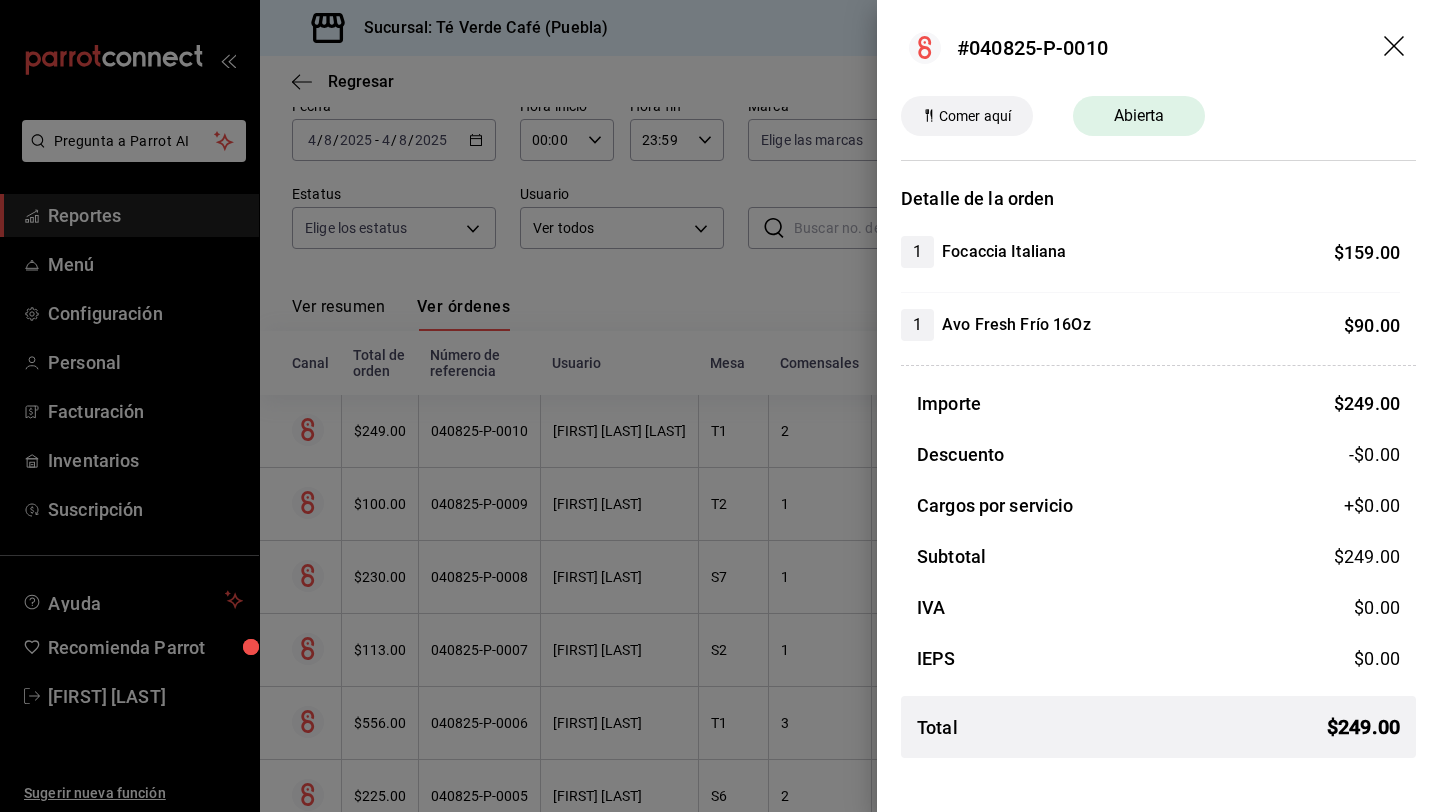 click 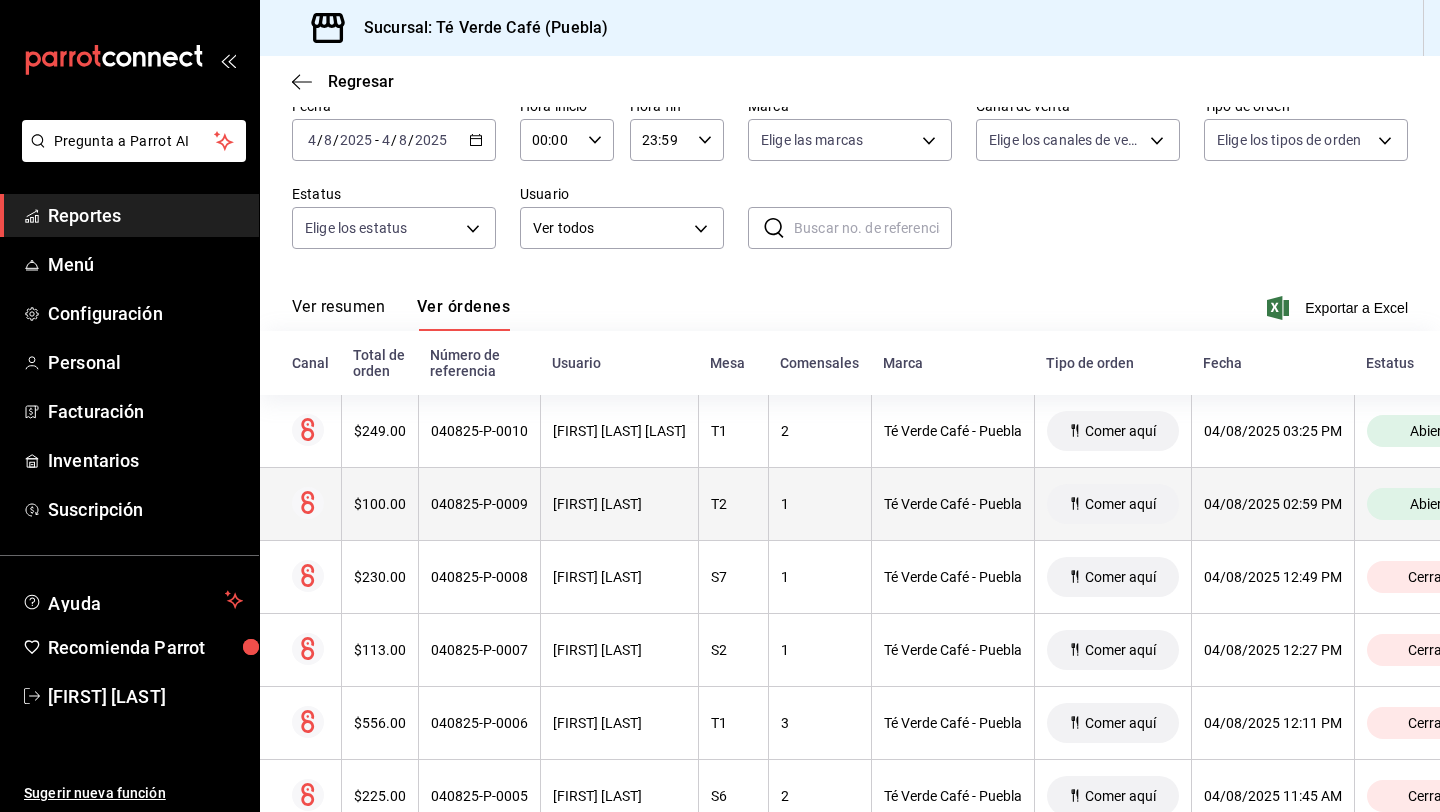 click on "$100.00" at bounding box center [380, 504] 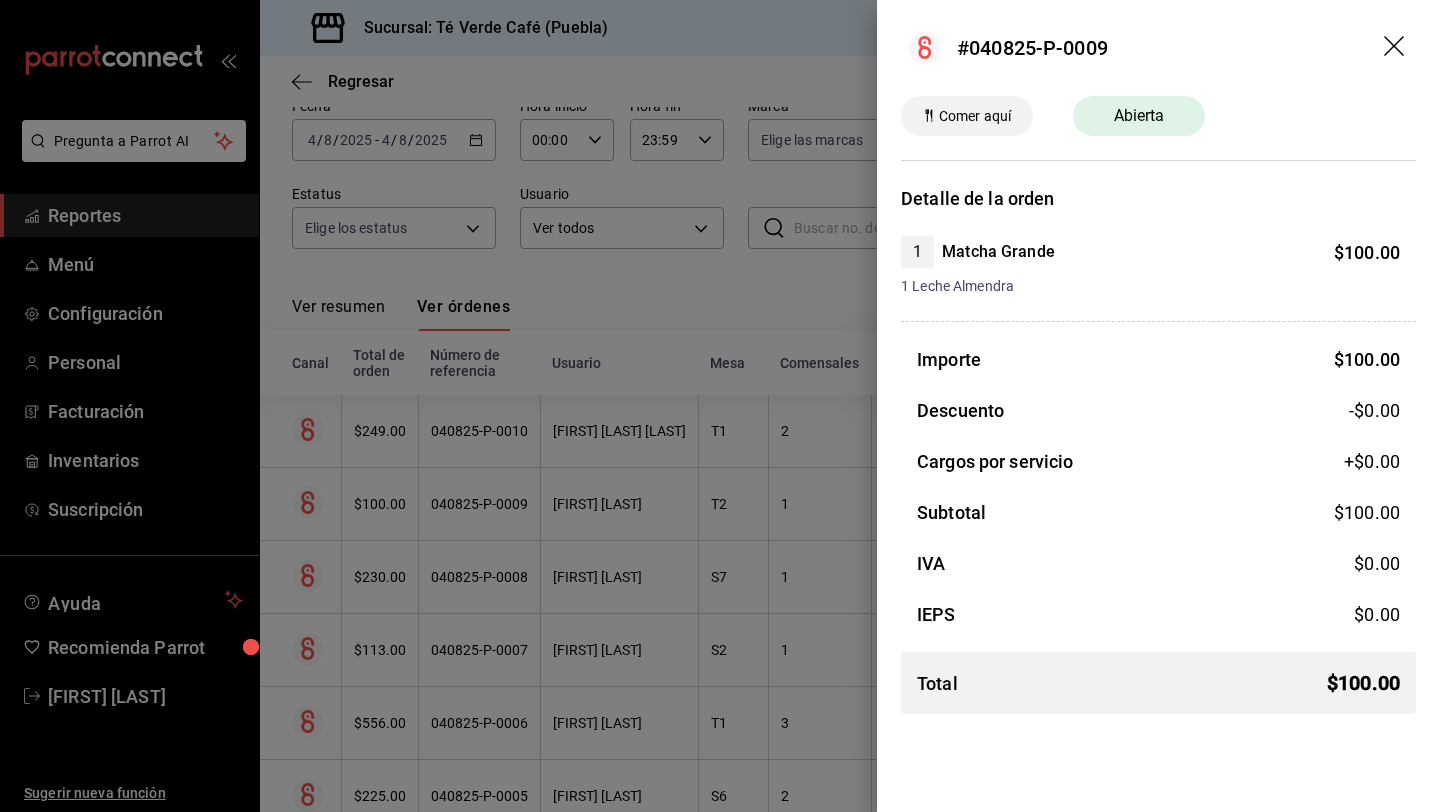 click 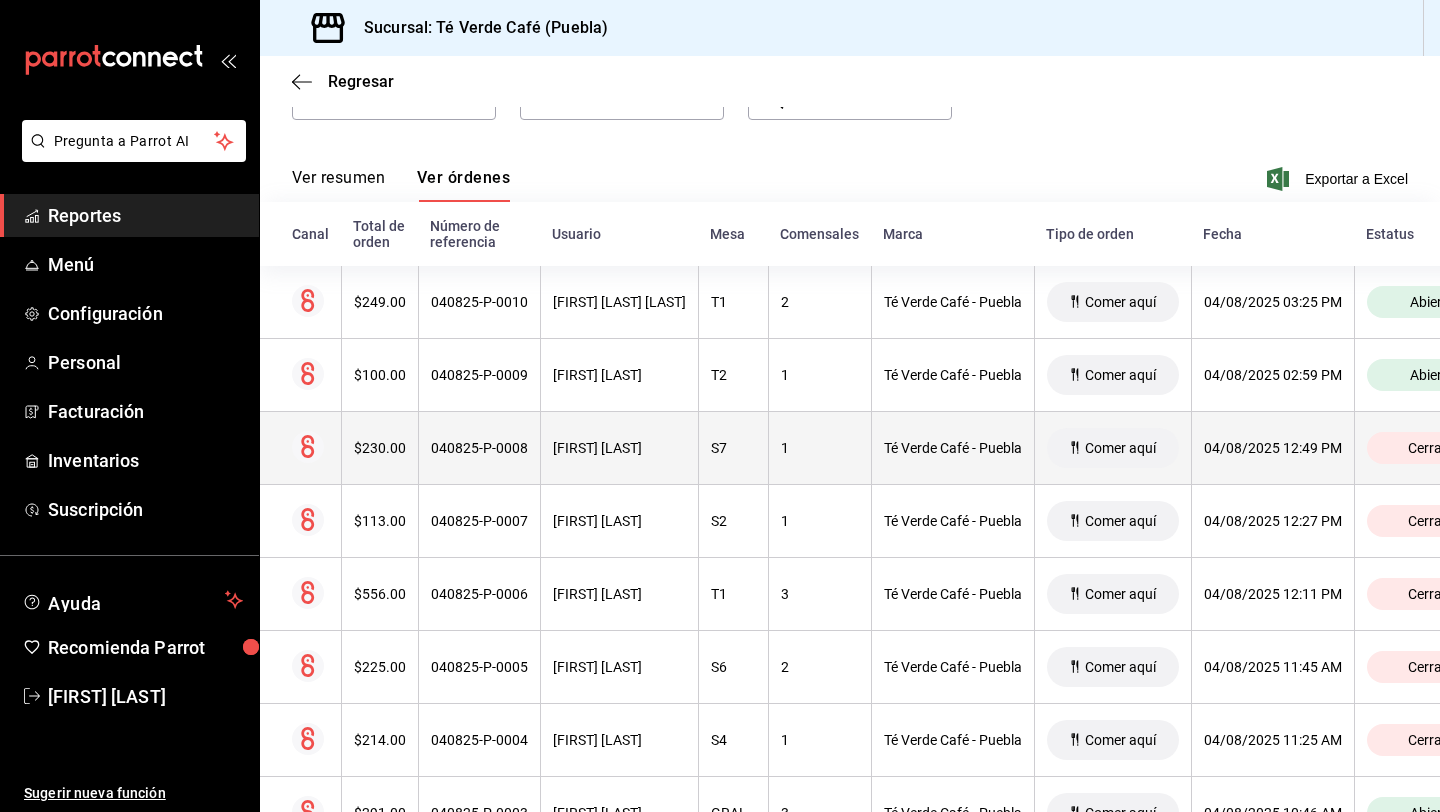 scroll, scrollTop: 241, scrollLeft: 0, axis: vertical 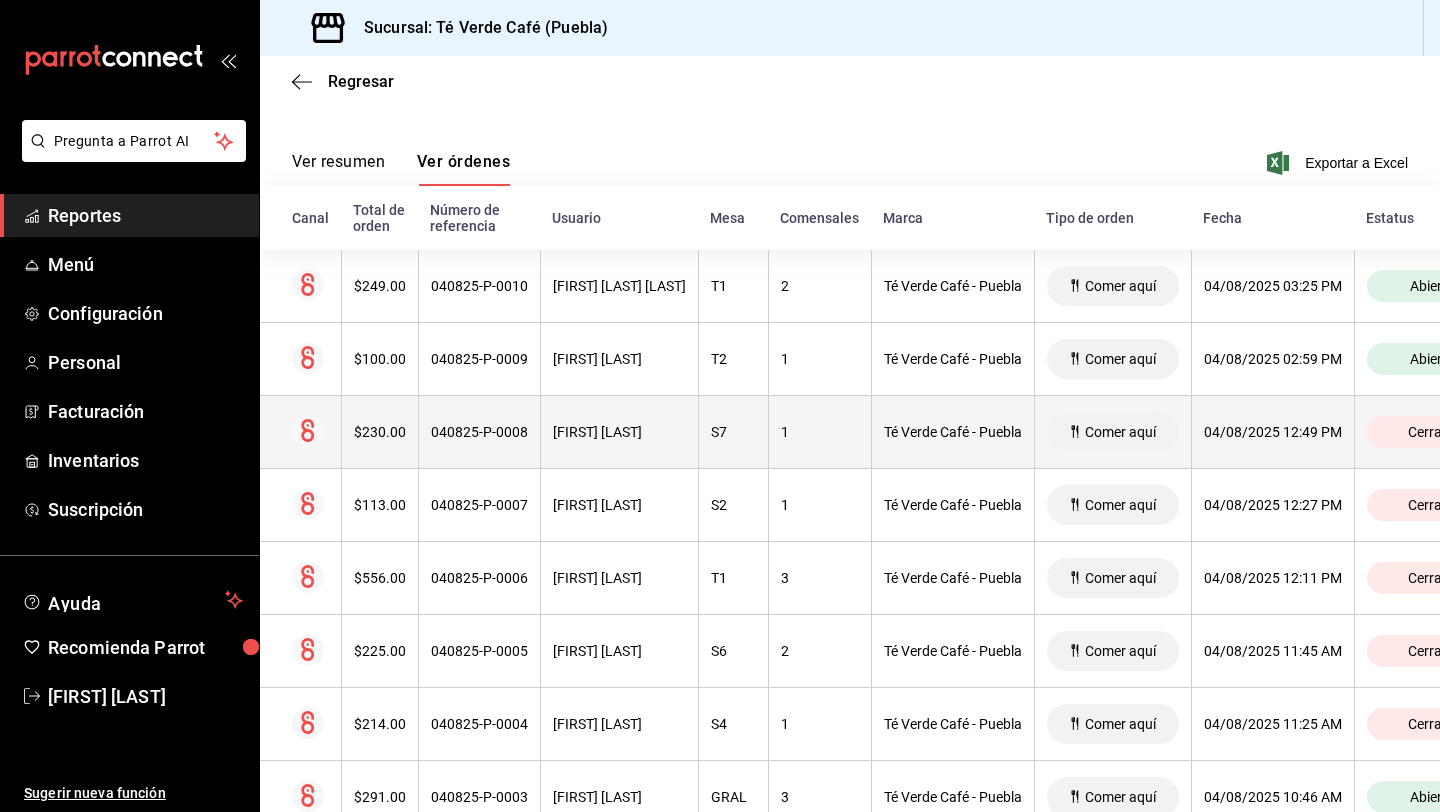 click on "$230.00" at bounding box center [379, 432] 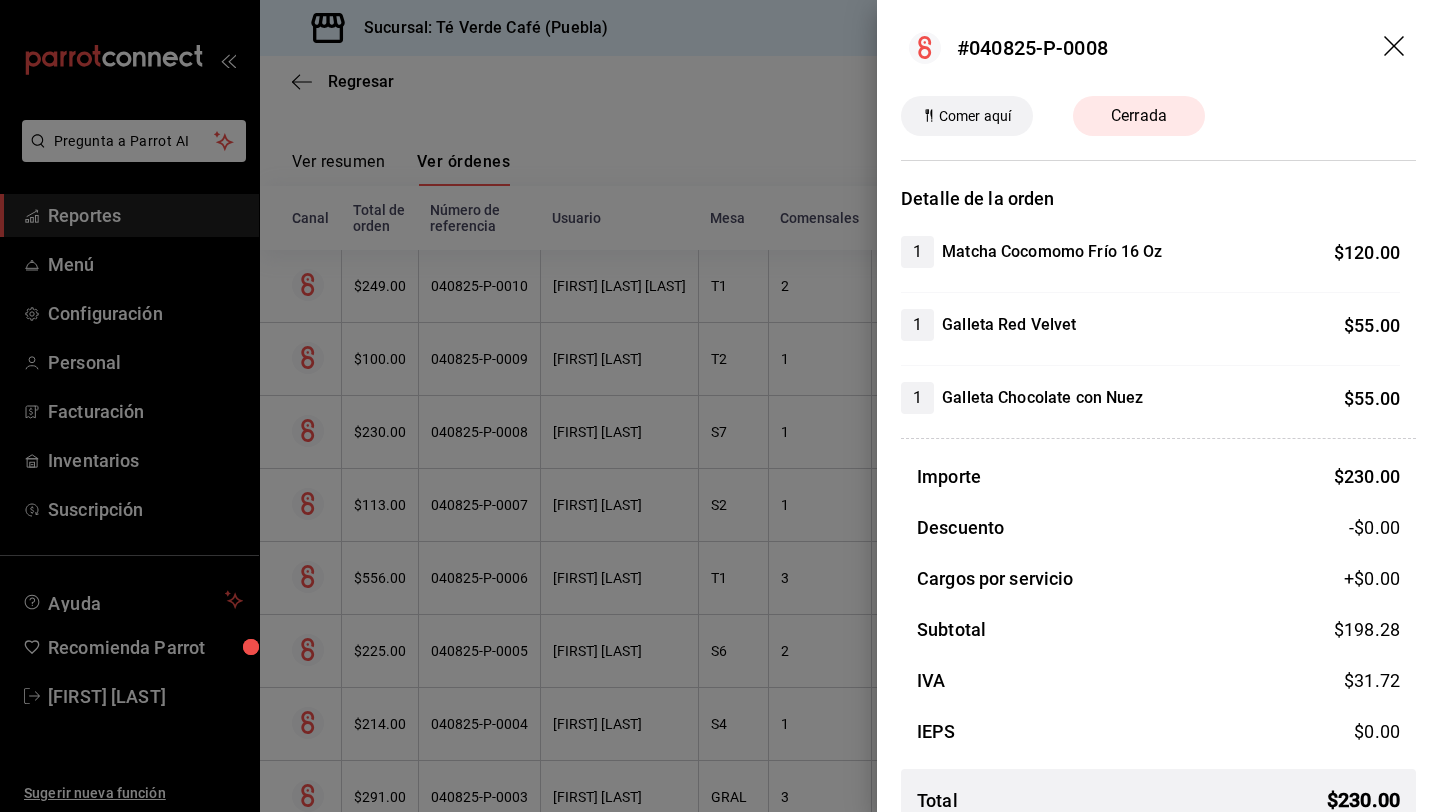 click 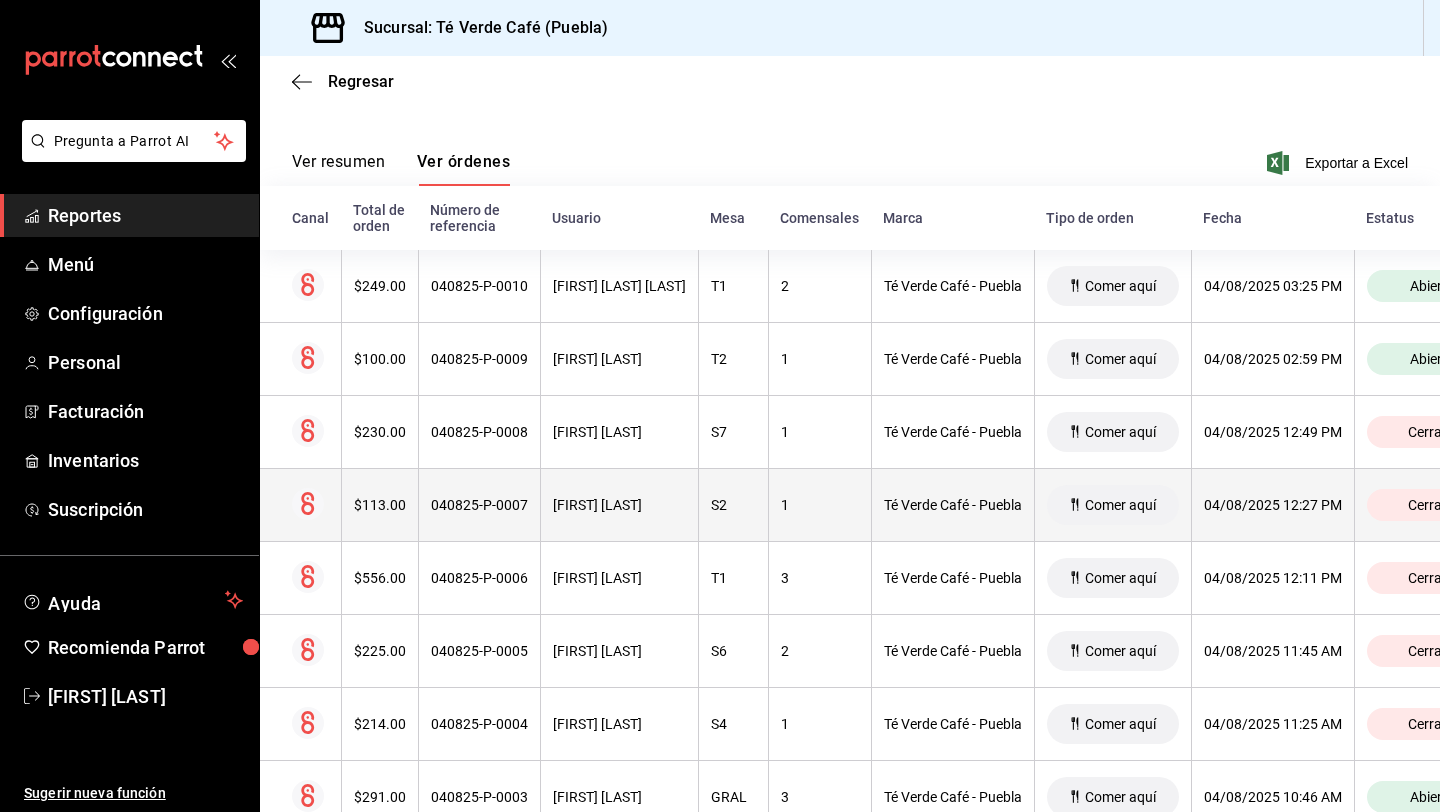 click on "$113.00" at bounding box center (379, 505) 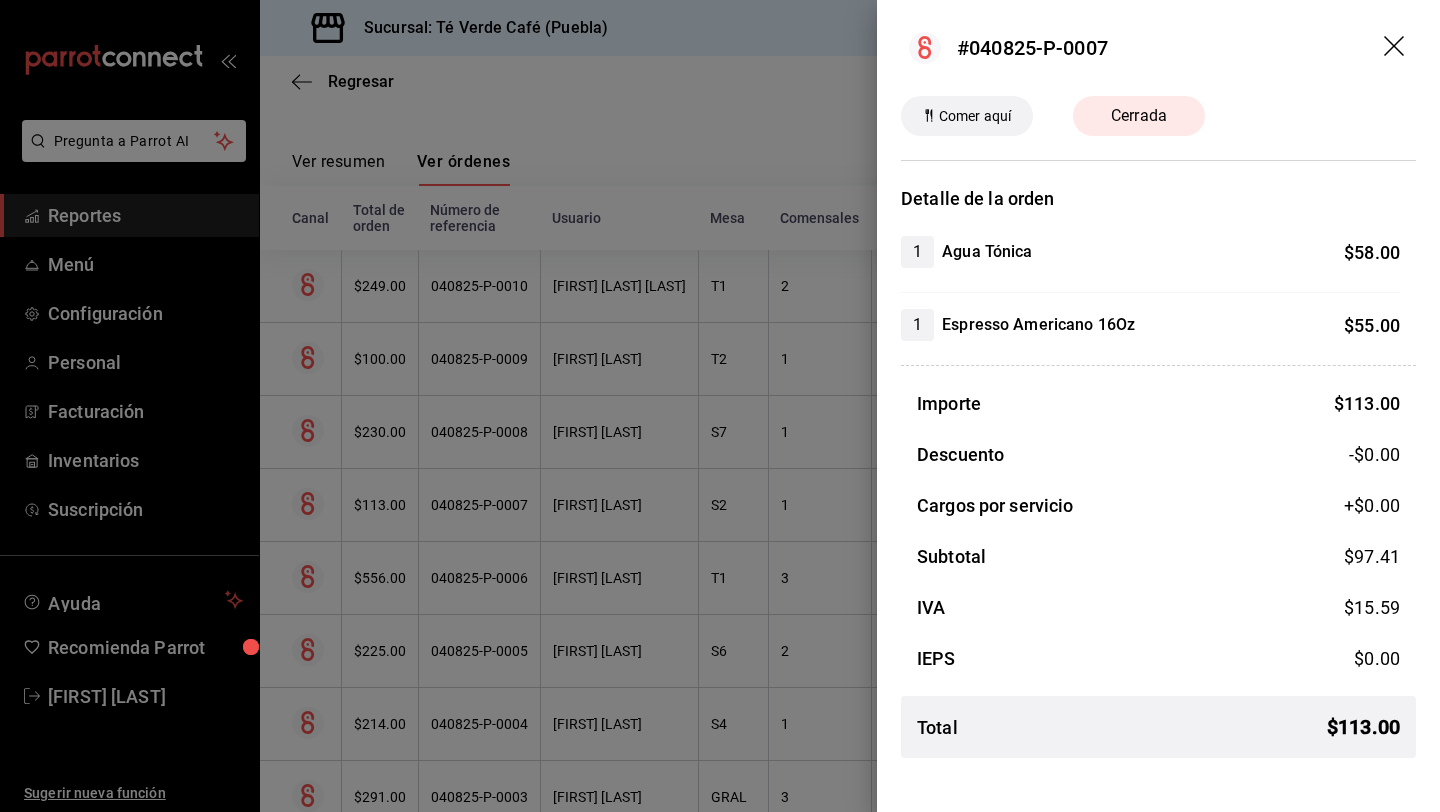 click 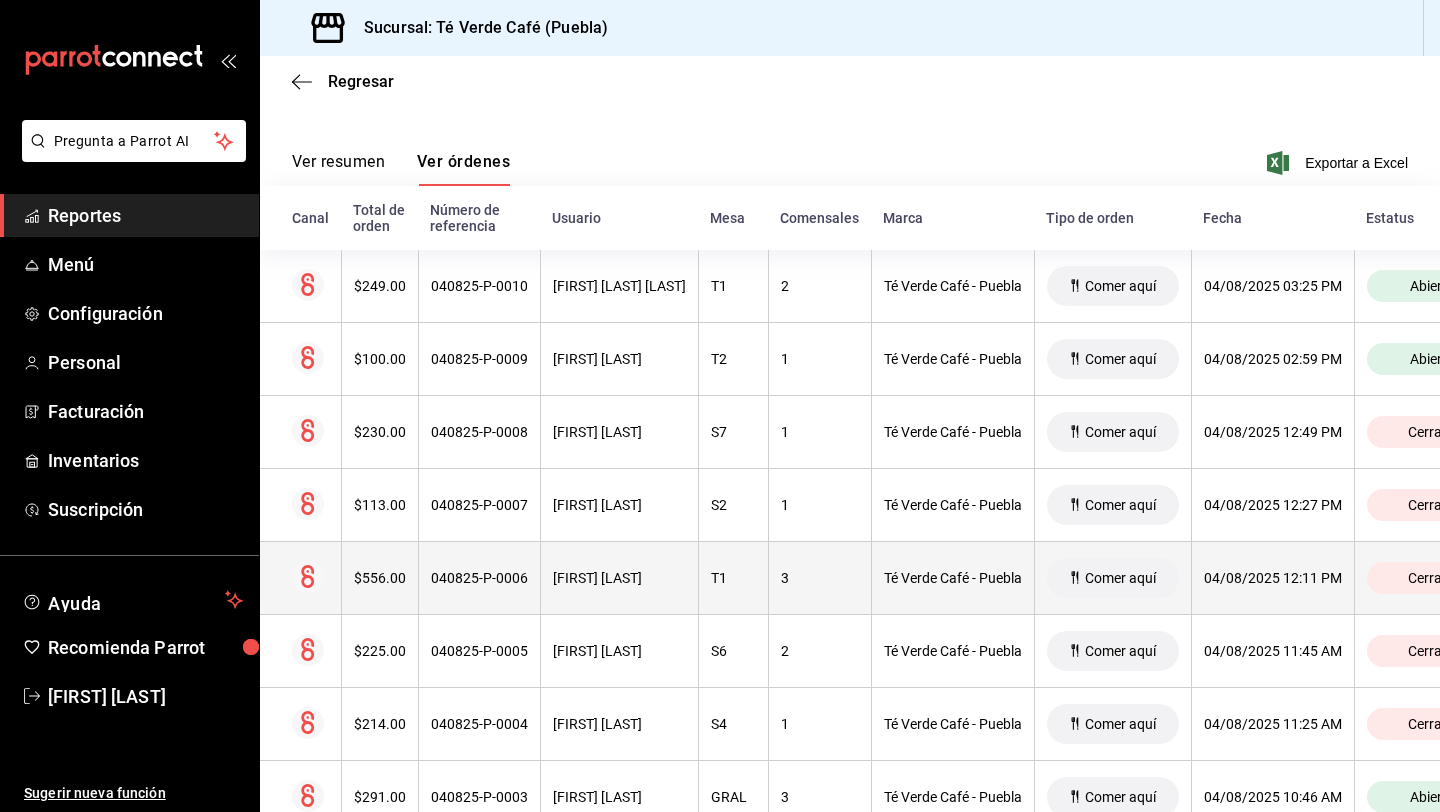 click on "$556.00" at bounding box center [379, 578] 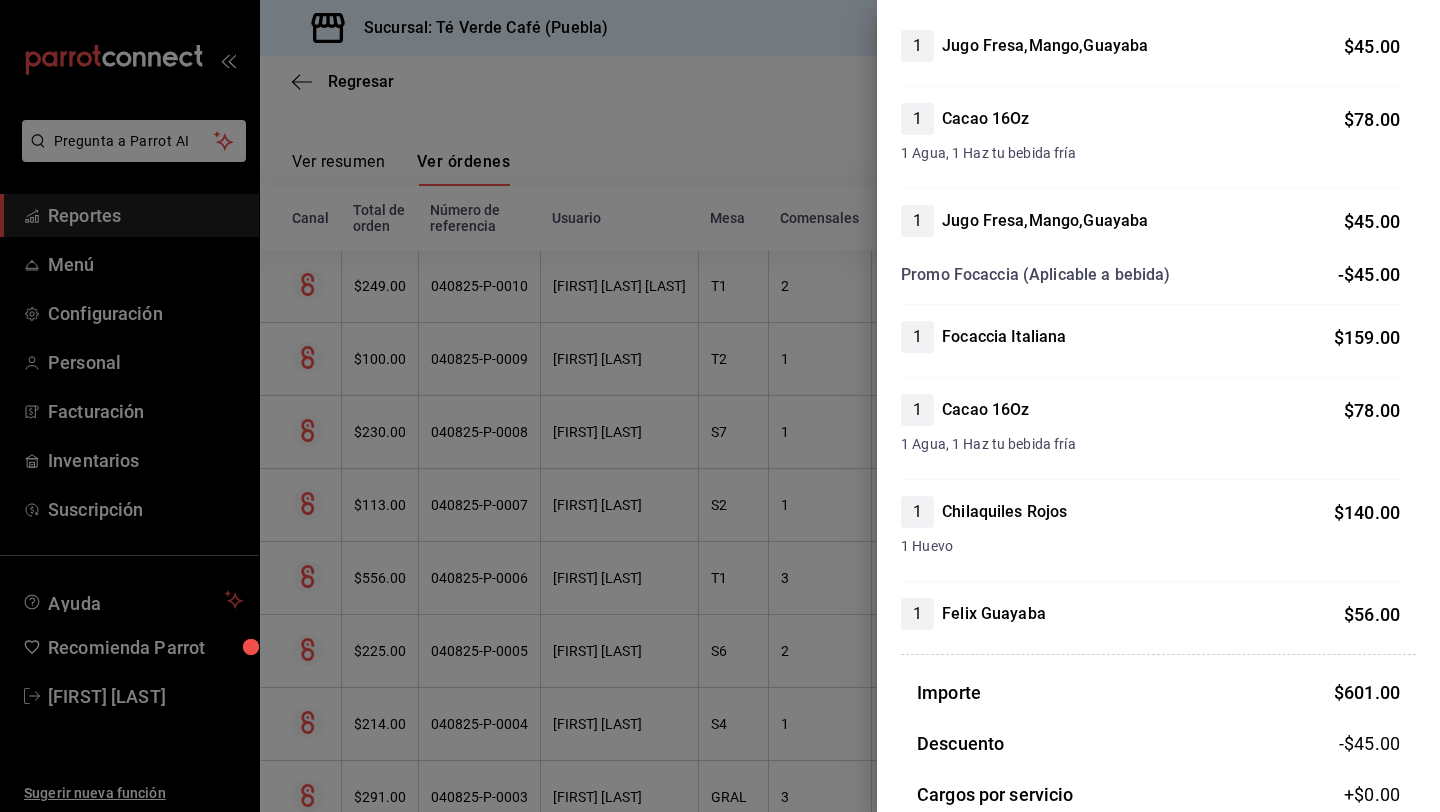 scroll, scrollTop: 0, scrollLeft: 0, axis: both 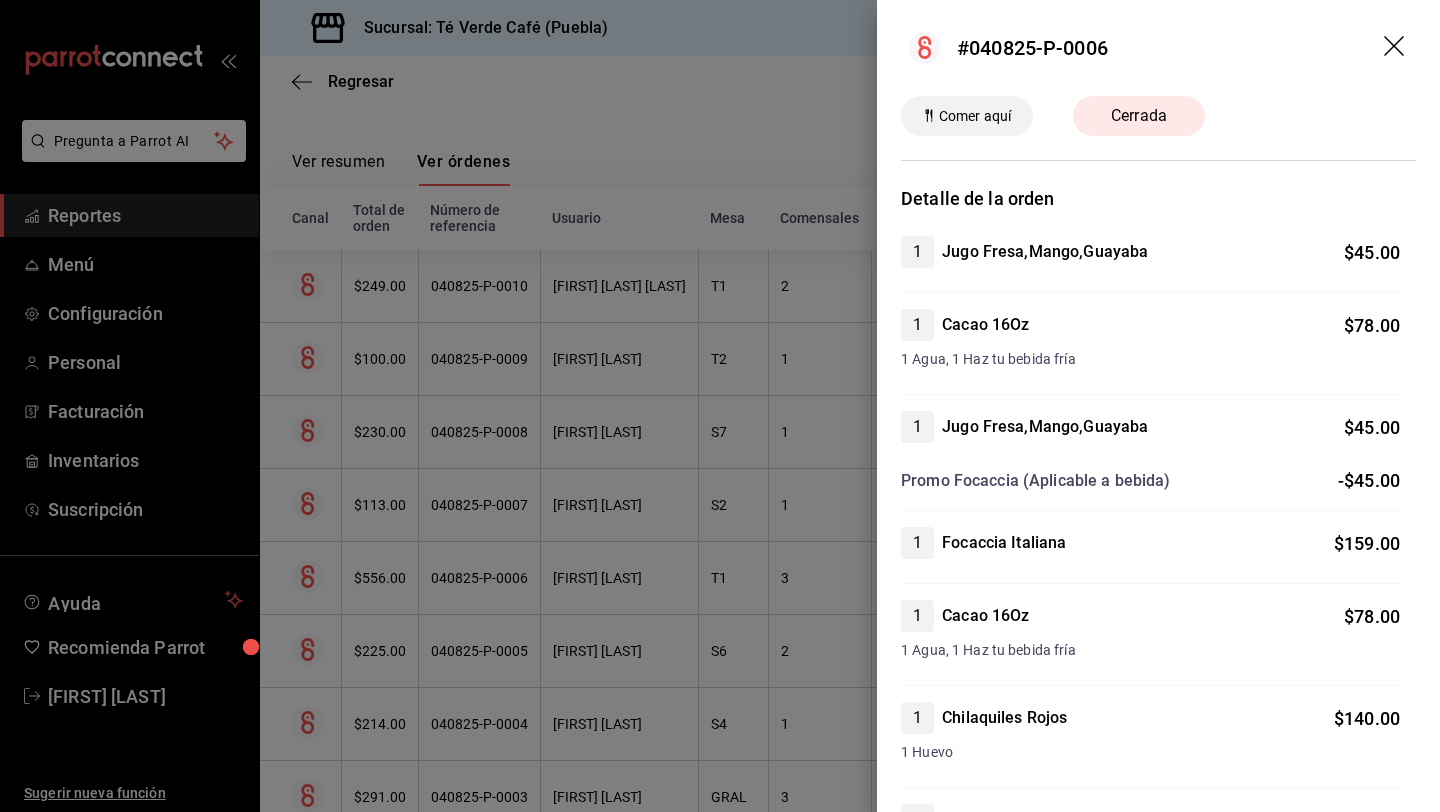 click 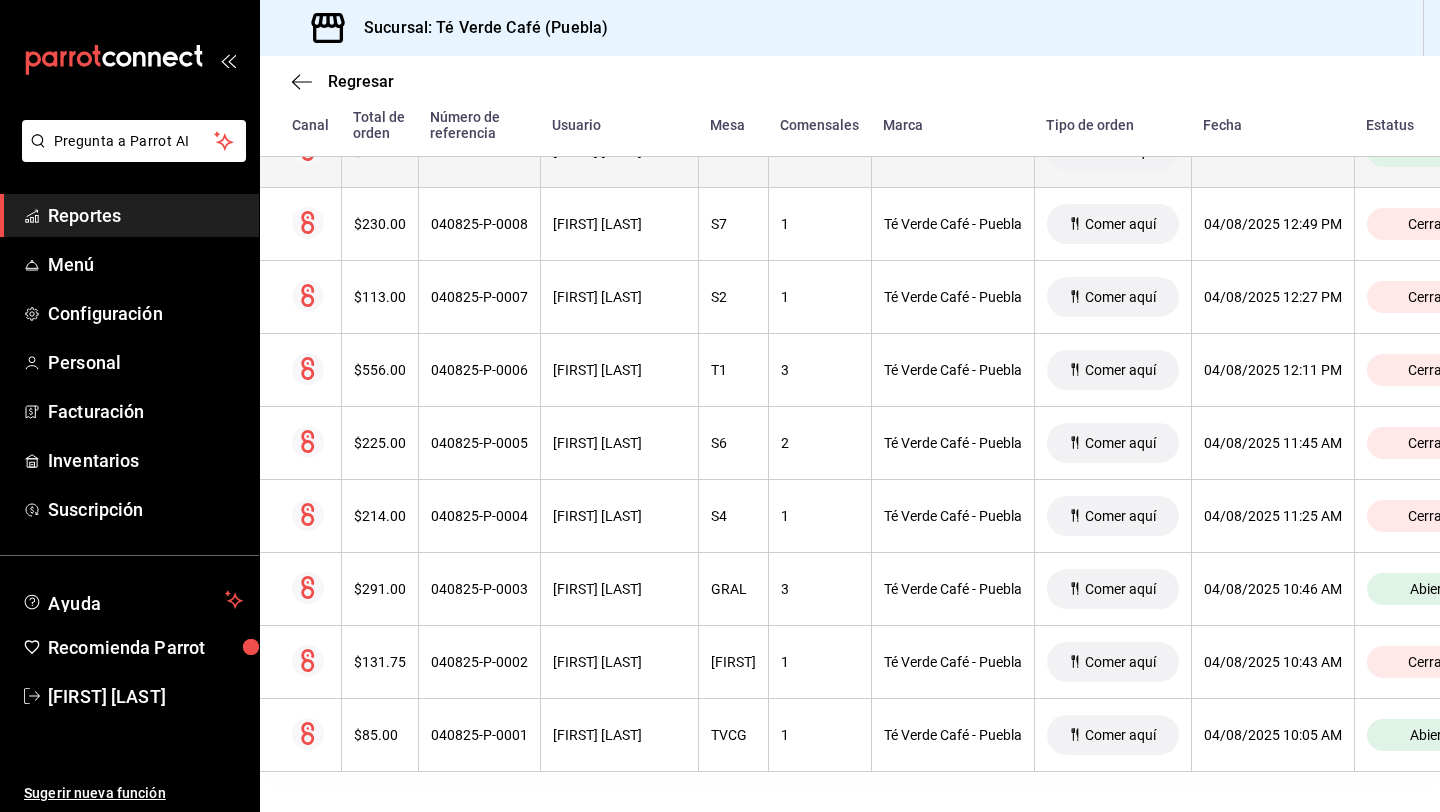 scroll, scrollTop: 0, scrollLeft: 0, axis: both 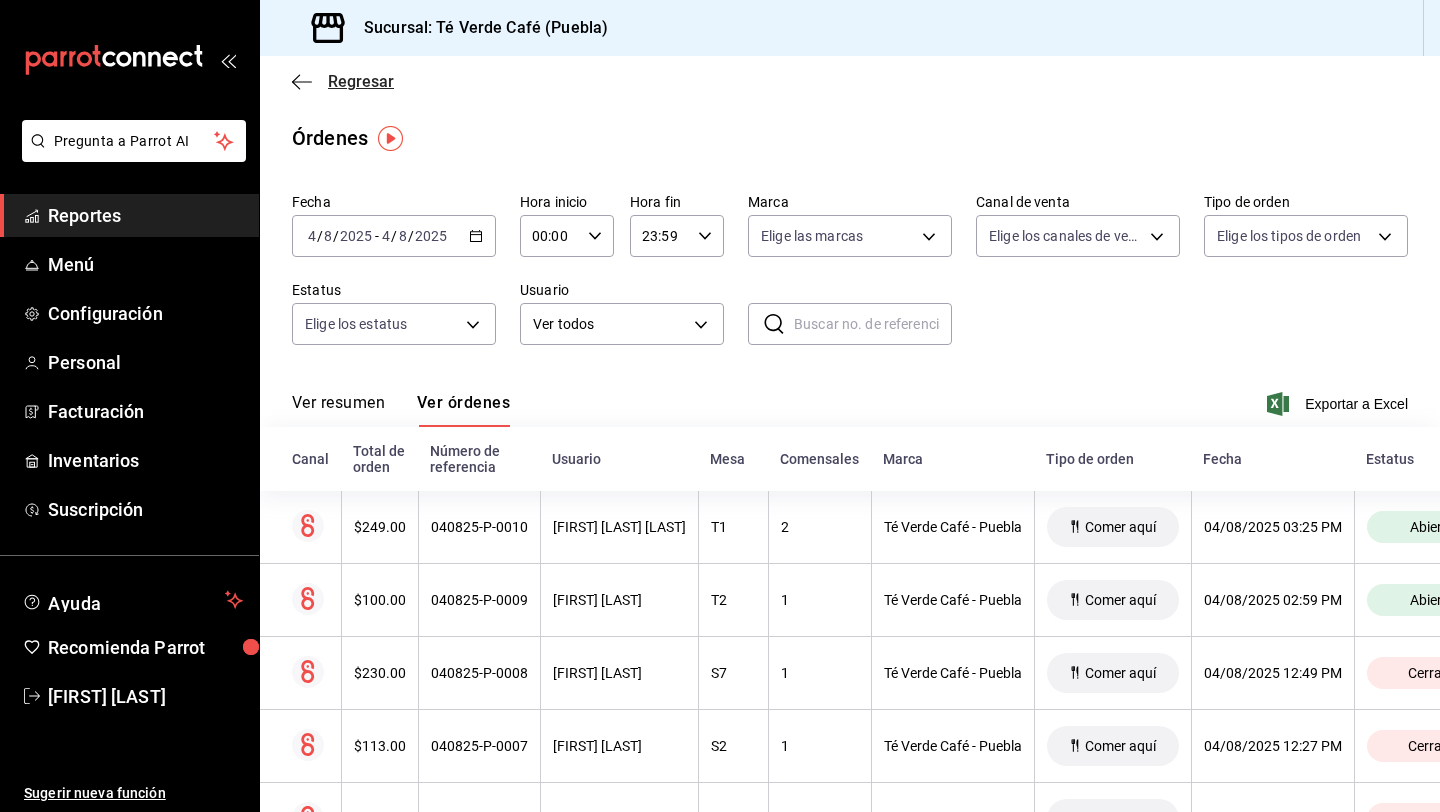 click 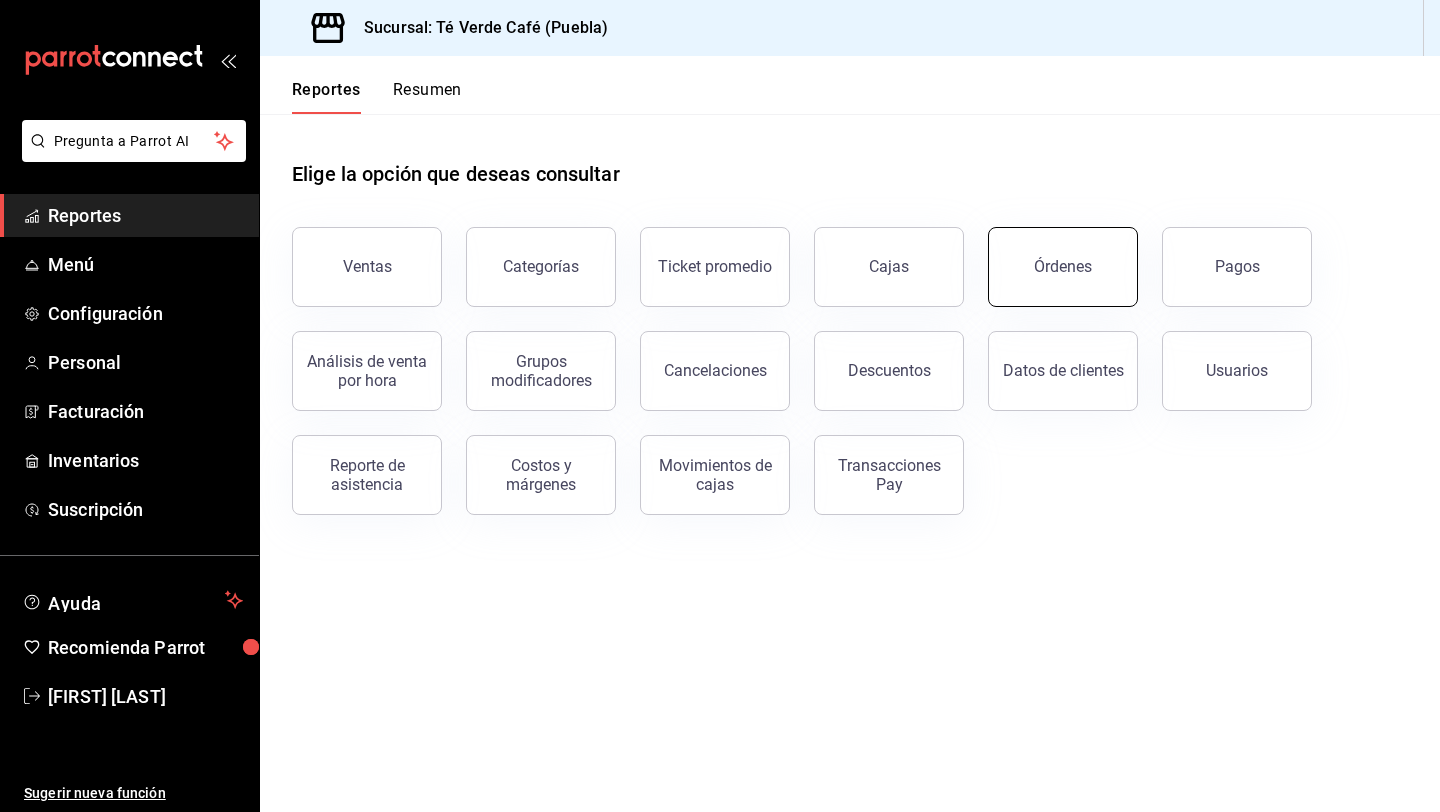 click on "Órdenes" at bounding box center (1063, 267) 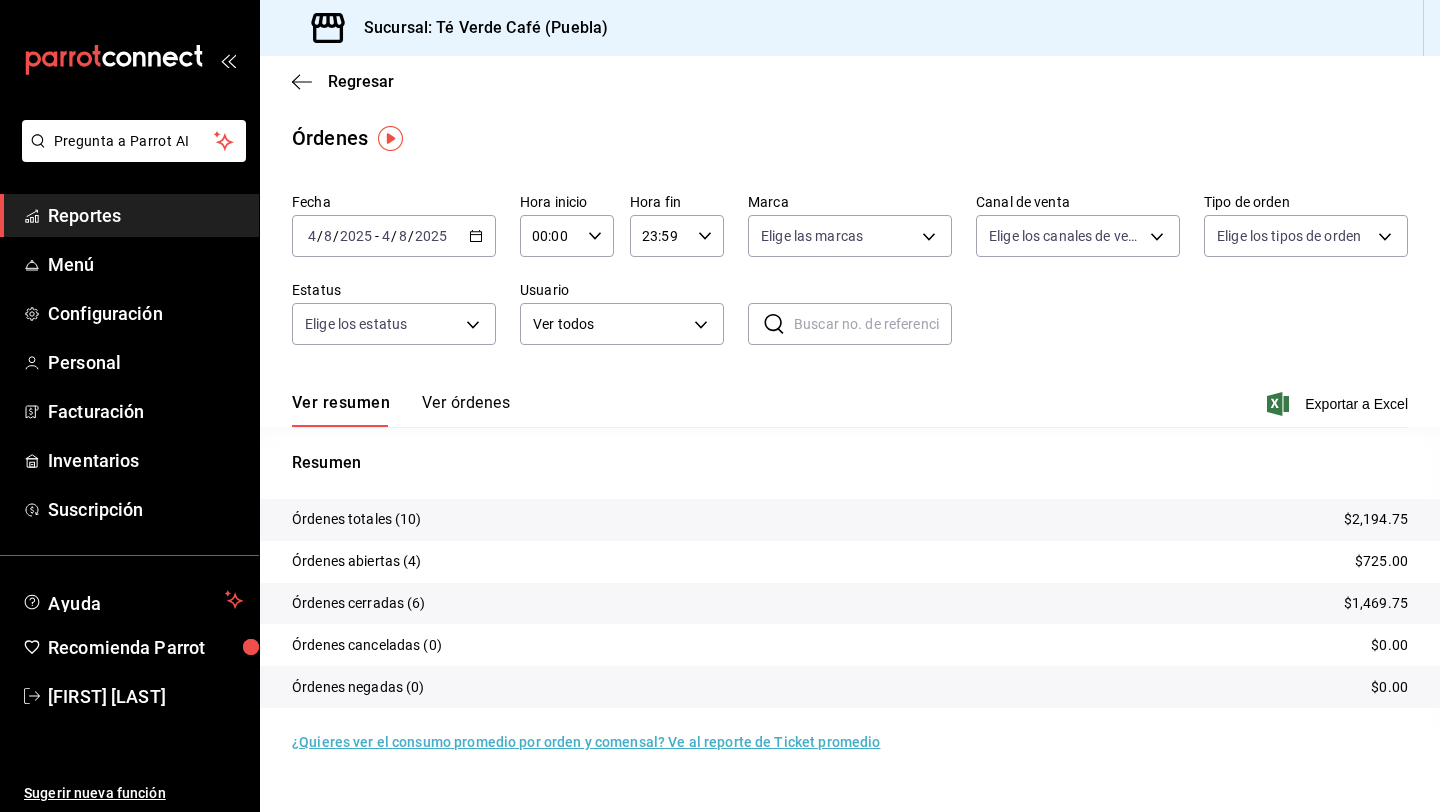 click on "Ver órdenes" at bounding box center [466, 410] 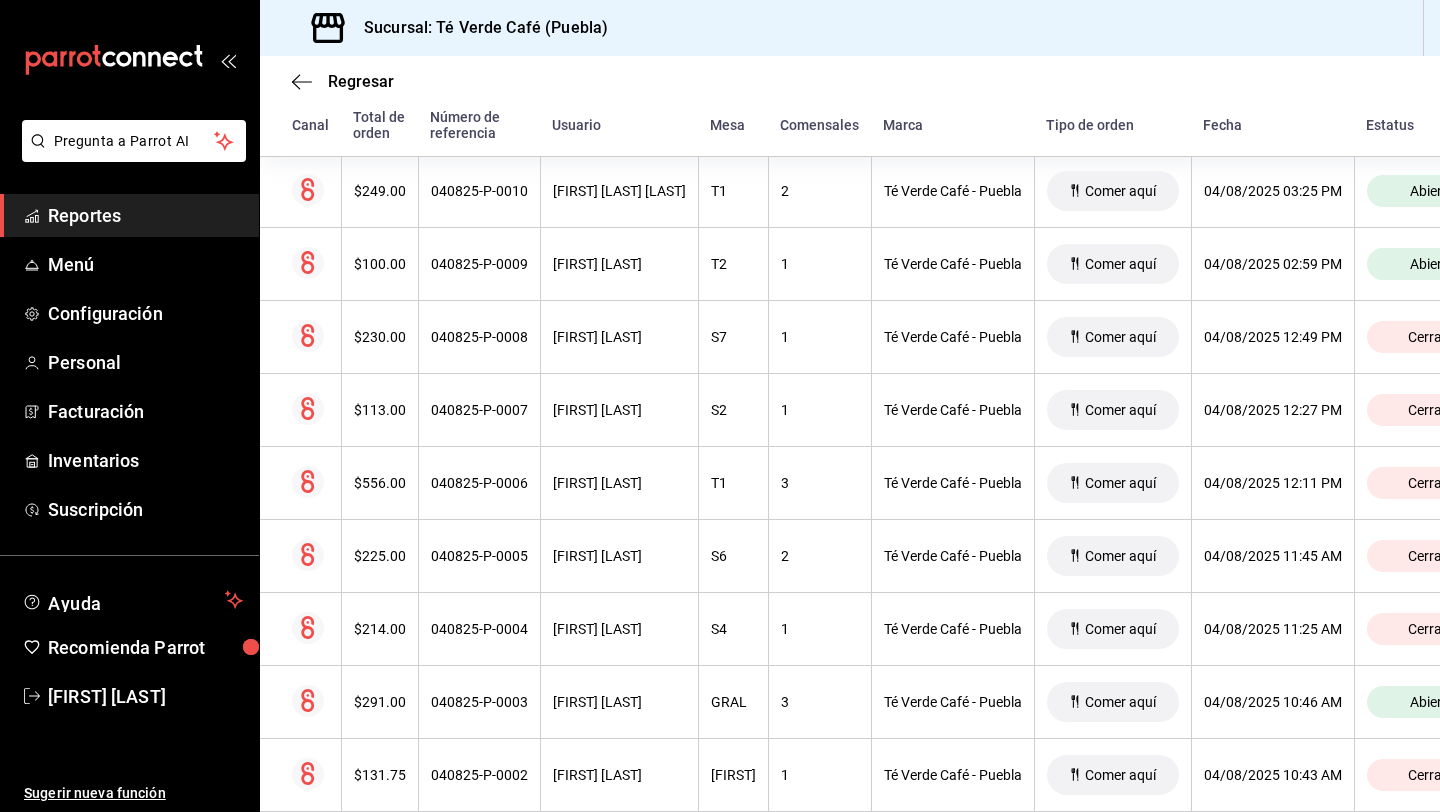 scroll, scrollTop: 487, scrollLeft: 0, axis: vertical 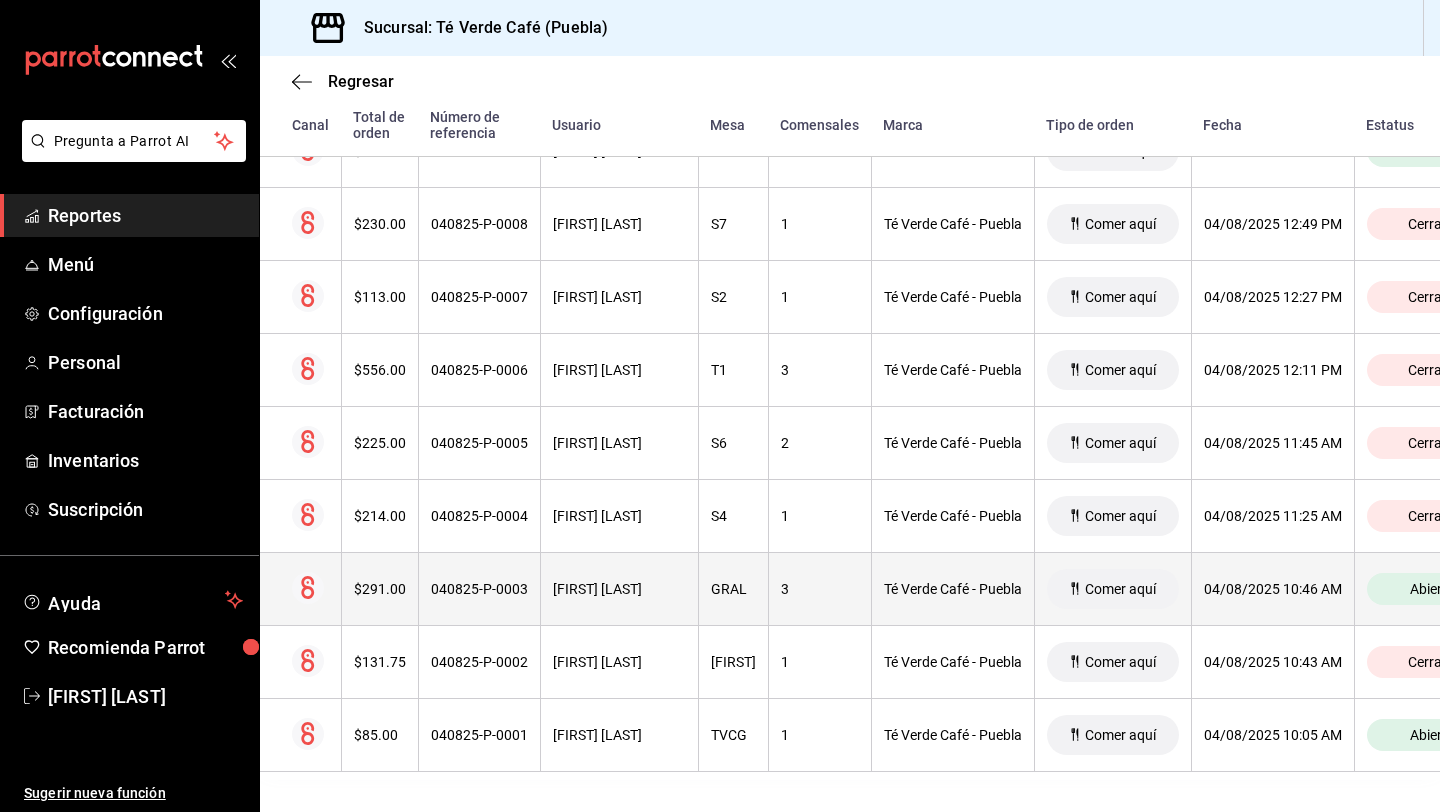 click on "040825-P-0003" at bounding box center [479, 589] 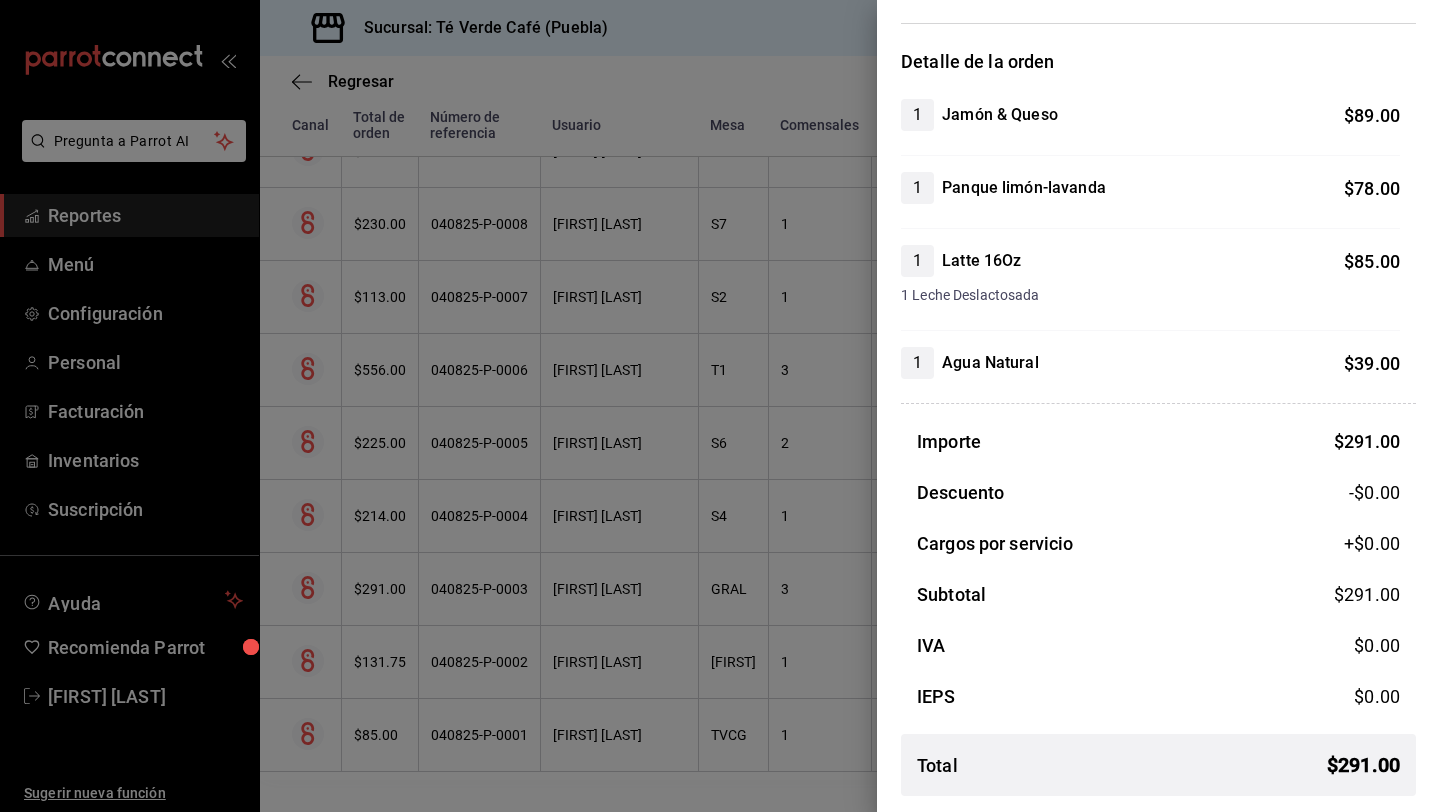 scroll, scrollTop: 0, scrollLeft: 0, axis: both 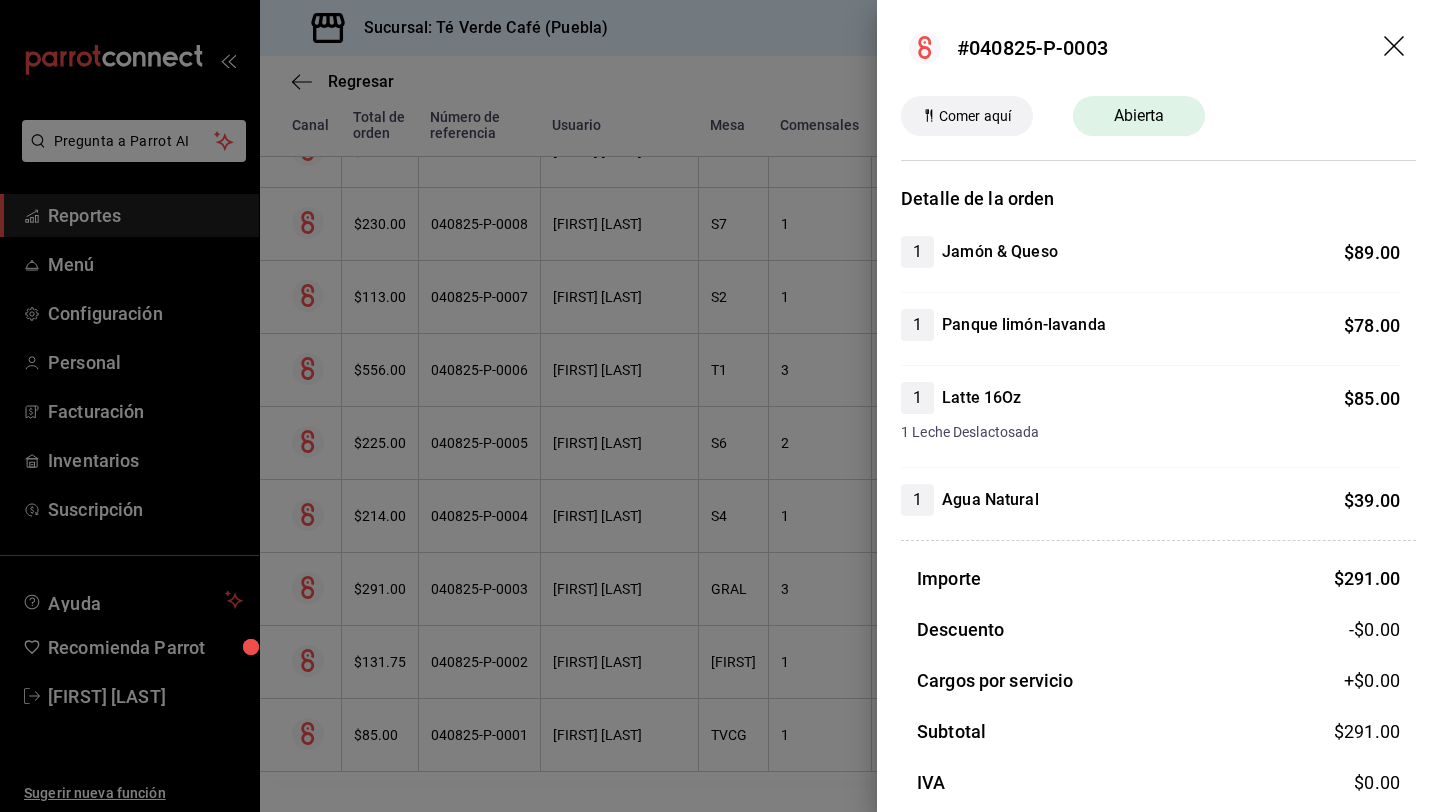 click on "#040825-P-0003" at bounding box center (1158, 48) 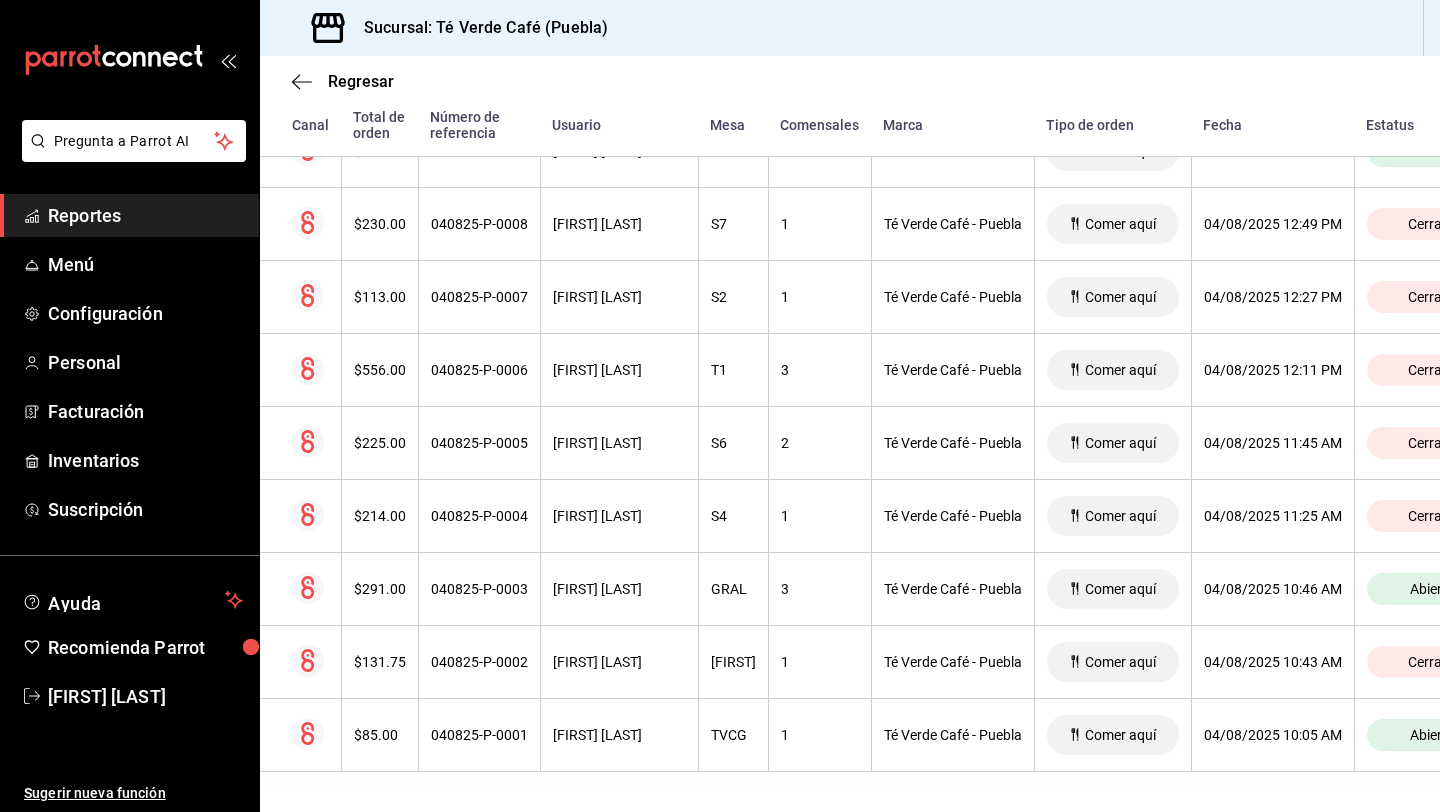 click on "Reportes" at bounding box center [145, 215] 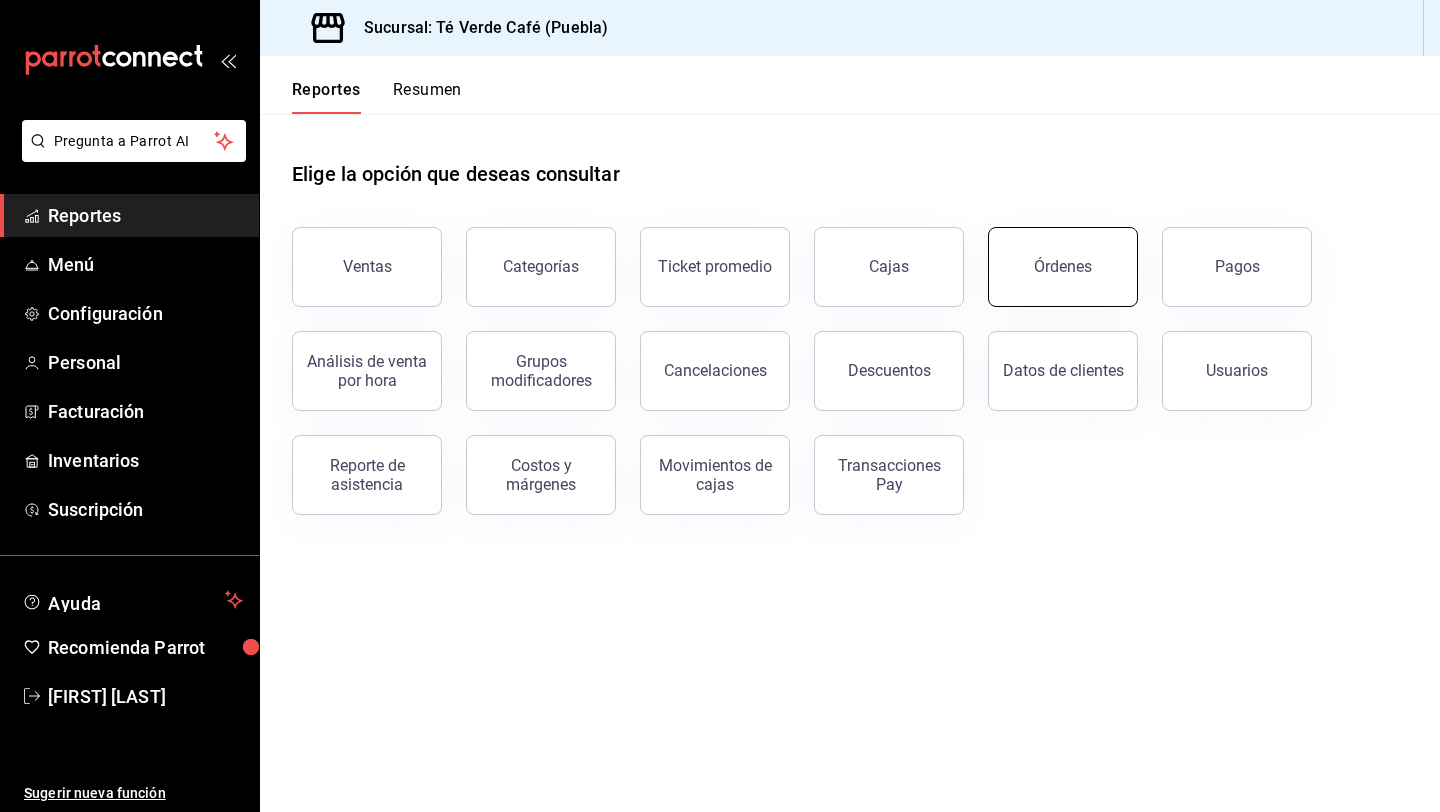 click on "Órdenes" at bounding box center [1063, 266] 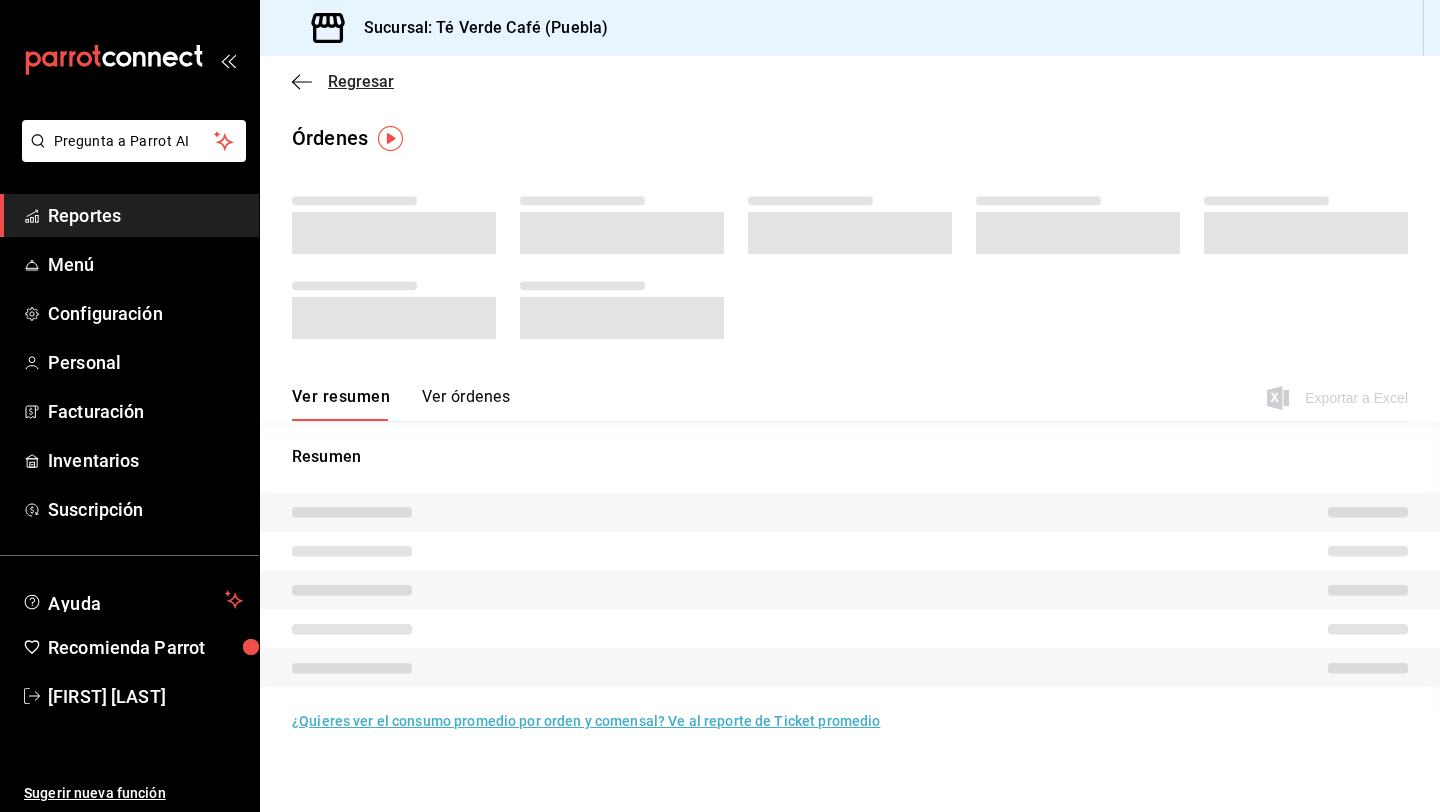 click on "Regresar" at bounding box center [850, 81] 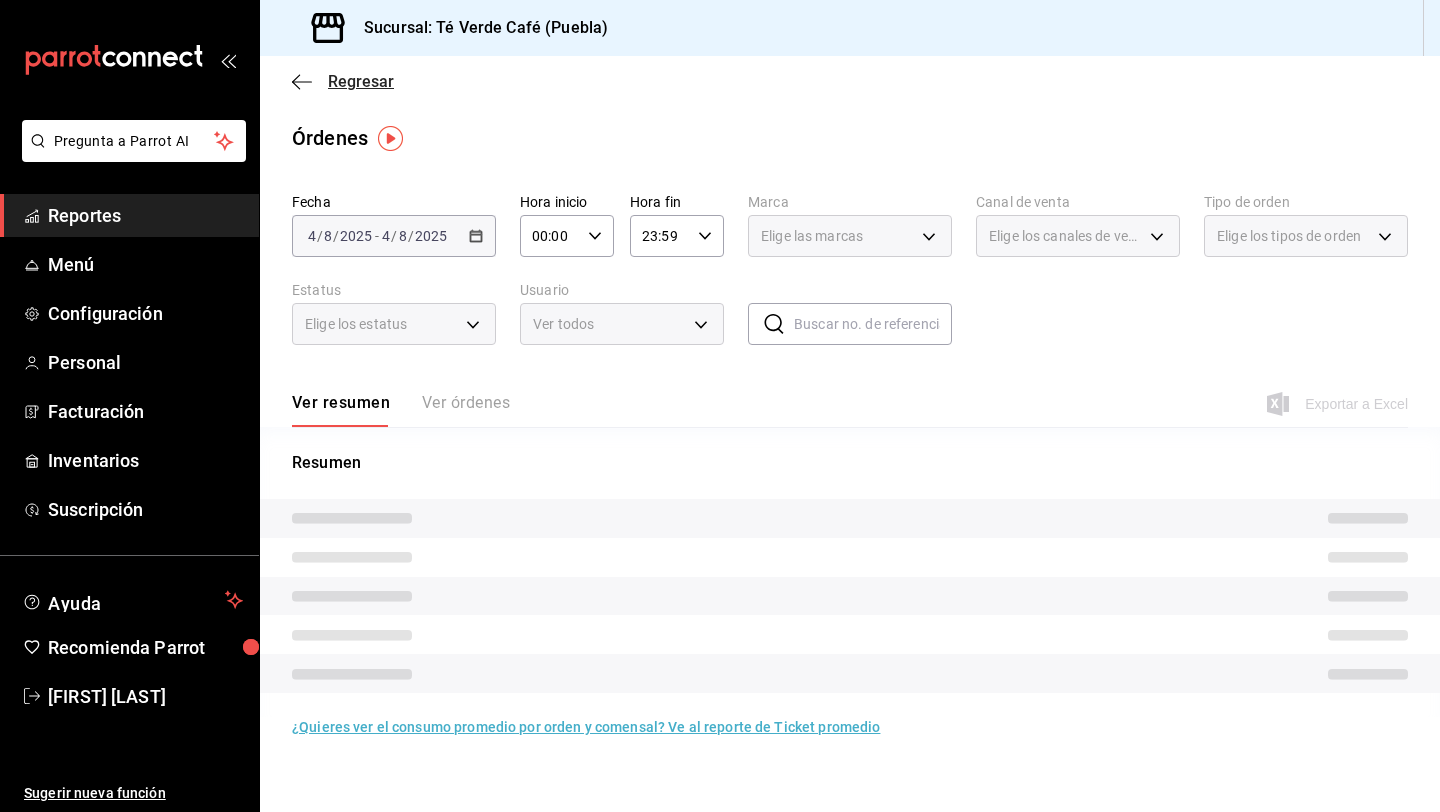 click 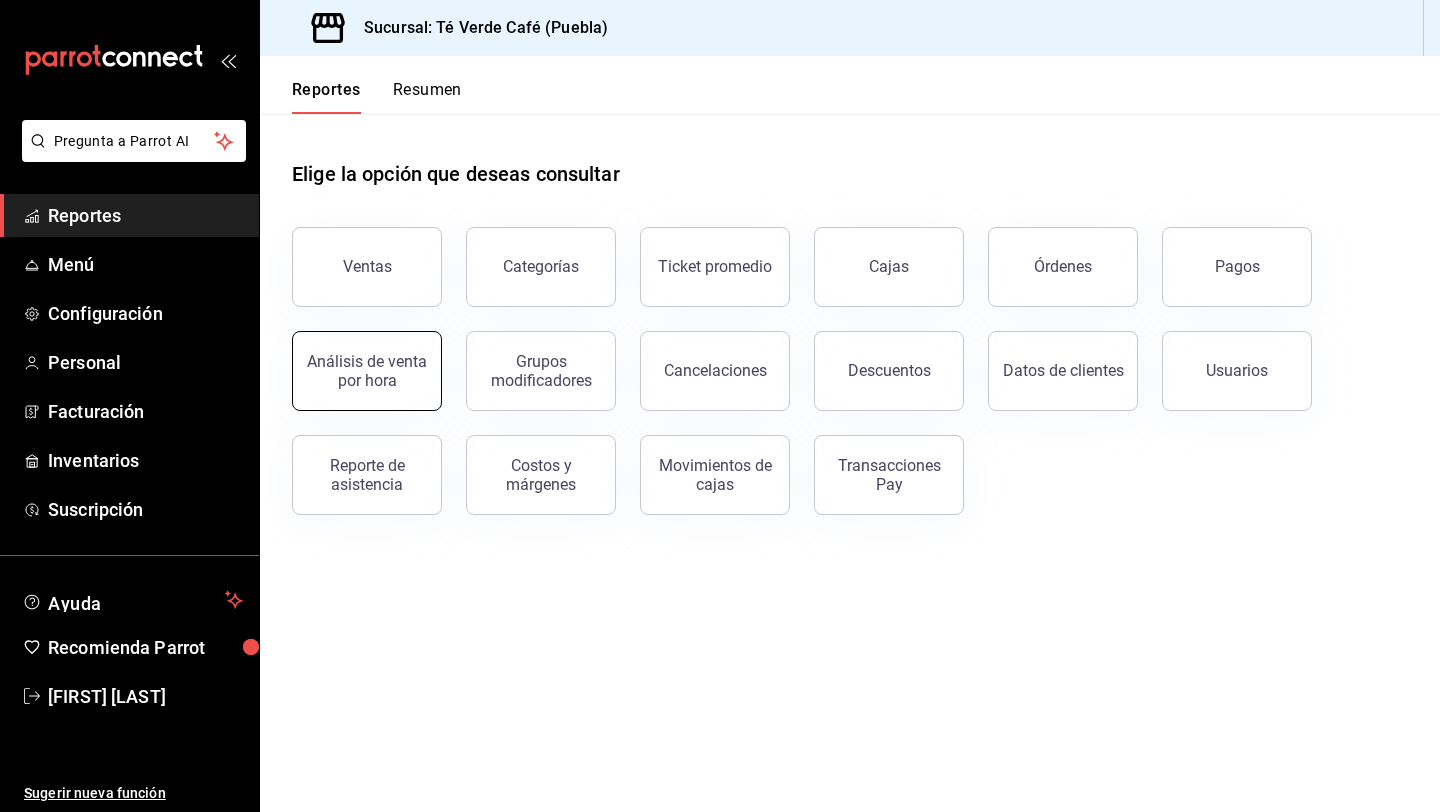 click on "Análisis de venta por hora" at bounding box center [367, 371] 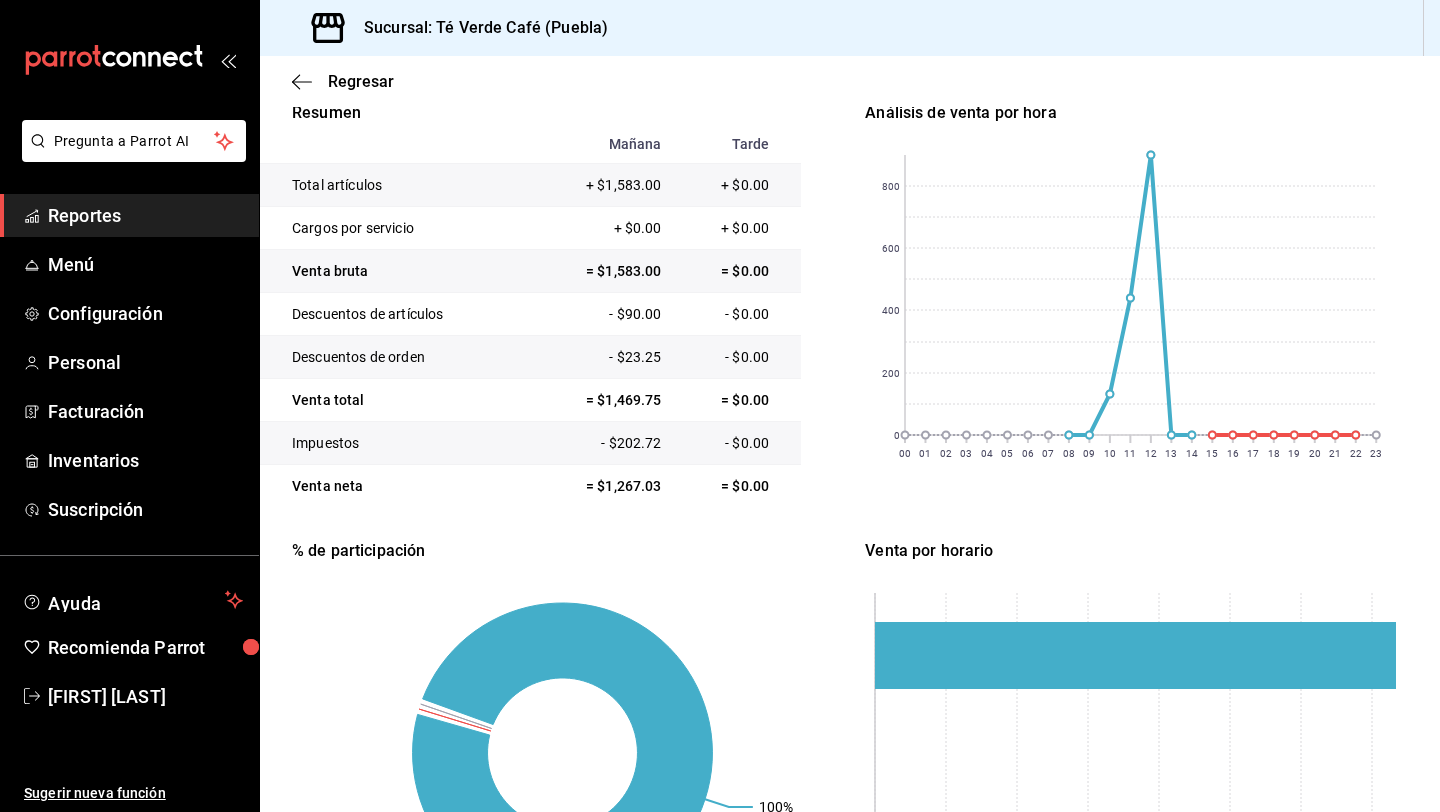 scroll, scrollTop: 0, scrollLeft: 0, axis: both 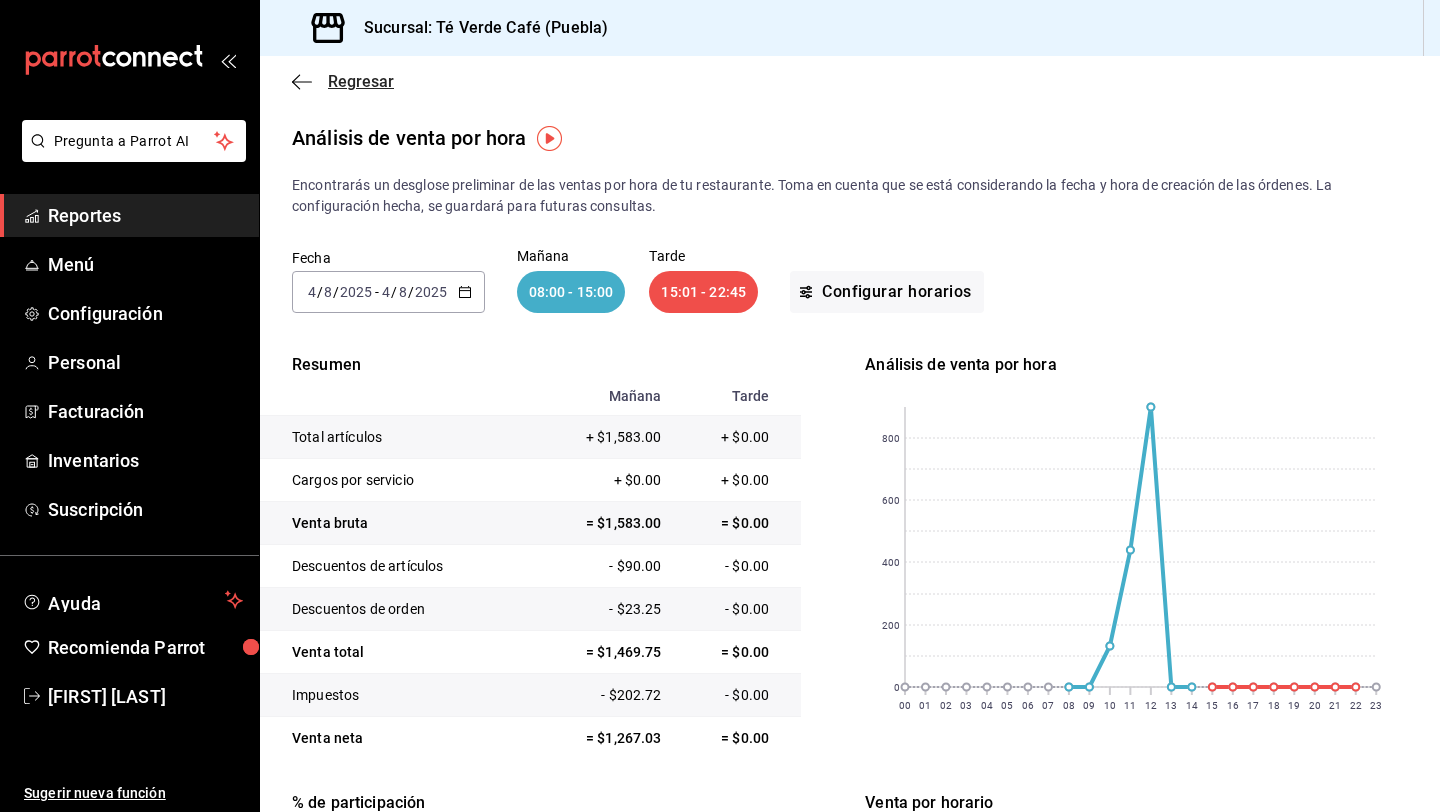 click 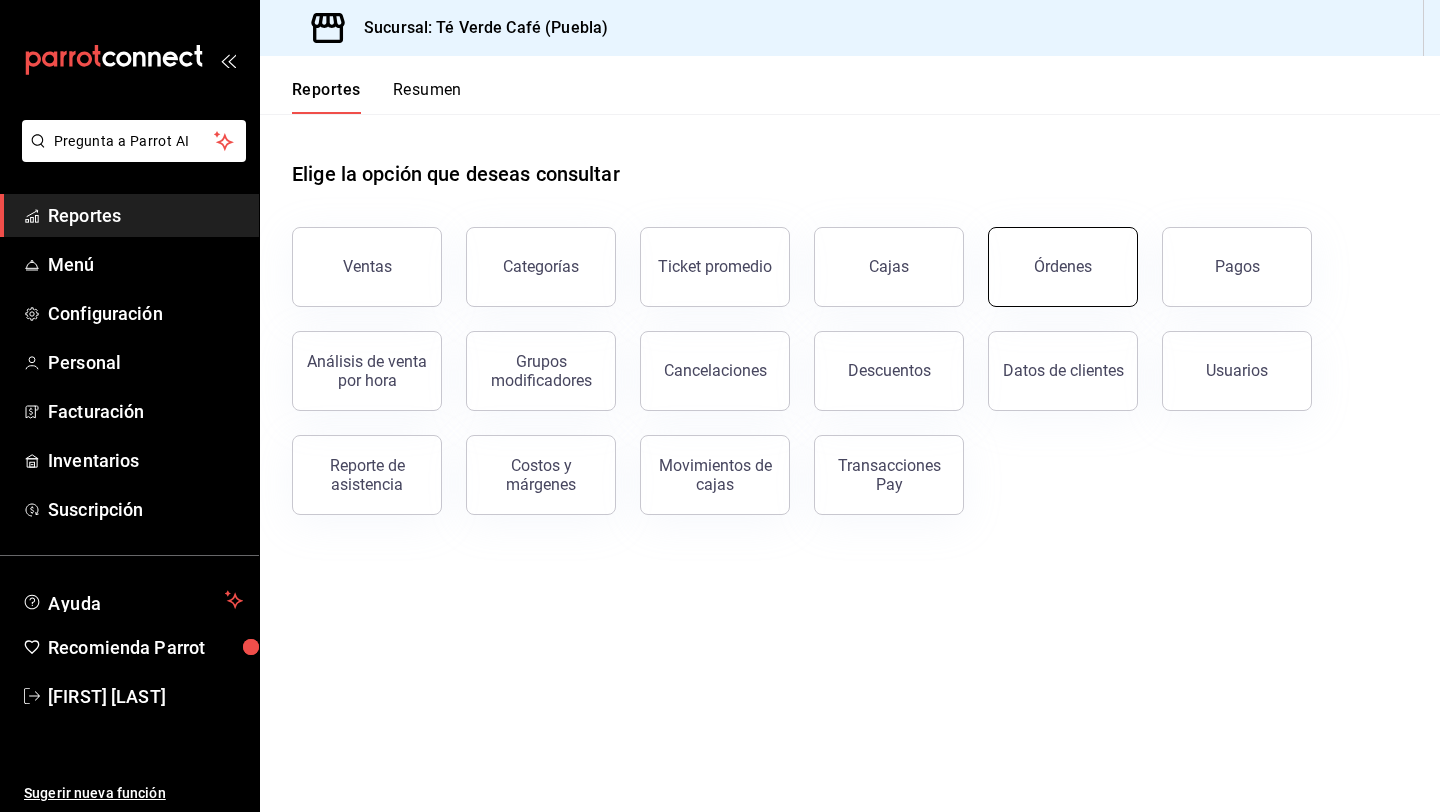 click on "Órdenes" at bounding box center [1063, 267] 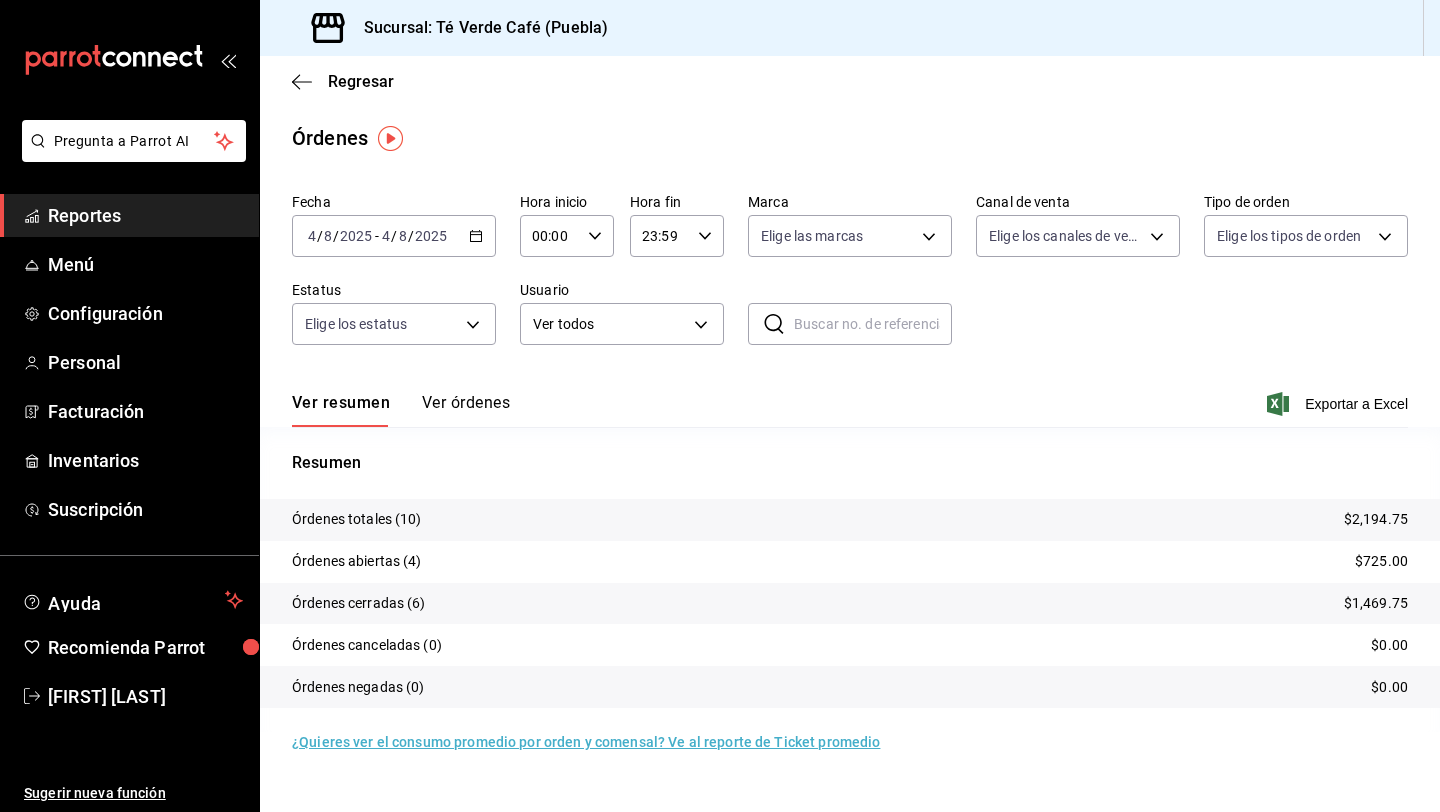 click on "Ver órdenes" at bounding box center [466, 410] 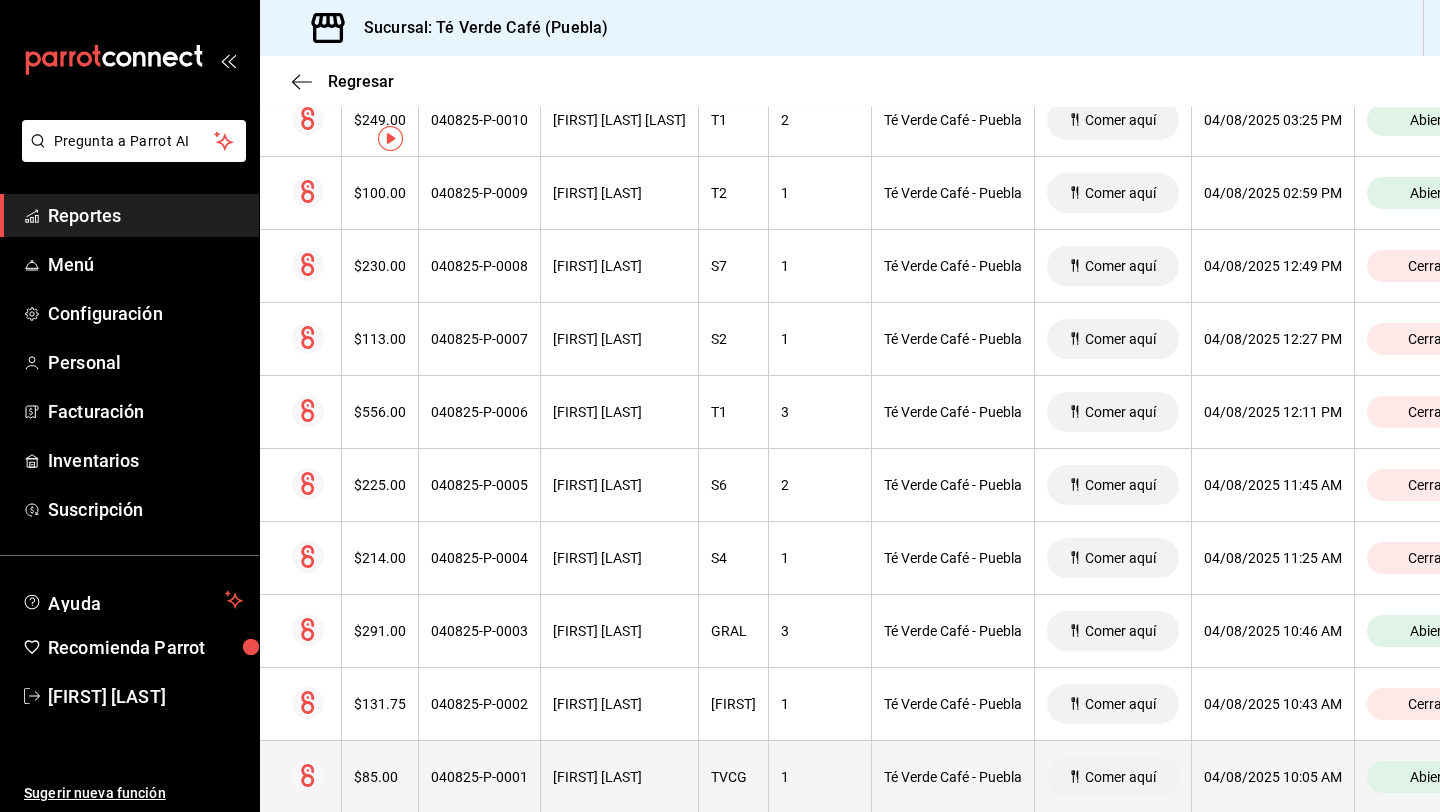 scroll, scrollTop: 0, scrollLeft: 0, axis: both 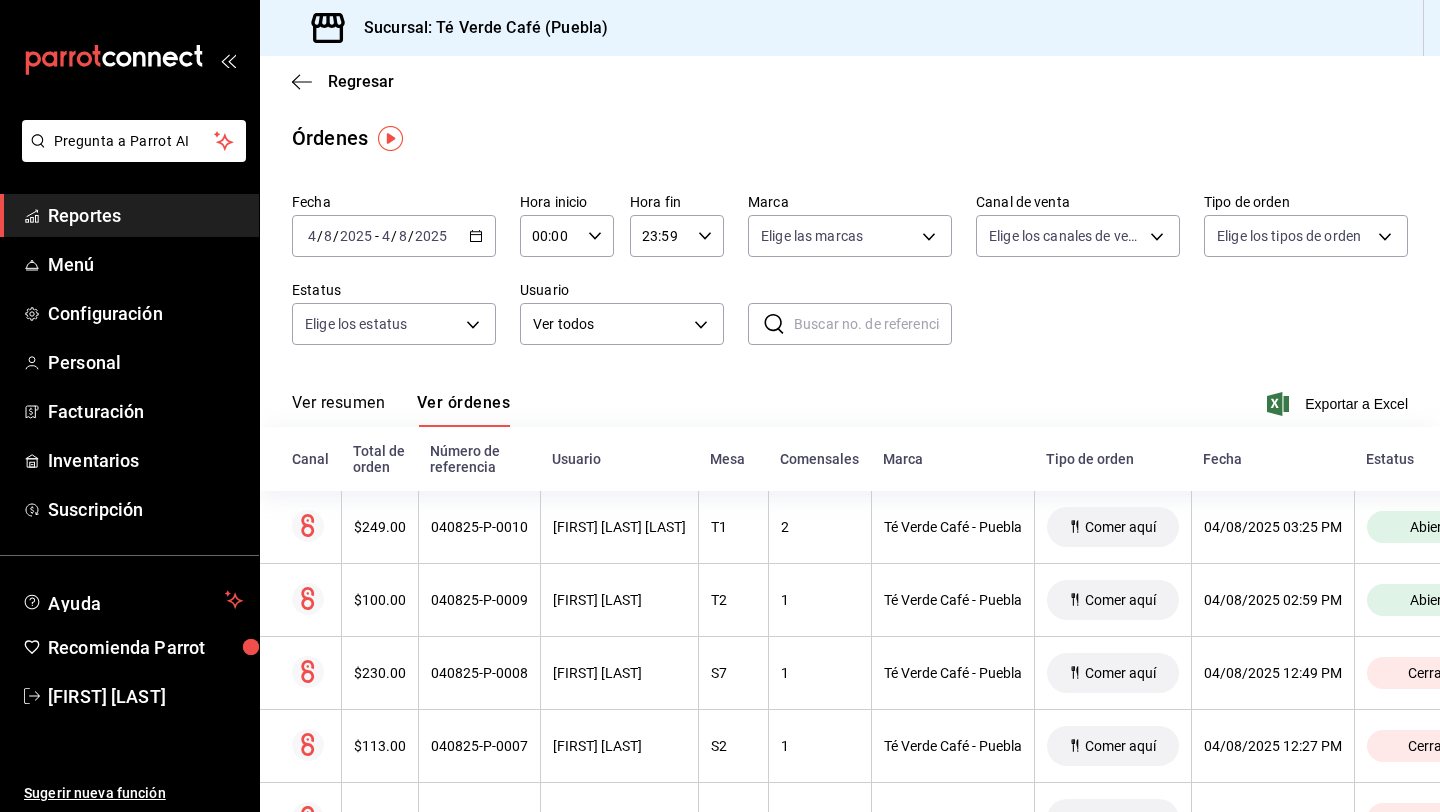 click on "Regresar" at bounding box center (850, 81) 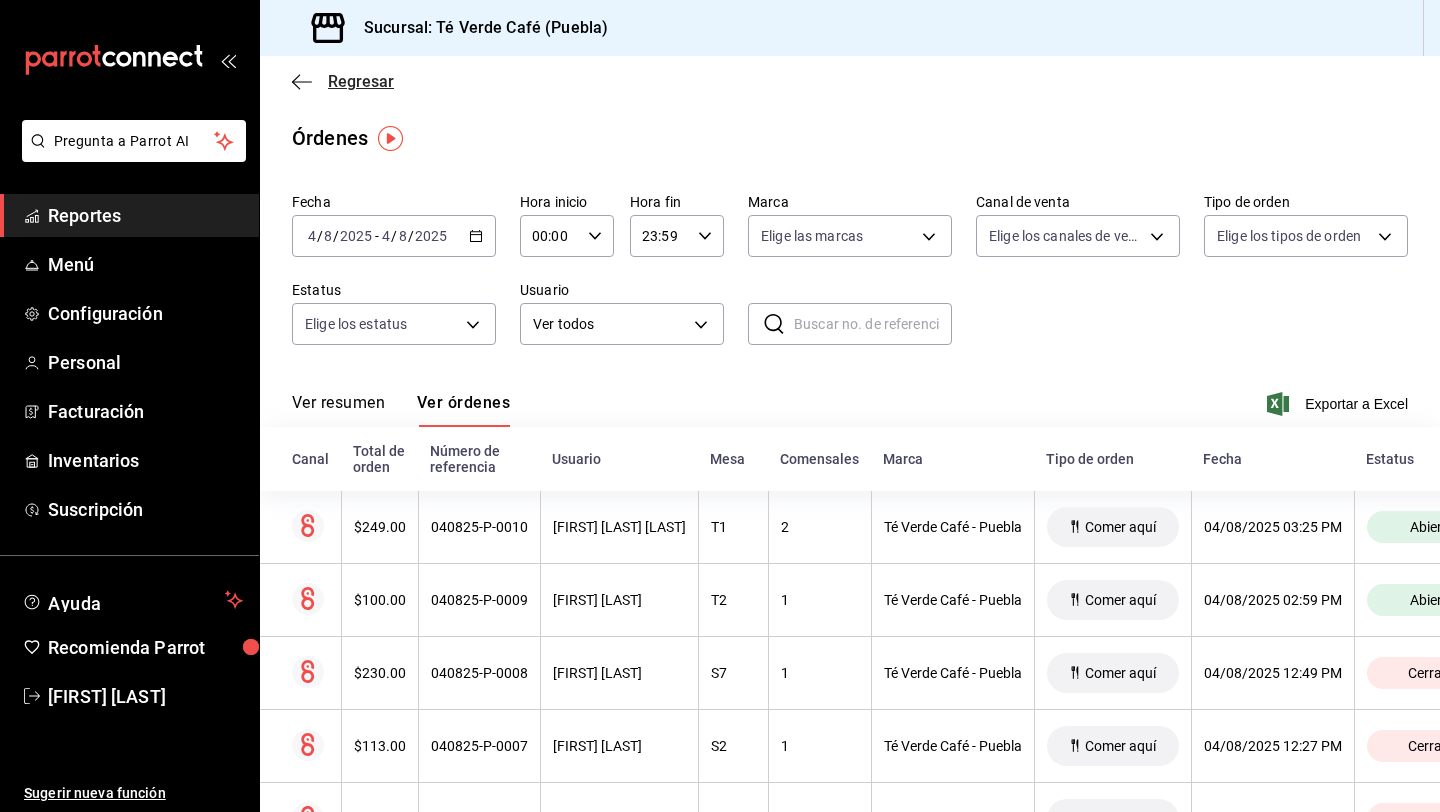 click 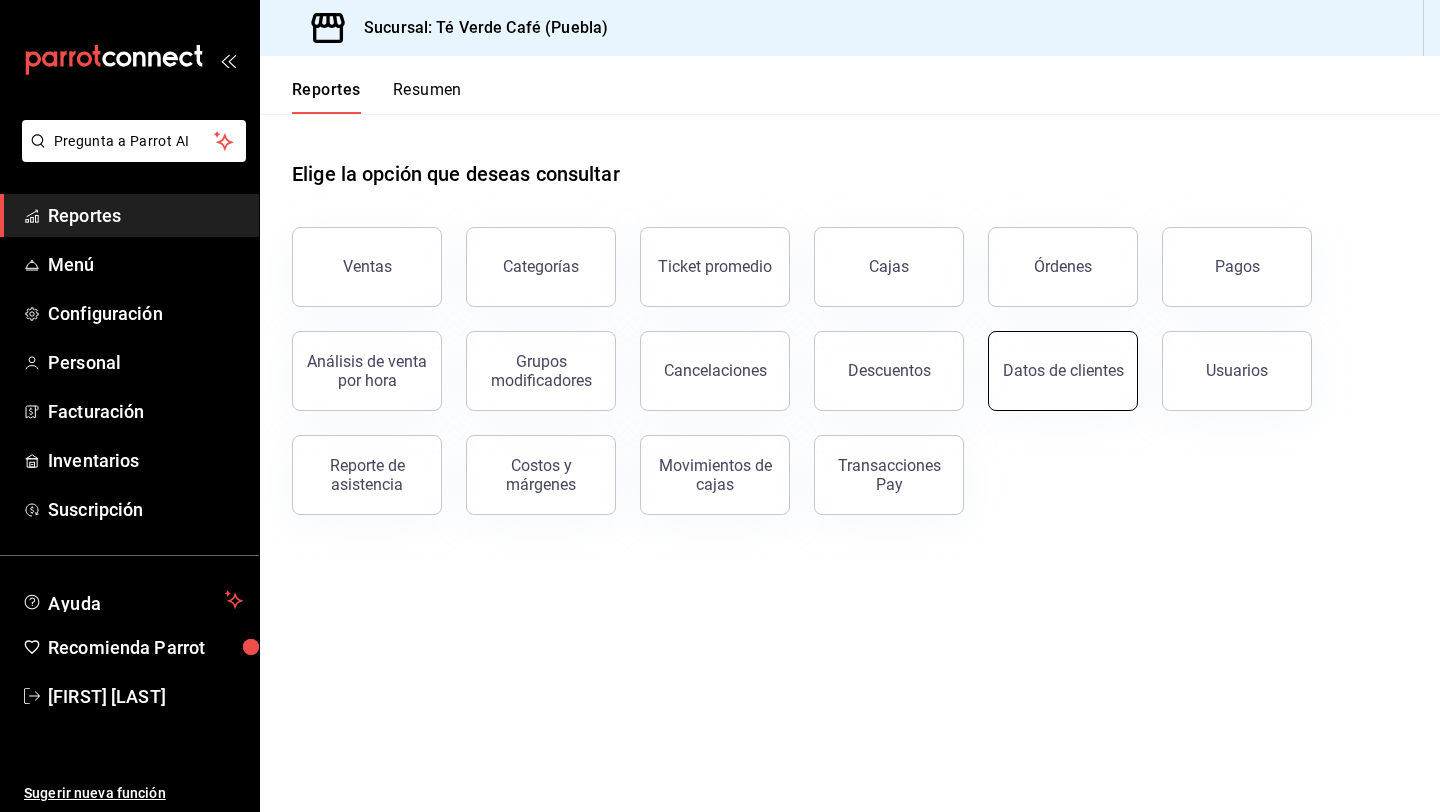 click on "Ventas Categorías Ticket promedio Cajas Órdenes Pagos Análisis de venta por hora Grupos modificadores Cancelaciones Descuentos Datos de clientes Usuarios Reporte de asistencia Costos y márgenes Movimientos de cajas Transacciones Pay" at bounding box center [838, 359] 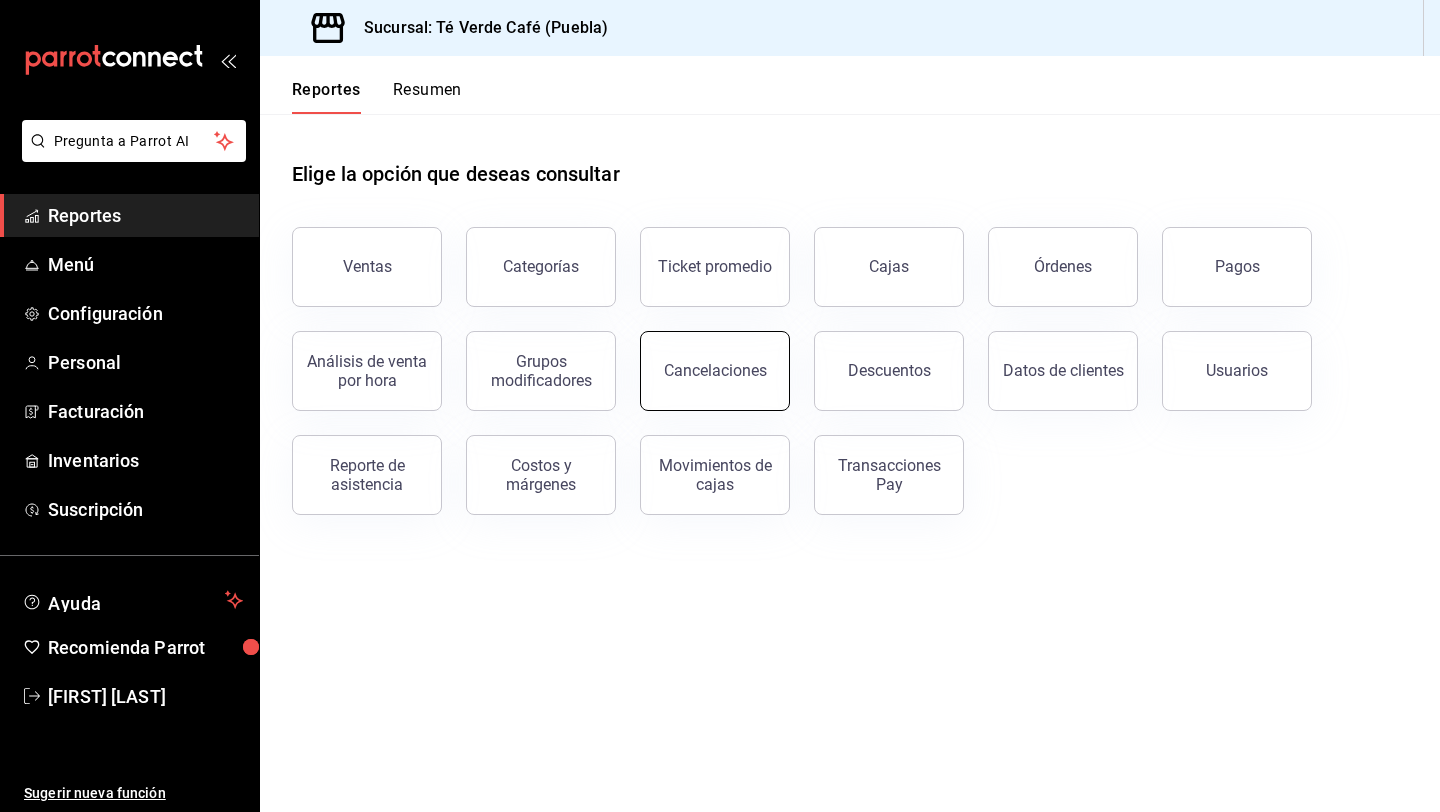 click on "Cancelaciones" at bounding box center [715, 370] 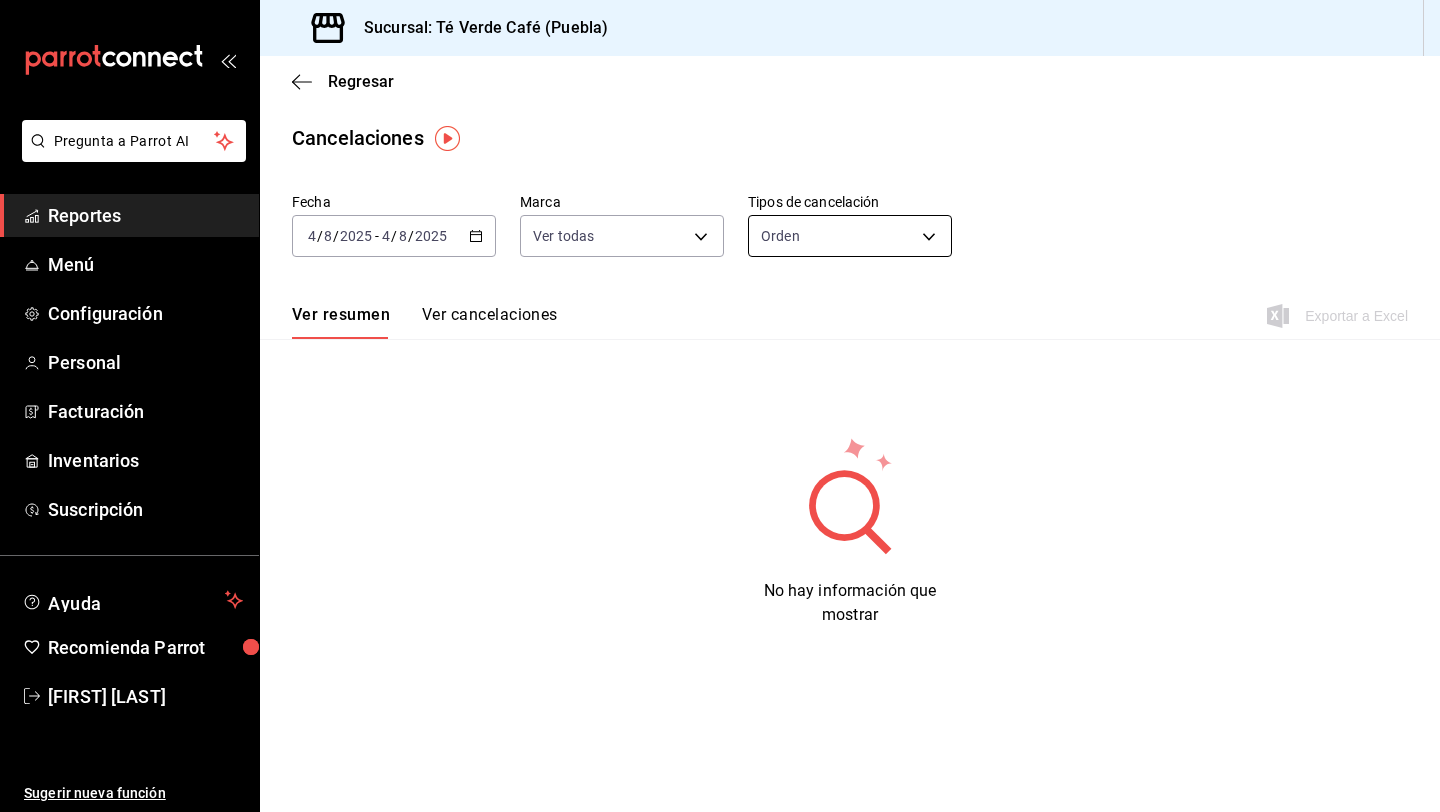 click on "Pregunta a Parrot AI Reportes   Menú   Configuración   Personal   Facturación   Inventarios   Suscripción   Ayuda Recomienda Parrot   [FIRST] [LAST]   Sugerir nueva función   Sucursal: Té Verde Café ([CITY]) Regresar Cancelaciones Fecha 2025-08-04 4 / 8 / 2025 - 2025-08-04 4 / 8 / 2025 Marca Ver todas [object Object] Tipos de cancelación Orden ORDER Ver resumen Ver cancelaciones Exportar a Excel No hay información que mostrar Pregunta a Parrot AI Reportes   Menú   Configuración   Personal   Facturación   Inventarios   Suscripción   Ayuda Recomienda Parrot   [FIRST] [LAST]   Sugerir nueva función   GANA 1 MES GRATIS EN TU SUSCRIPCIÓN AQUÍ ¿Recuerdas cómo empezó tu restaurante?
Hoy puedes ayudar a un colega a tener el mismo cambio que tú viviste.
Recomienda Parrot directamente desde tu Portal Administrador.
Es fácil y rápido.
🎁 Por cada restaurante que se una, ganas 1 mes gratis. Ver video tutorial Ir a video Visitar centro de ayuda ([PHONE]) soporte@[example.com]" at bounding box center (720, 406) 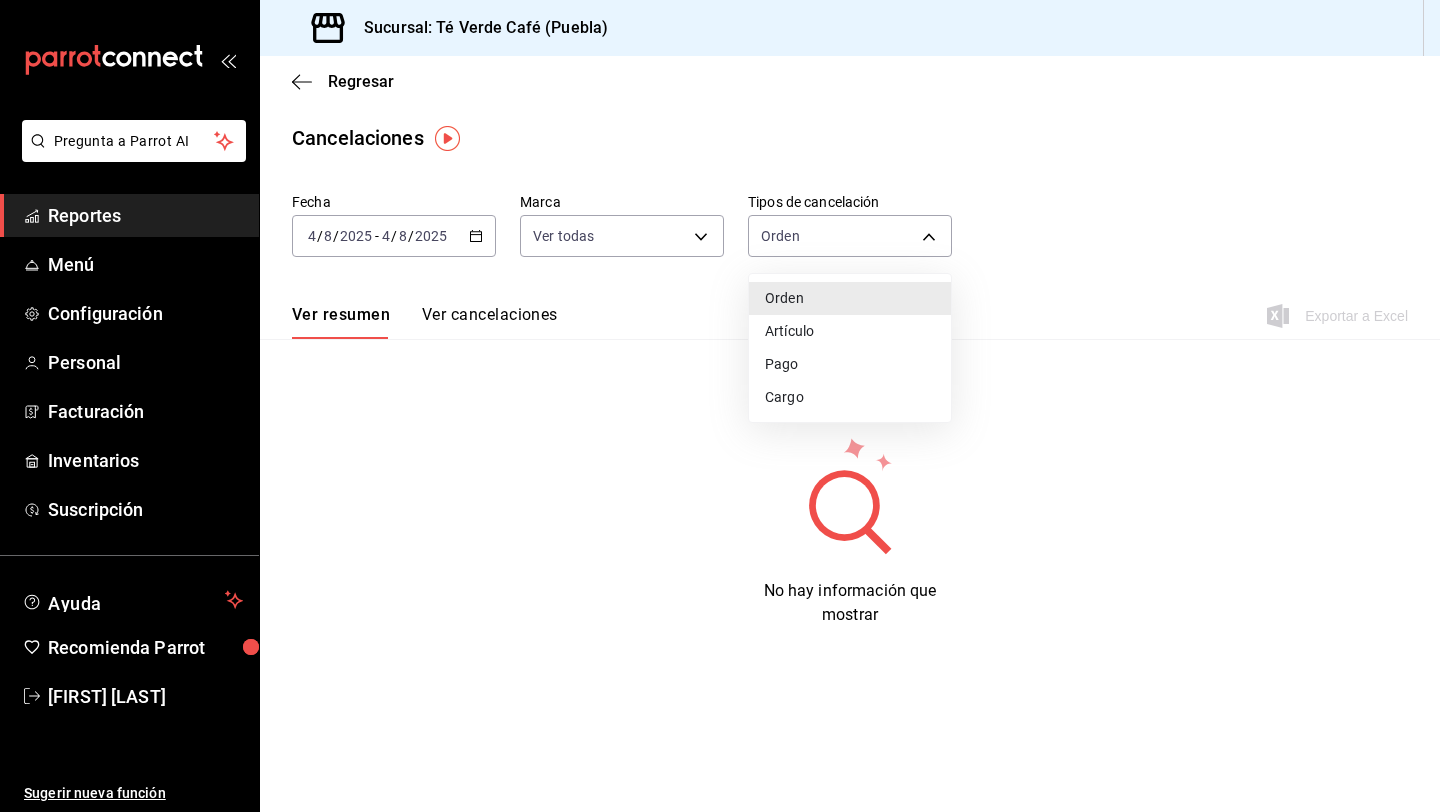 click on "Artículo" at bounding box center (850, 331) 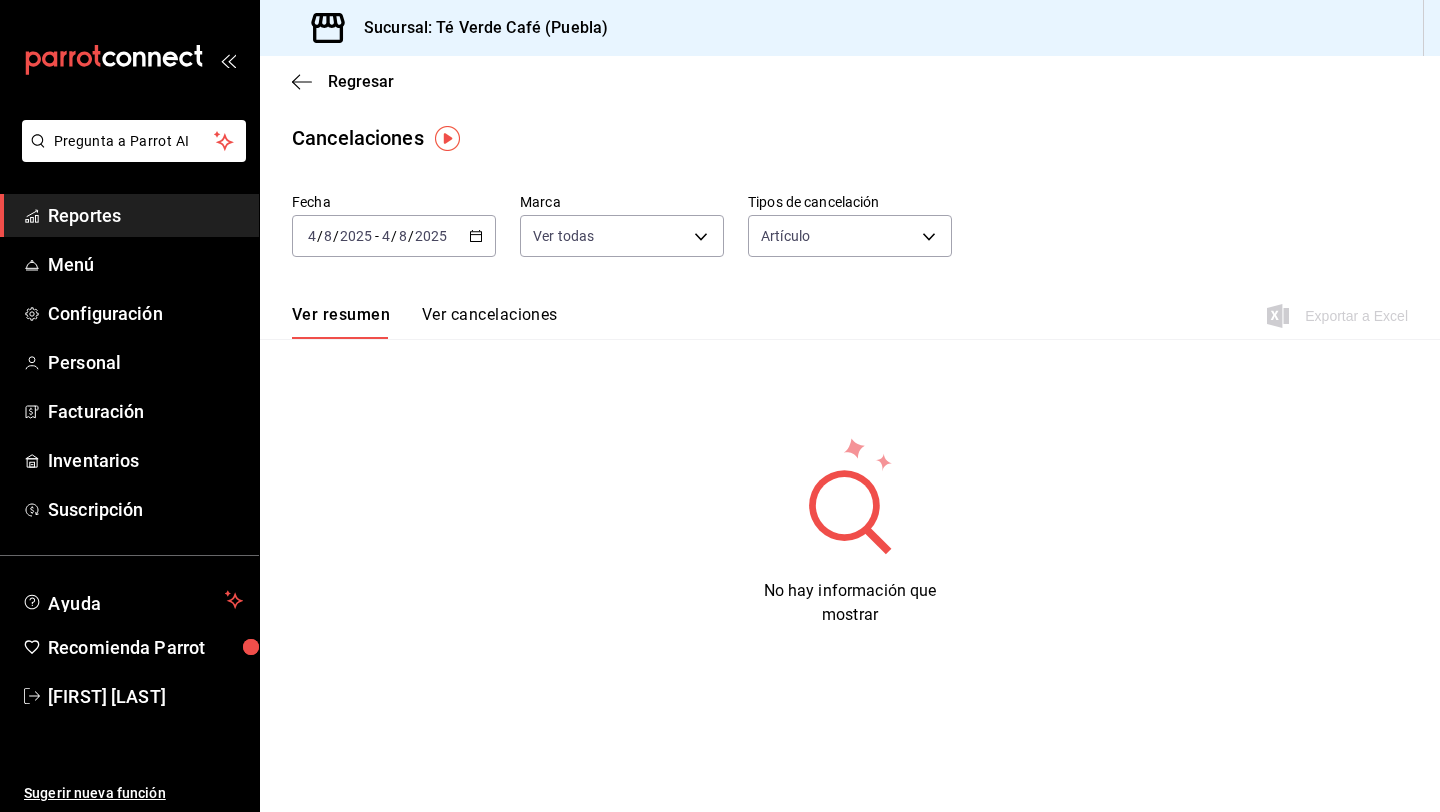 click on "Ver cancelaciones" at bounding box center (490, 322) 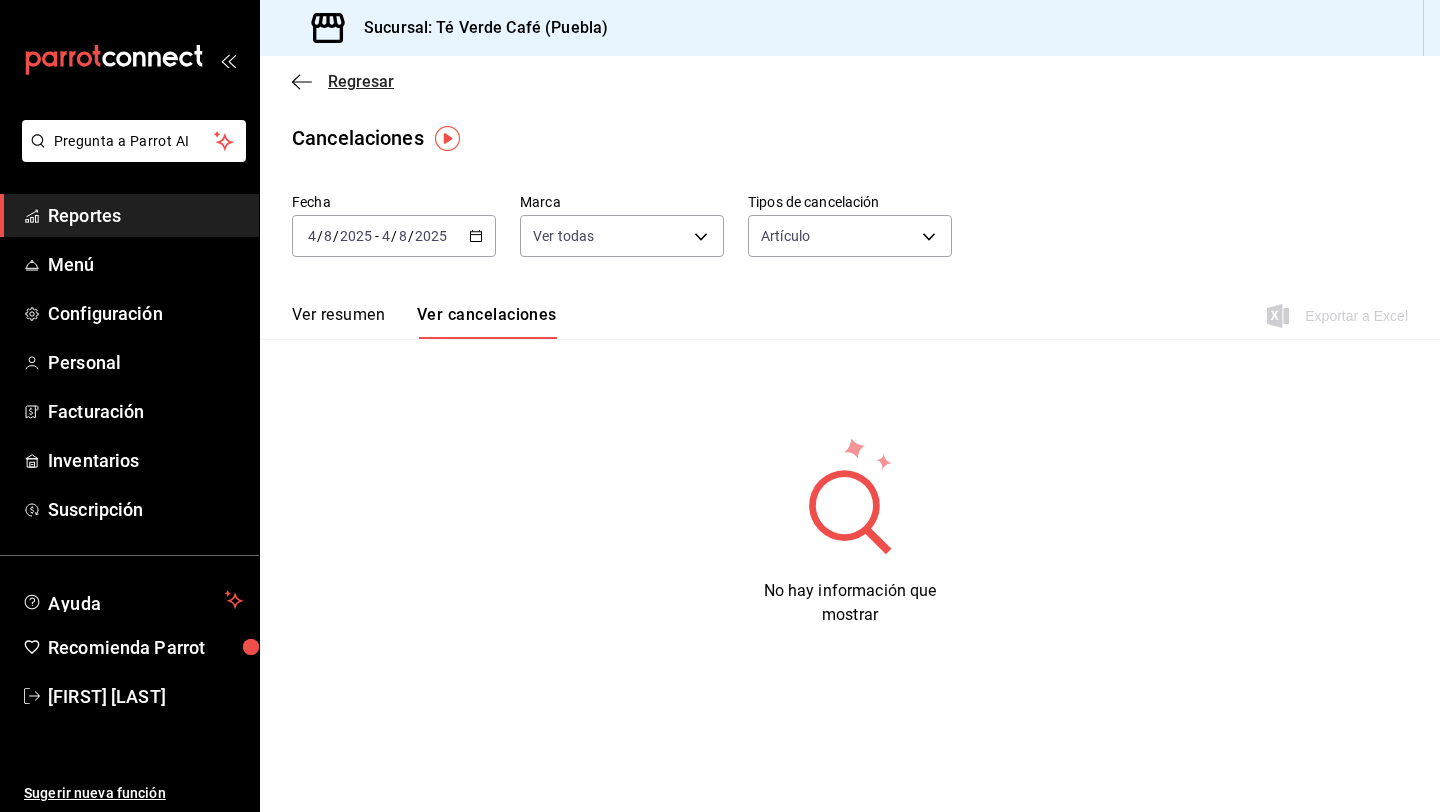 click 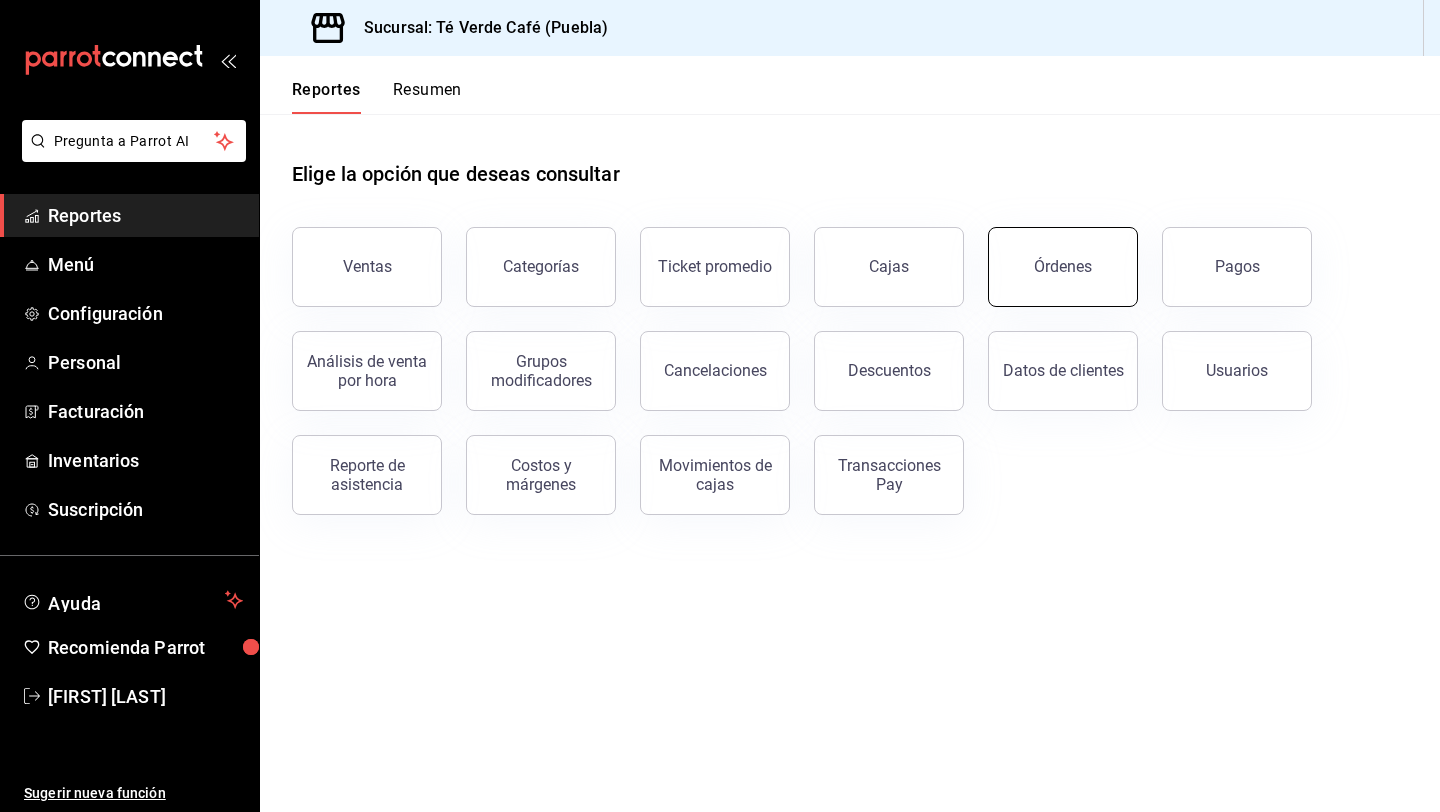 click on "Órdenes" at bounding box center [1063, 267] 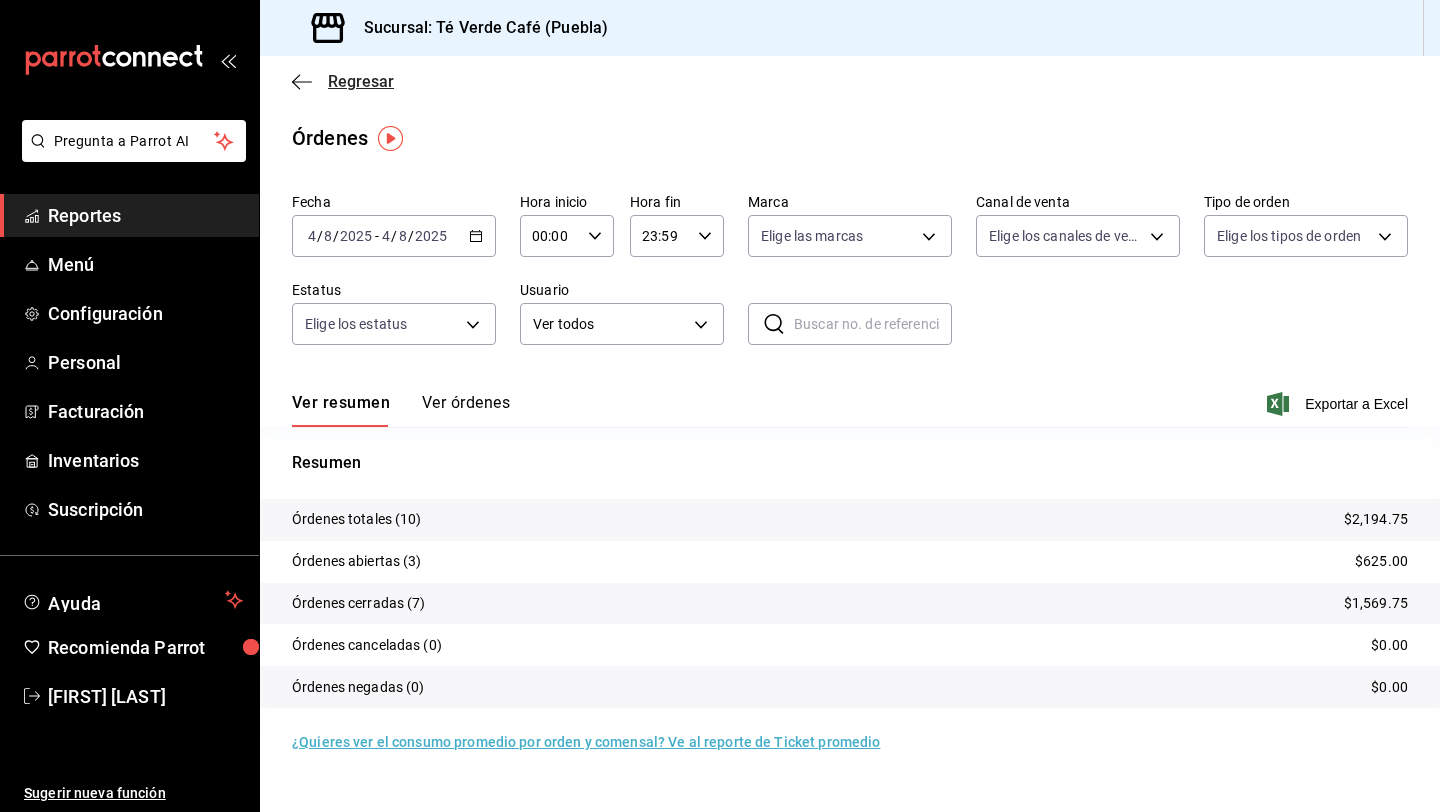 click on "Regresar" at bounding box center (343, 81) 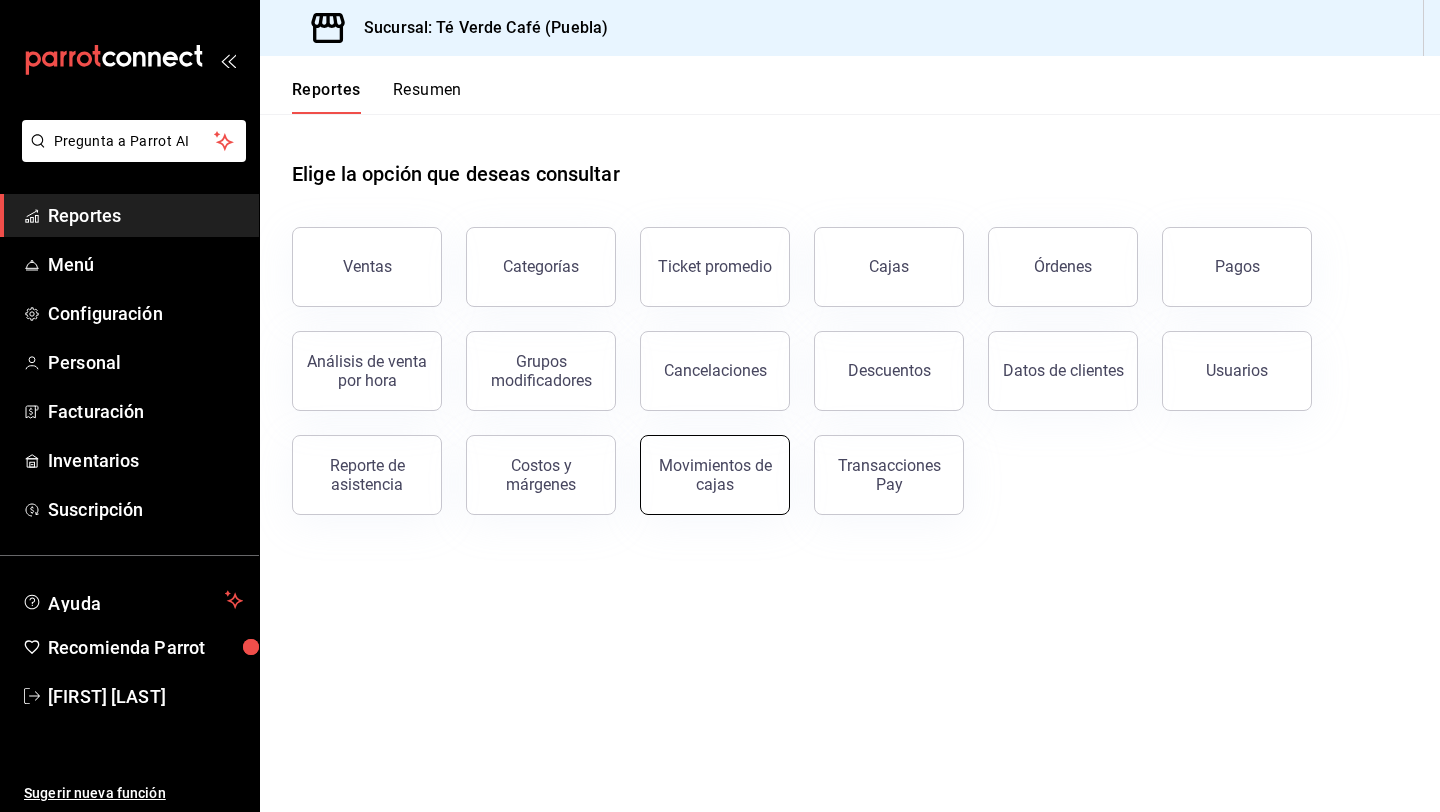 click on "Movimientos de cajas" at bounding box center (715, 475) 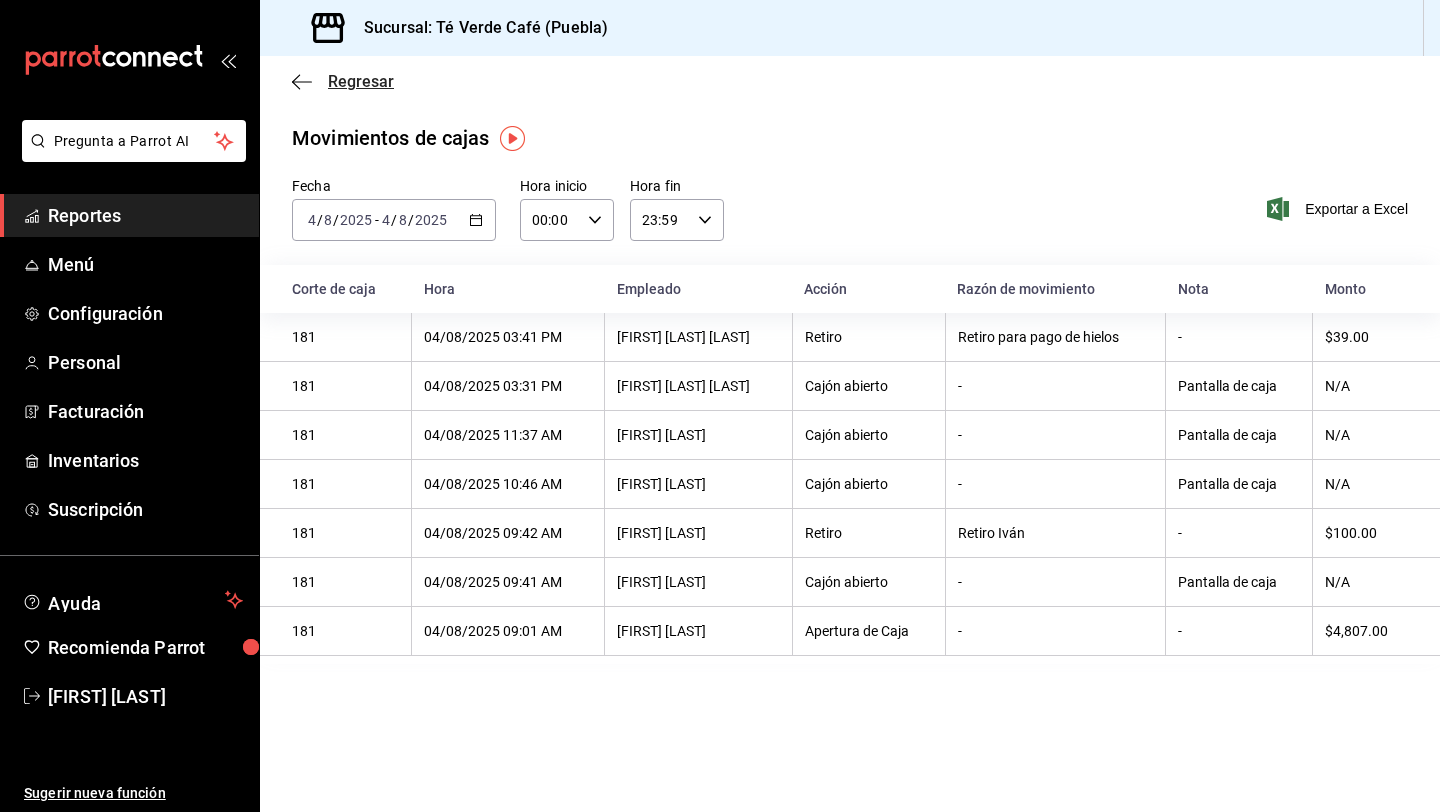 click 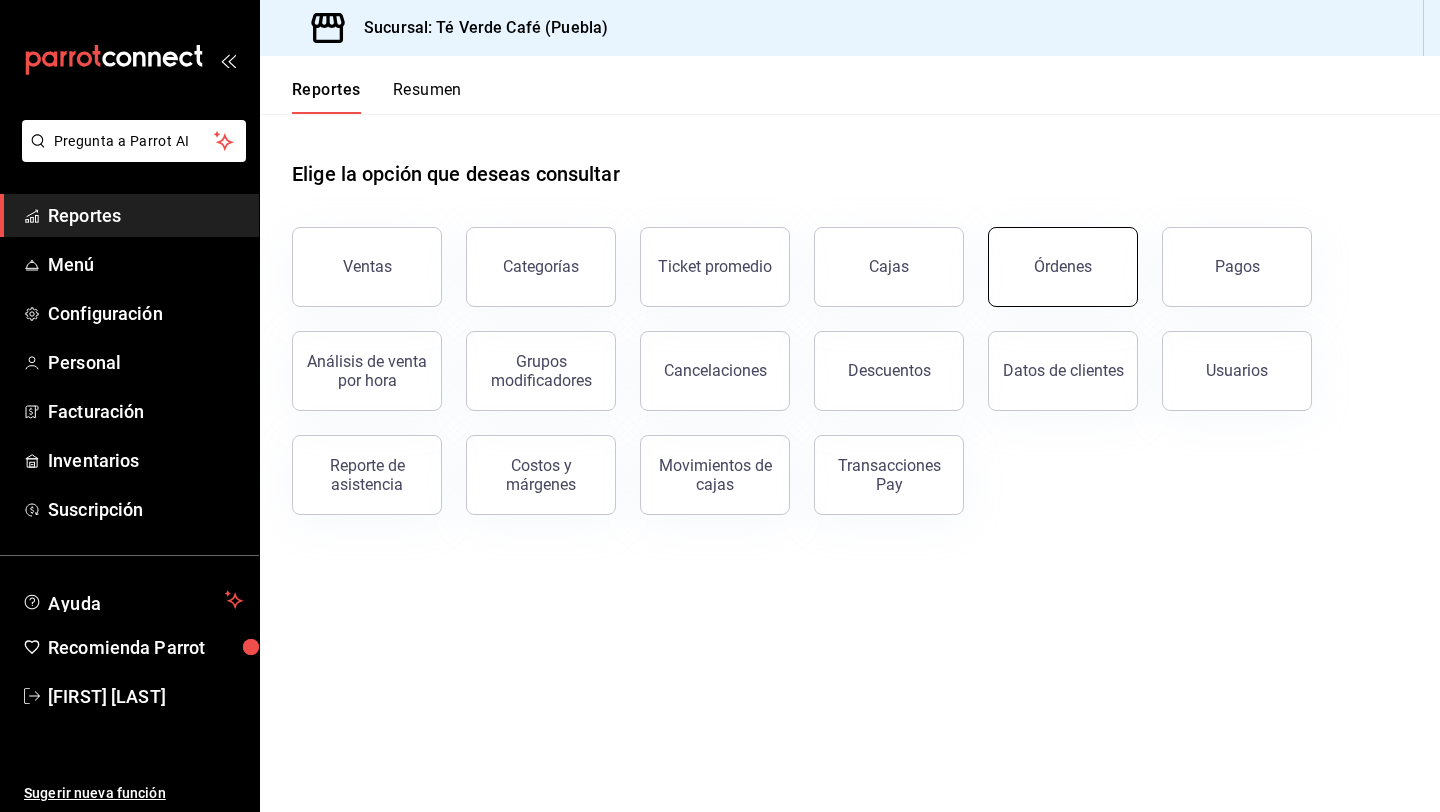 click on "Órdenes" at bounding box center [1063, 267] 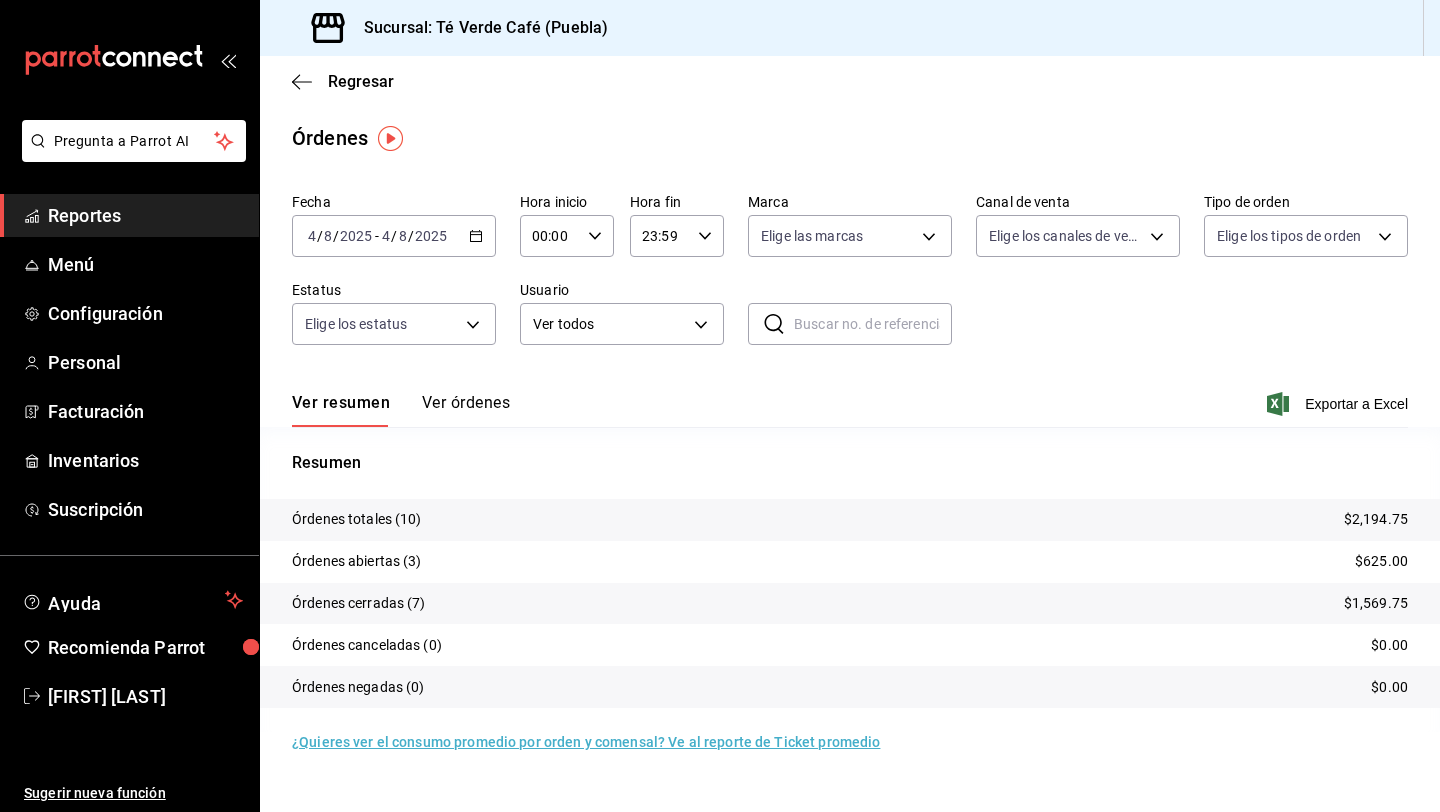 click on "Ver órdenes" at bounding box center [466, 410] 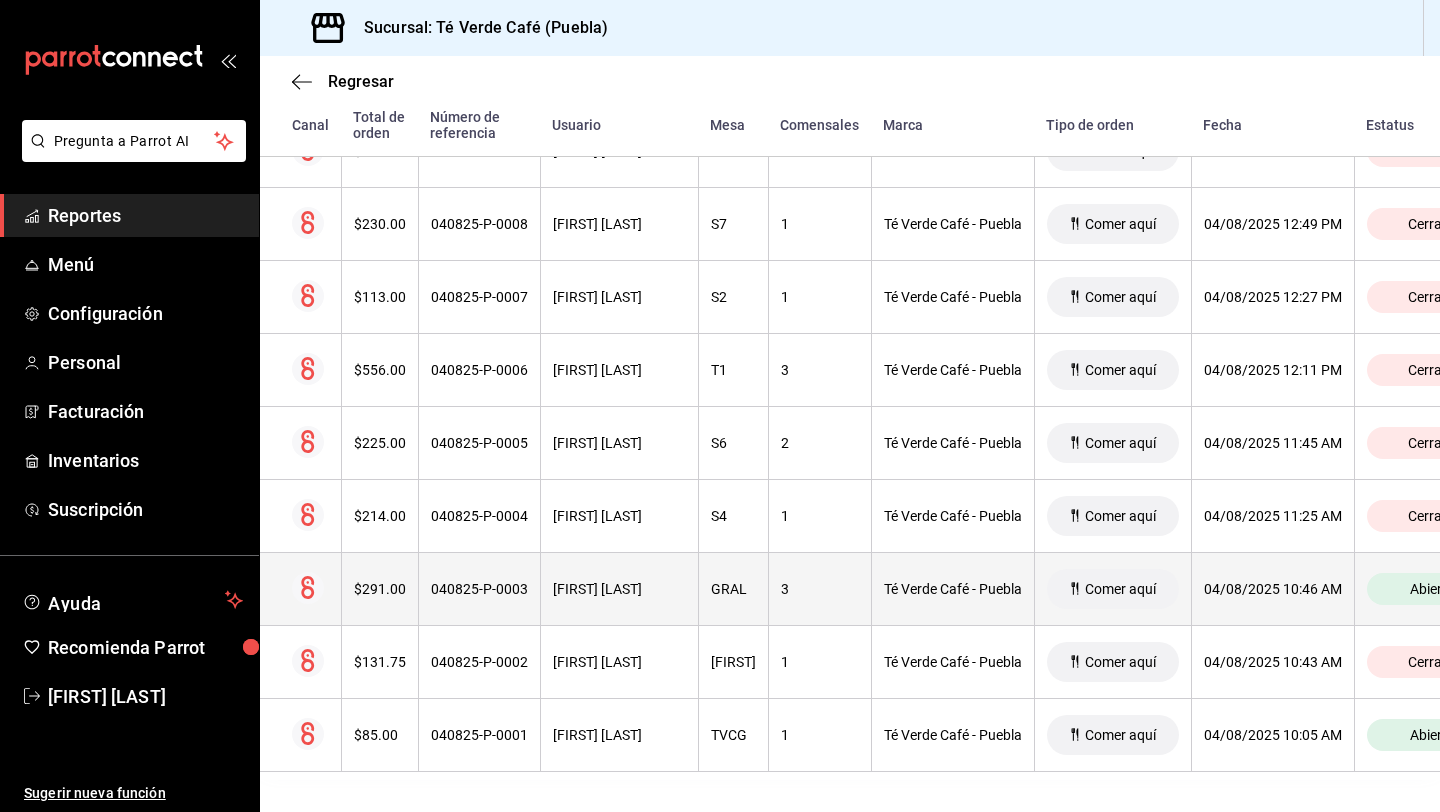 scroll, scrollTop: 0, scrollLeft: 0, axis: both 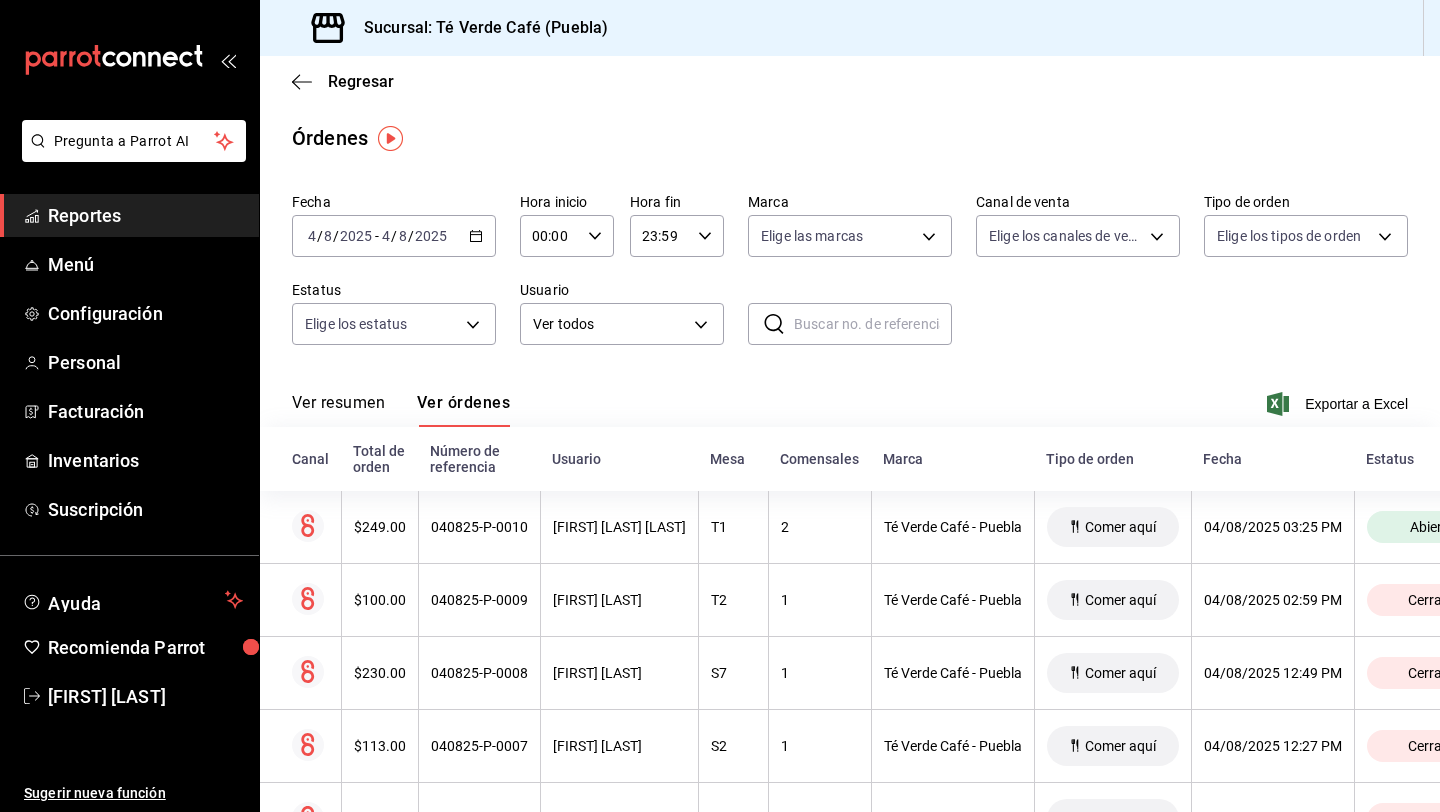 click on "Reportes" at bounding box center (145, 215) 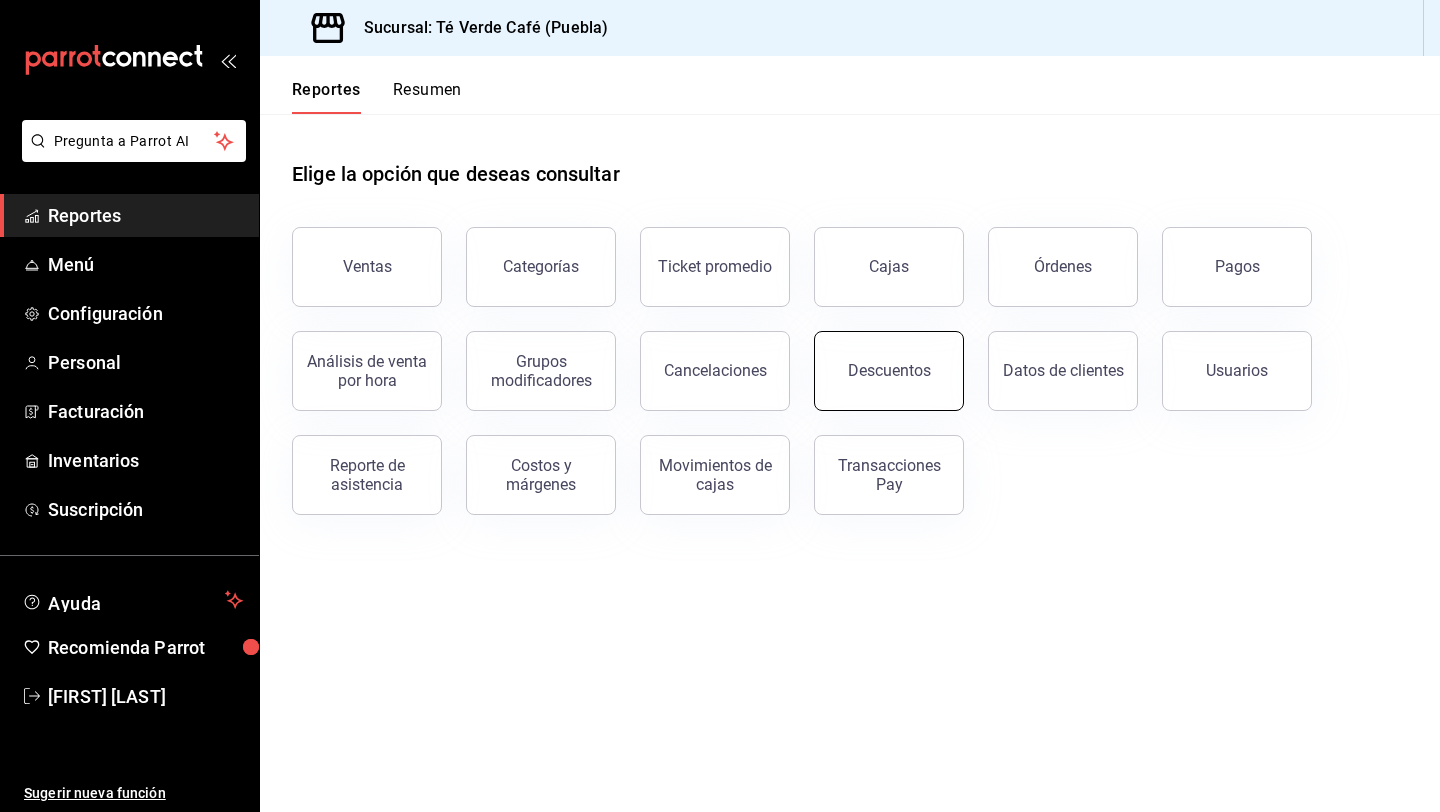 click on "Descuentos" at bounding box center [889, 371] 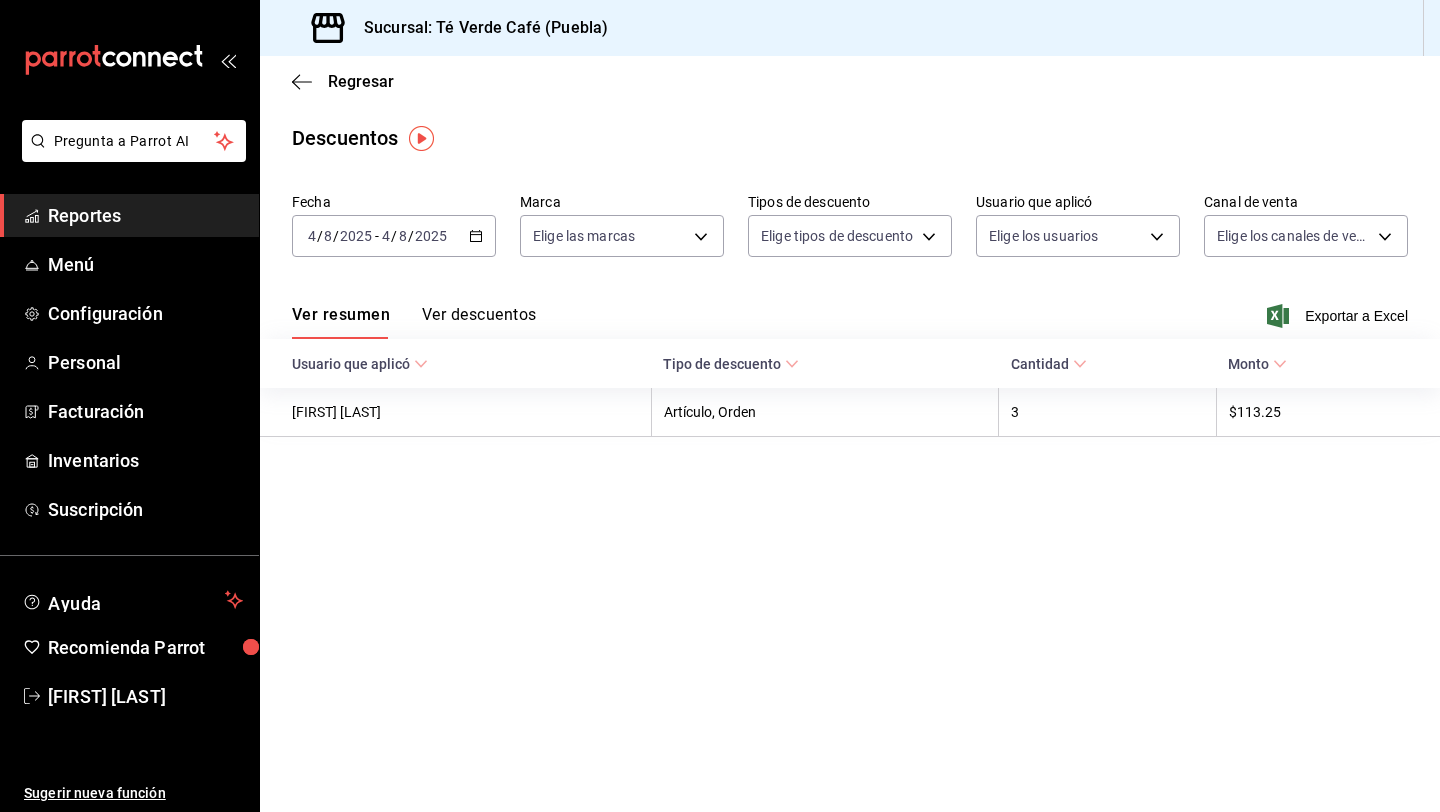 click on "Ver descuentos" at bounding box center [479, 322] 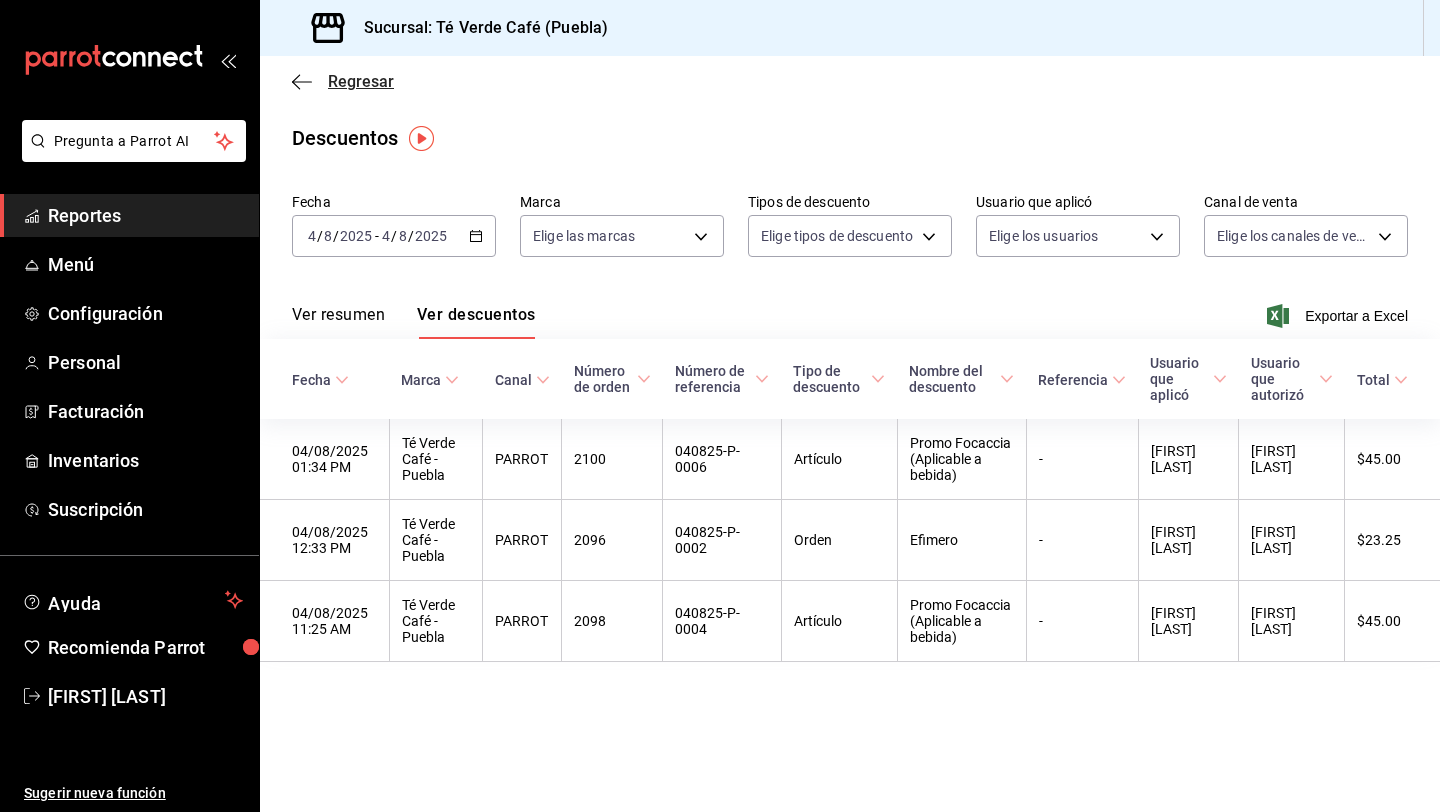 click on "Regresar" at bounding box center [343, 81] 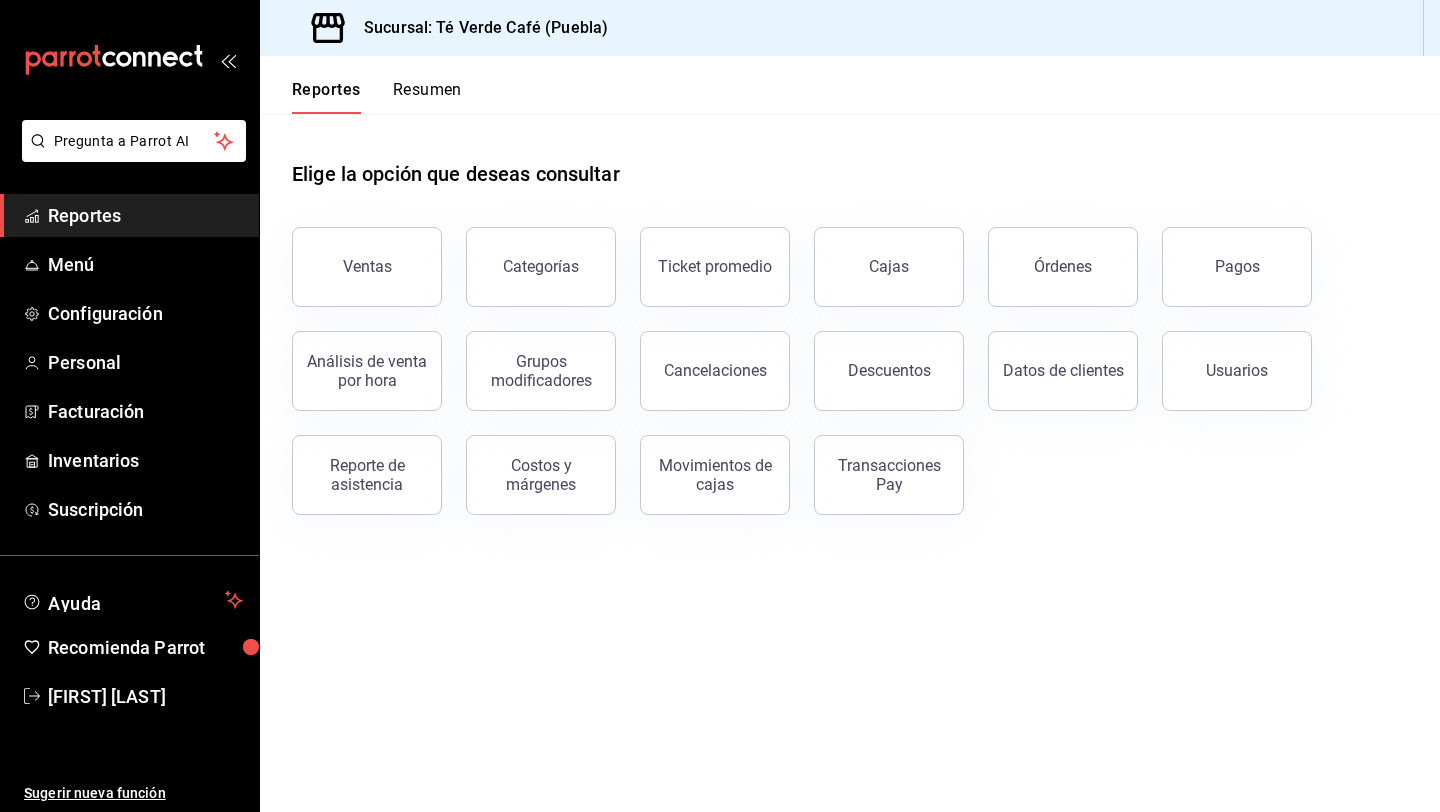 click on "Resumen" at bounding box center (427, 97) 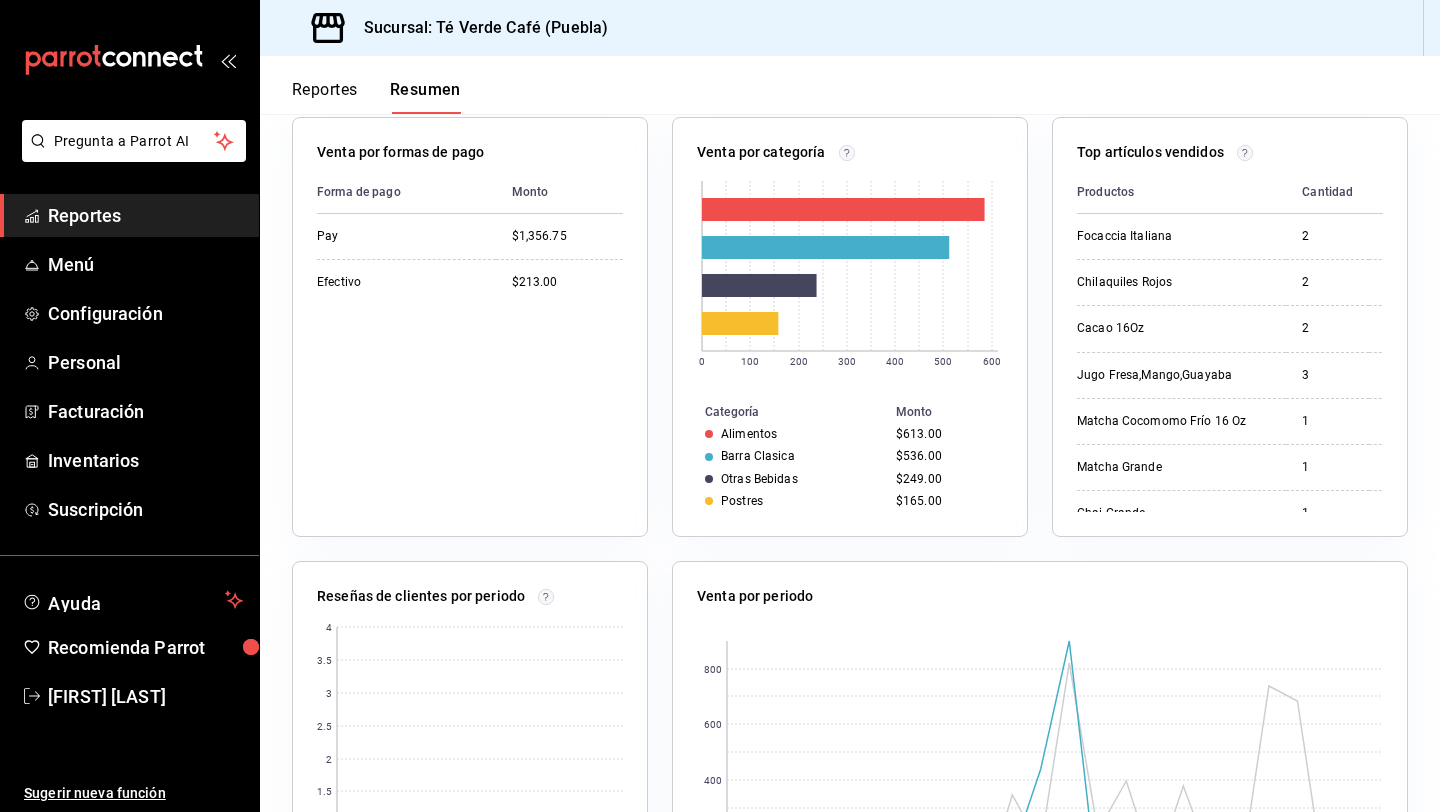 scroll, scrollTop: 20, scrollLeft: 0, axis: vertical 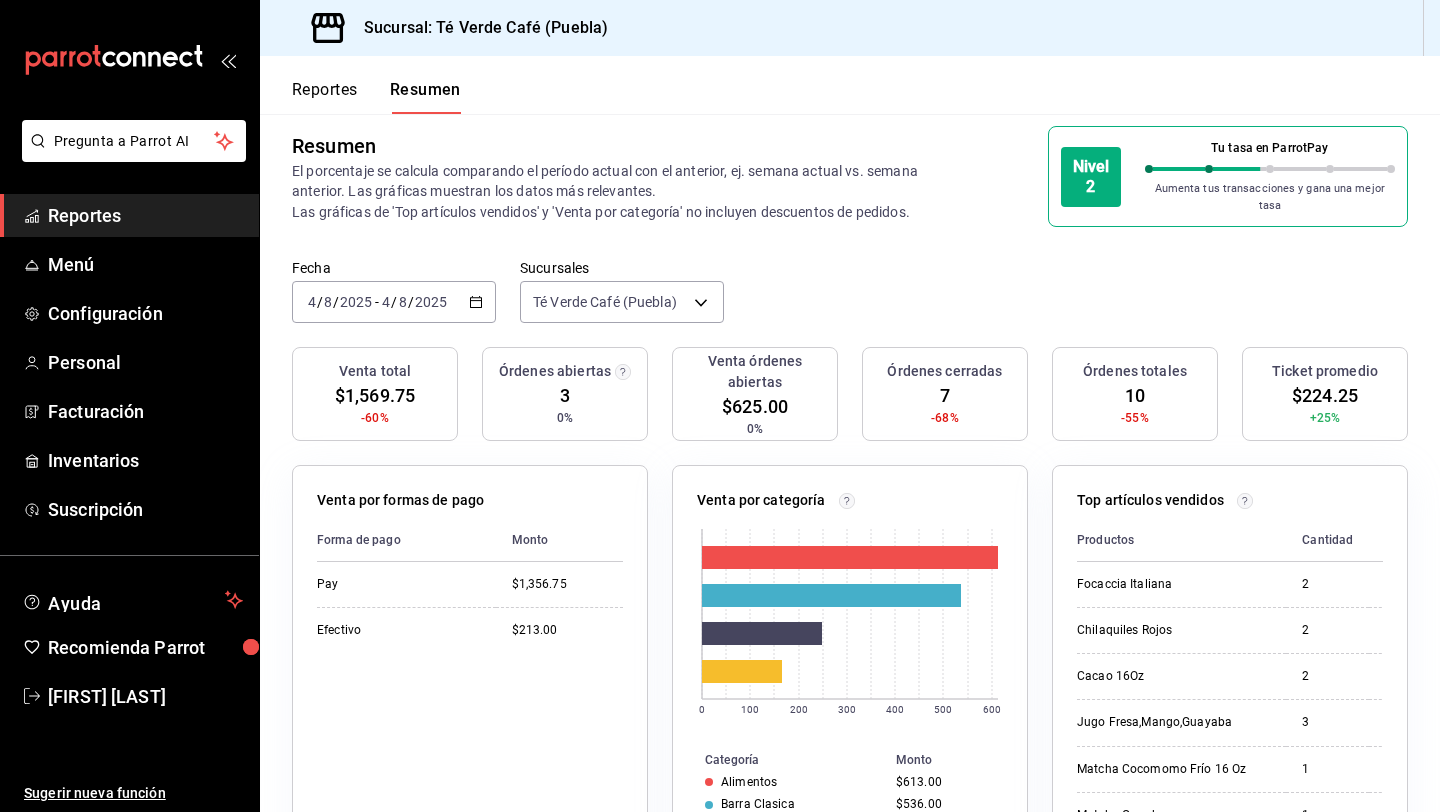 click on "Reportes" at bounding box center (325, 97) 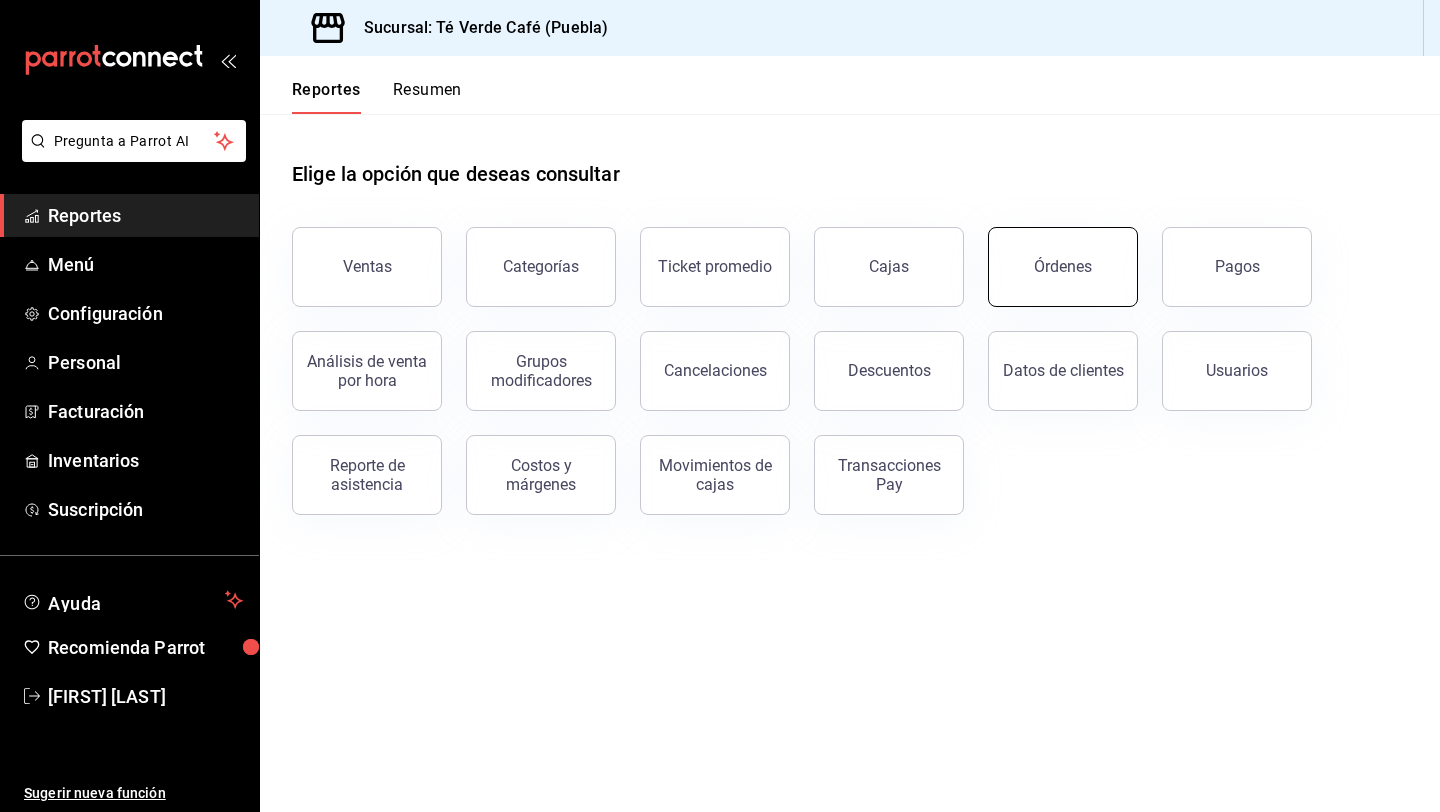 click on "Órdenes" at bounding box center (1063, 266) 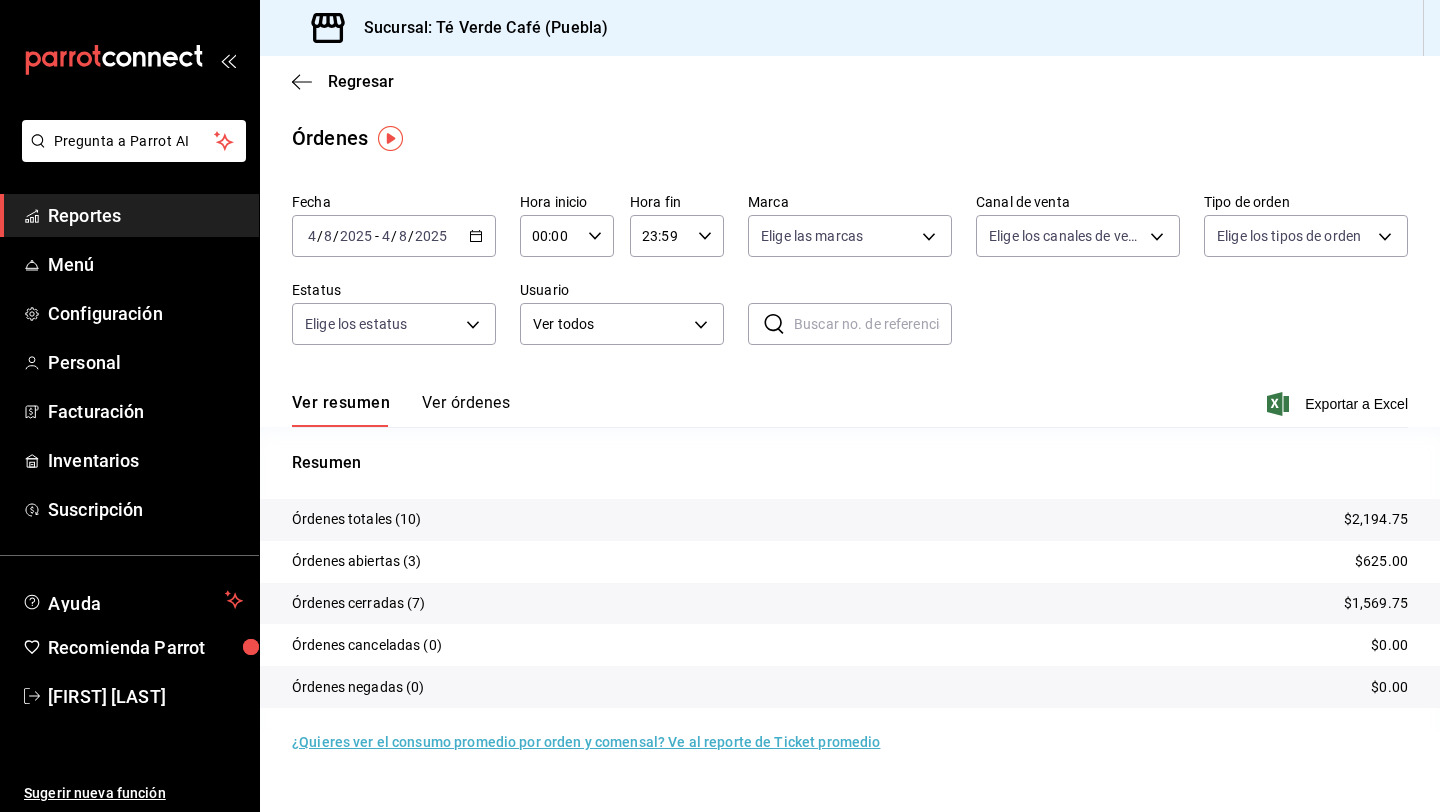 click on "Ver órdenes" at bounding box center [466, 410] 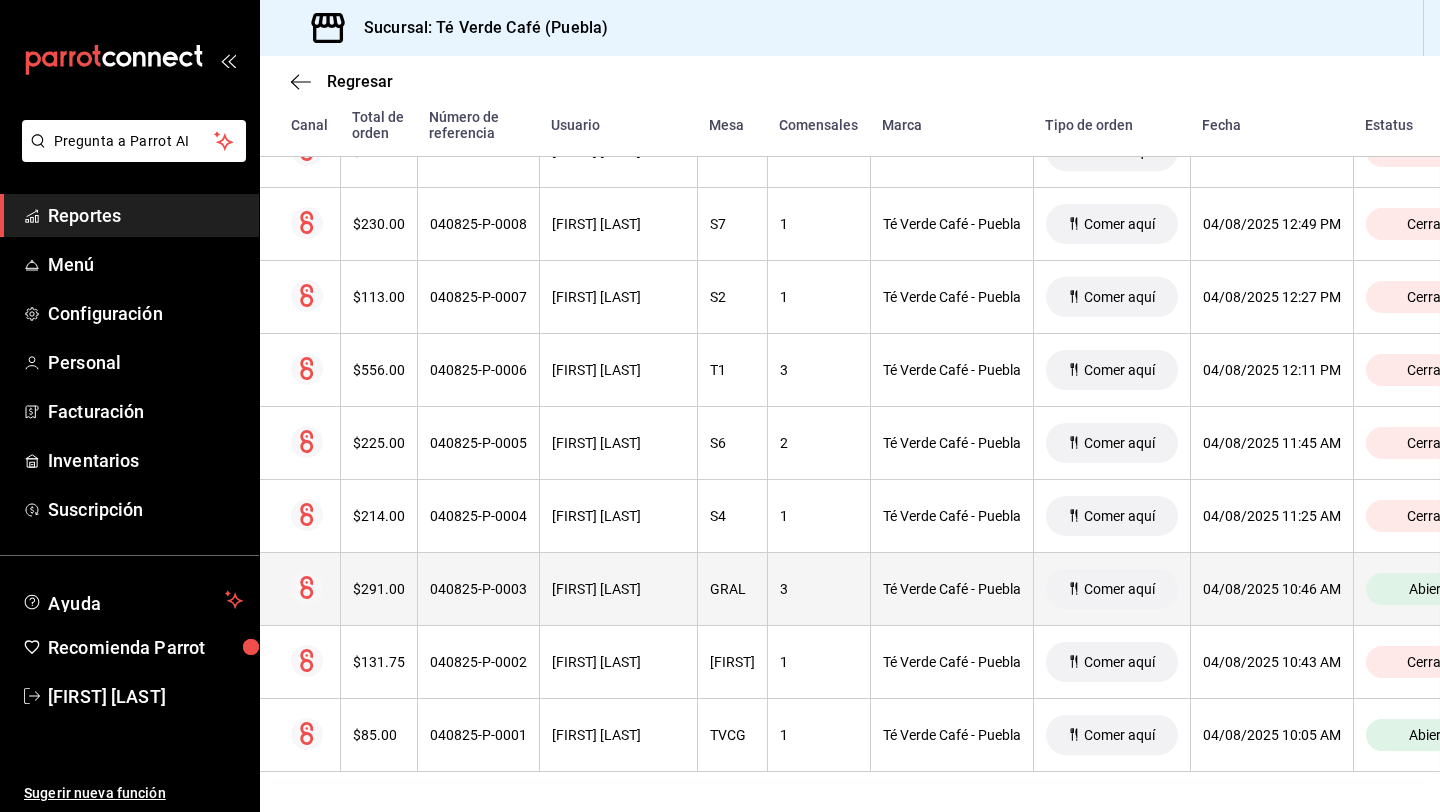 scroll, scrollTop: 390, scrollLeft: 1, axis: both 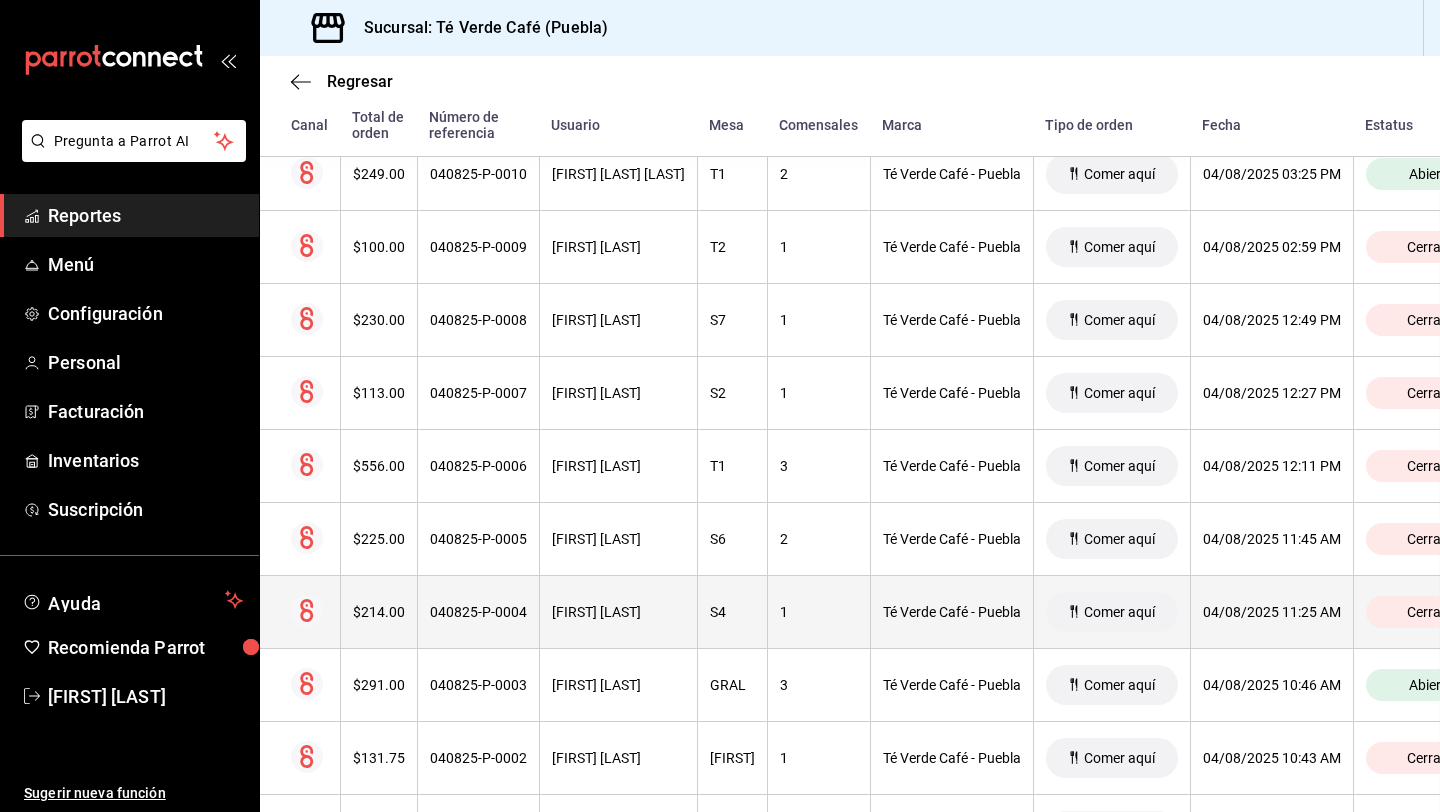 click on "040825-P-0004" at bounding box center [478, 612] 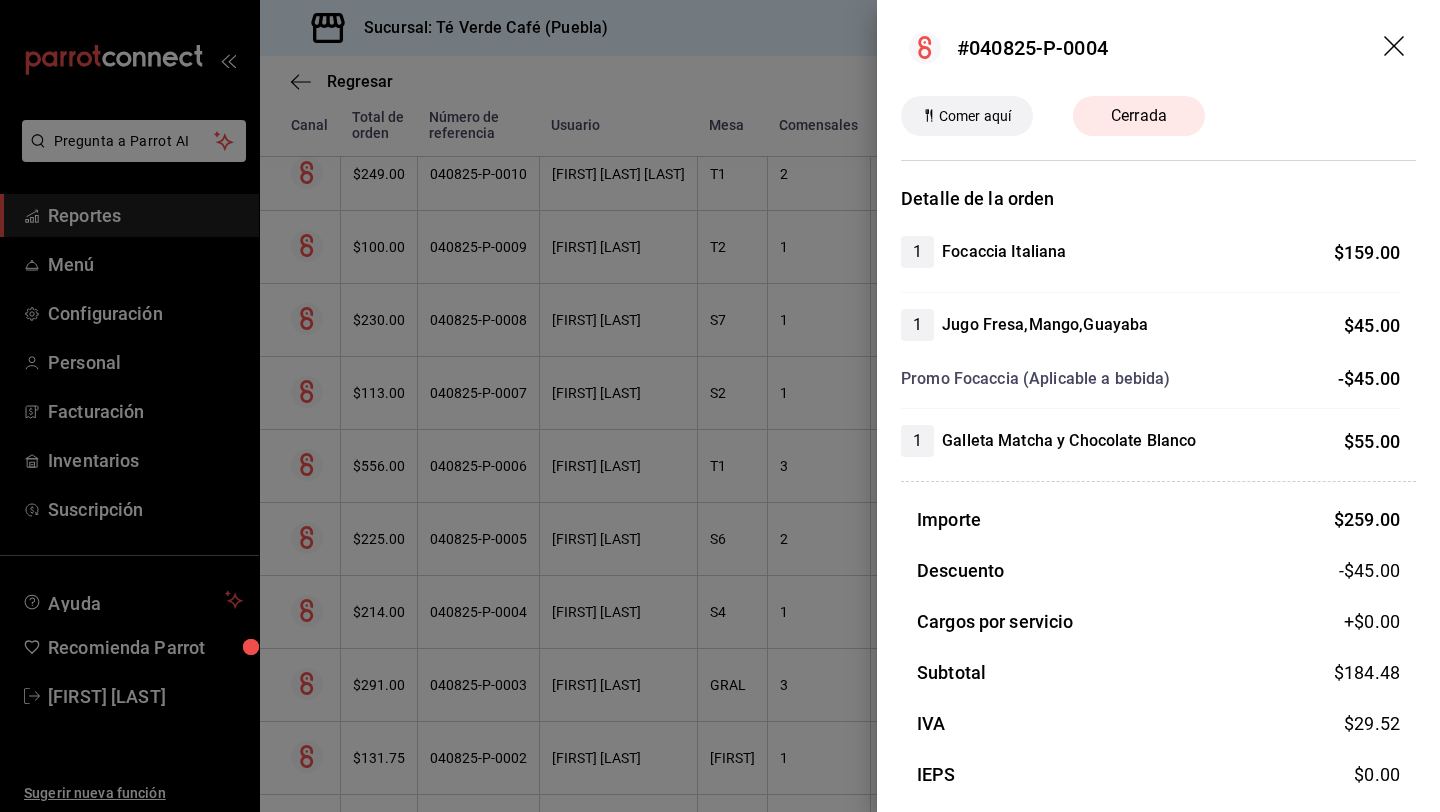 click 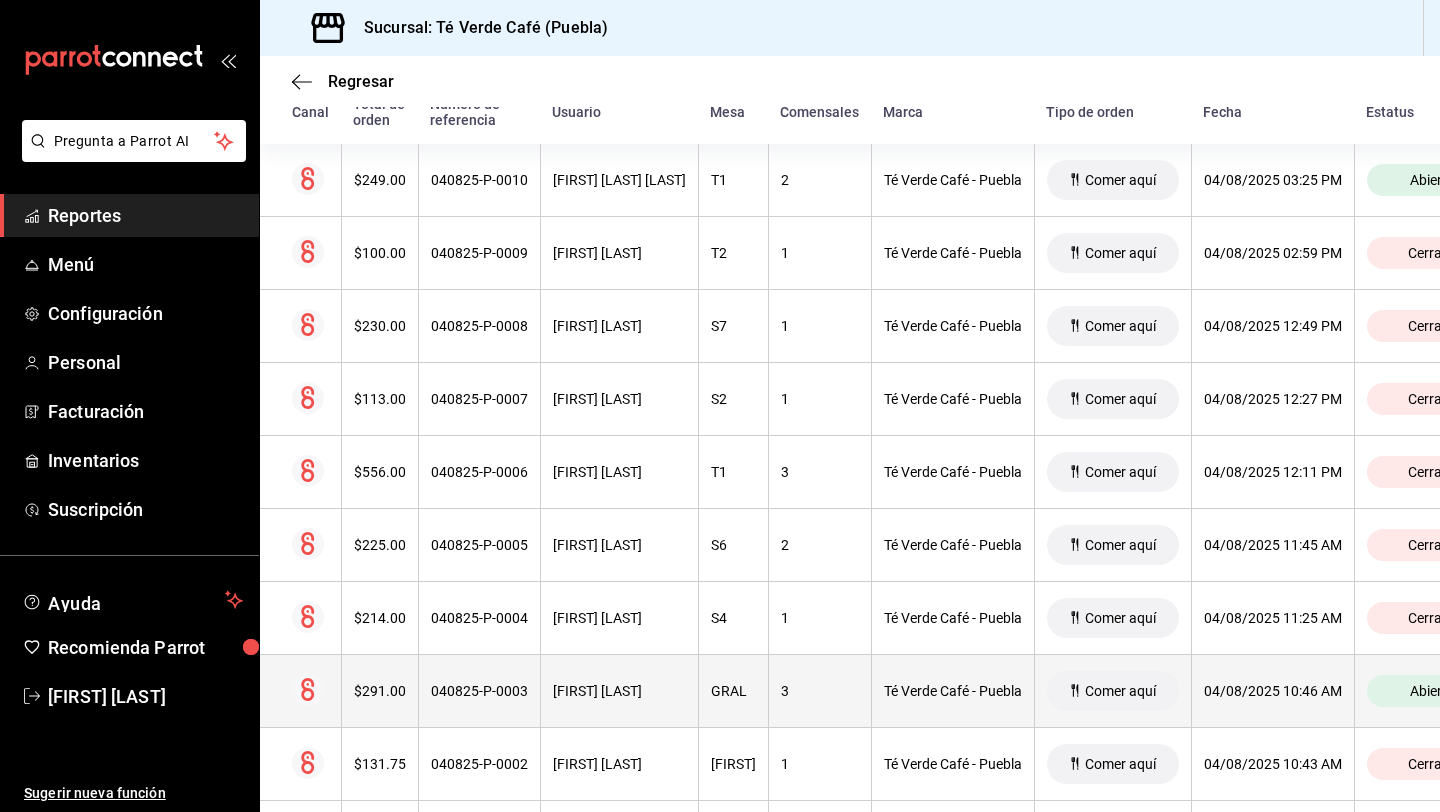 scroll, scrollTop: 323, scrollLeft: 0, axis: vertical 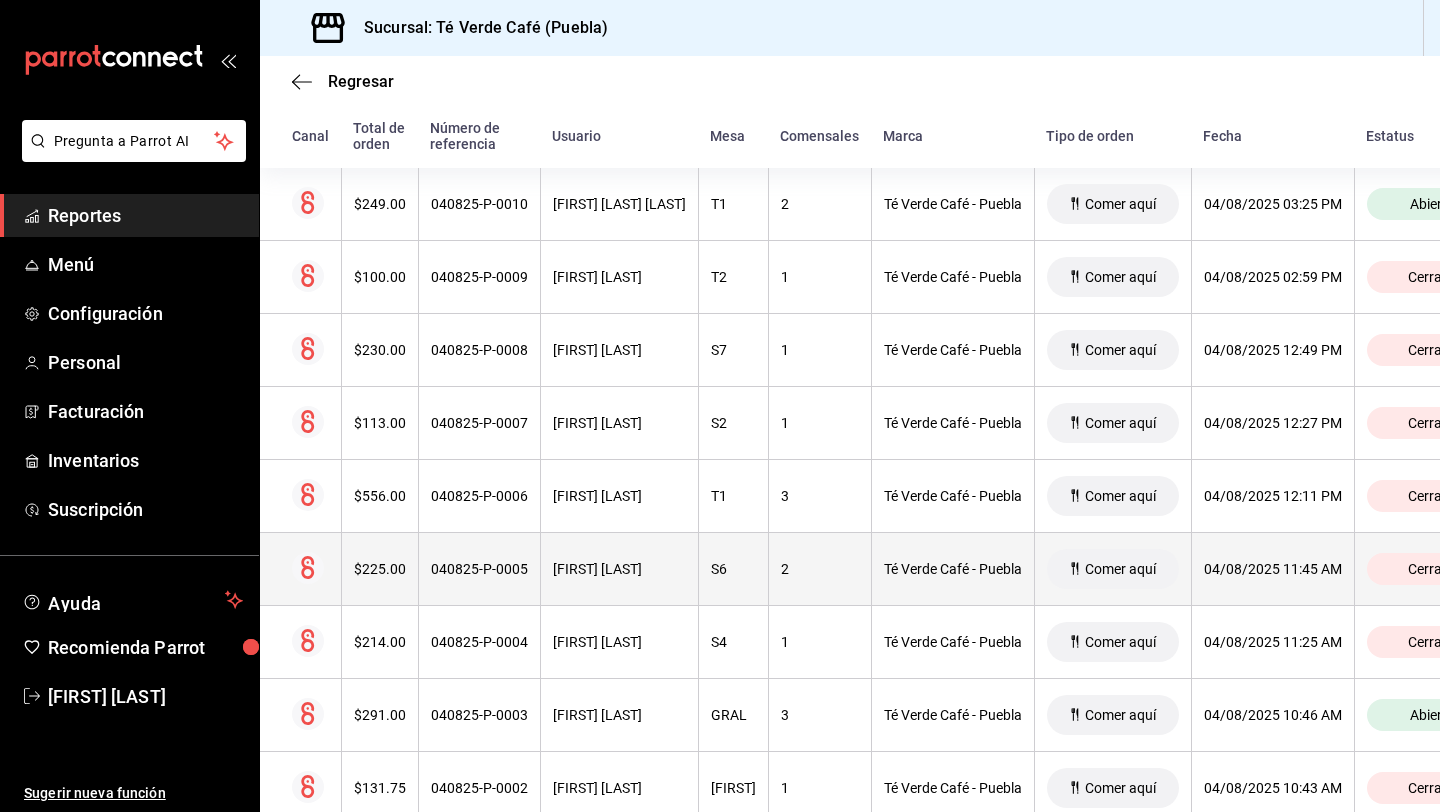 click on "040825-P-0005" at bounding box center [479, 569] 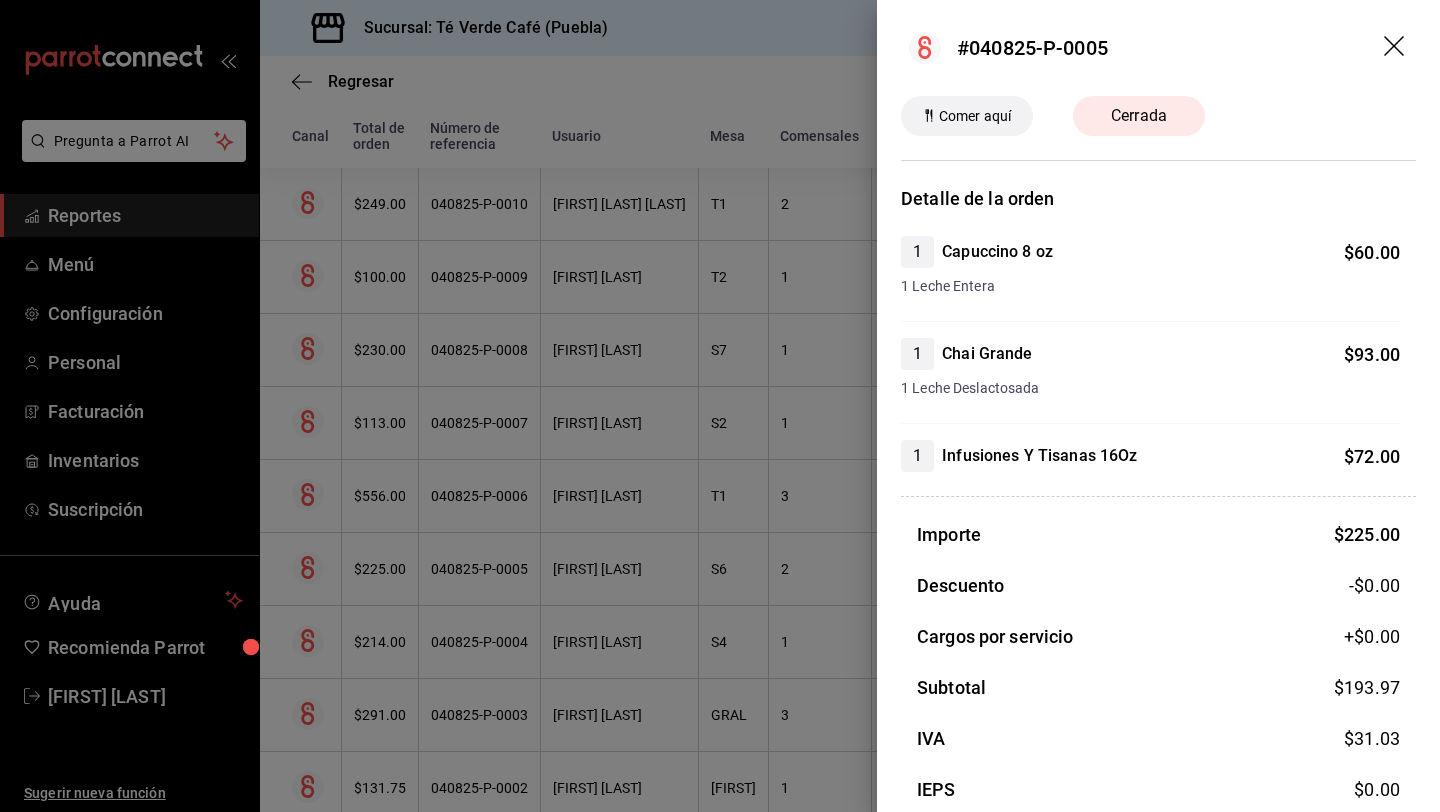 click 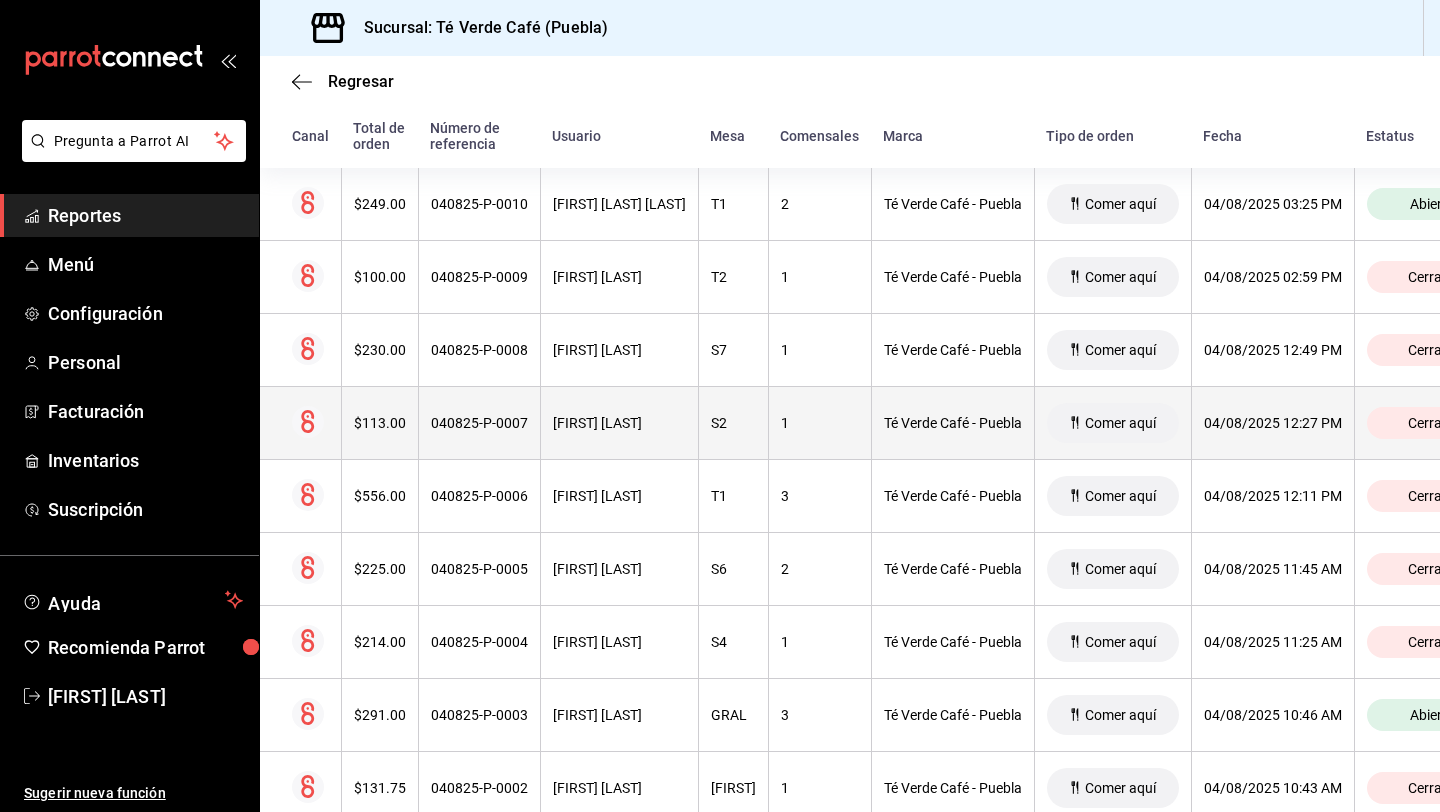 click on "040825-P-0007" at bounding box center [479, 423] 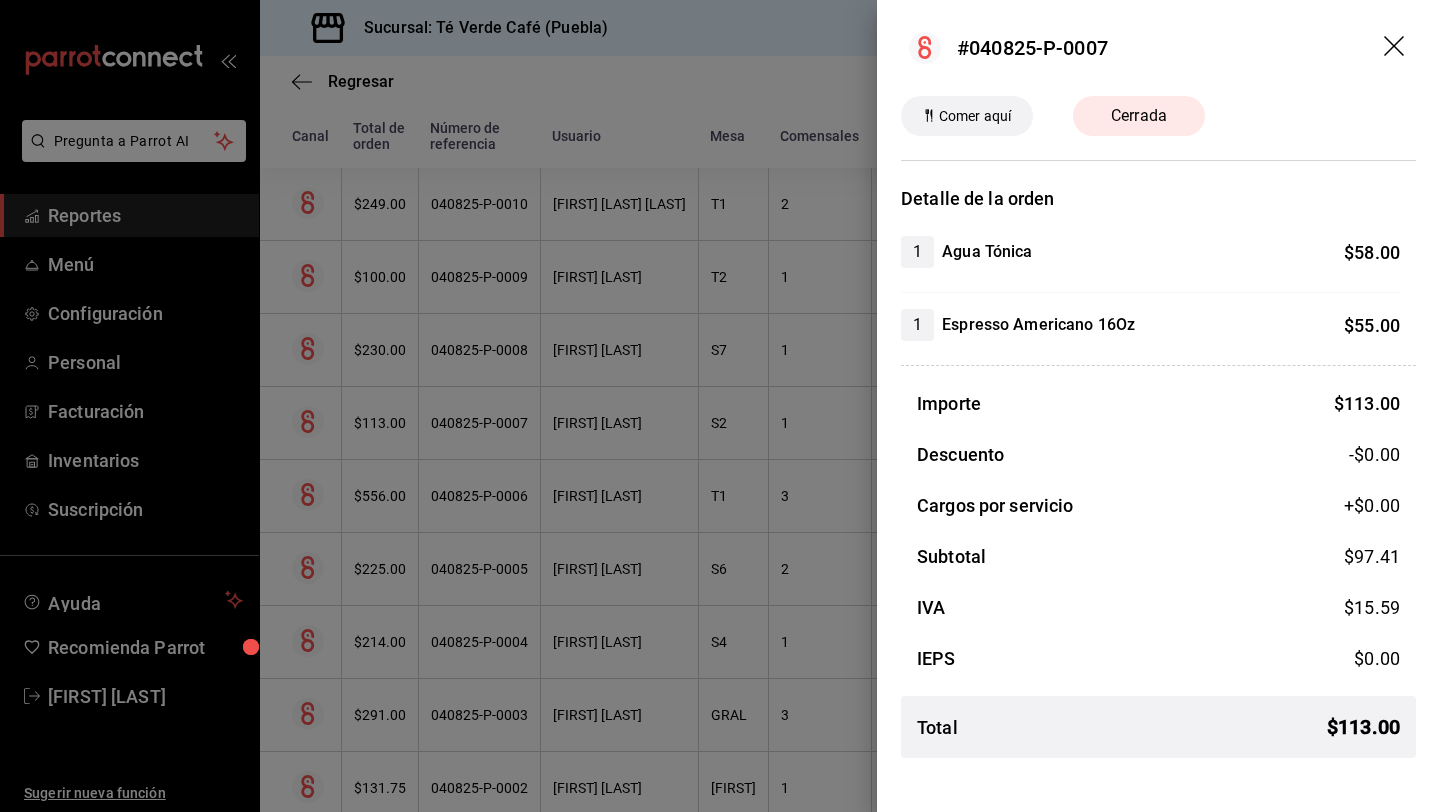click 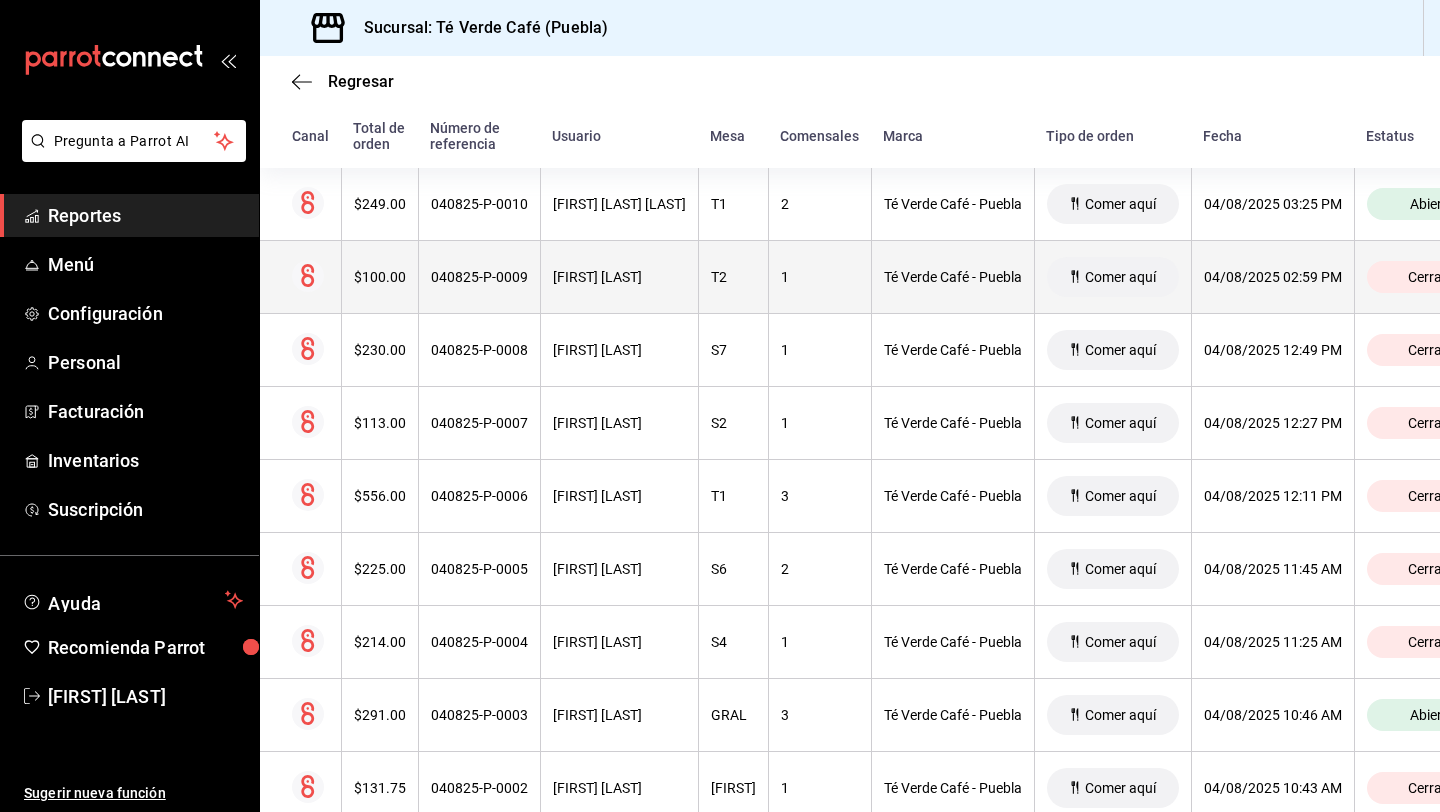 click on "040825-P-0009" at bounding box center [479, 277] 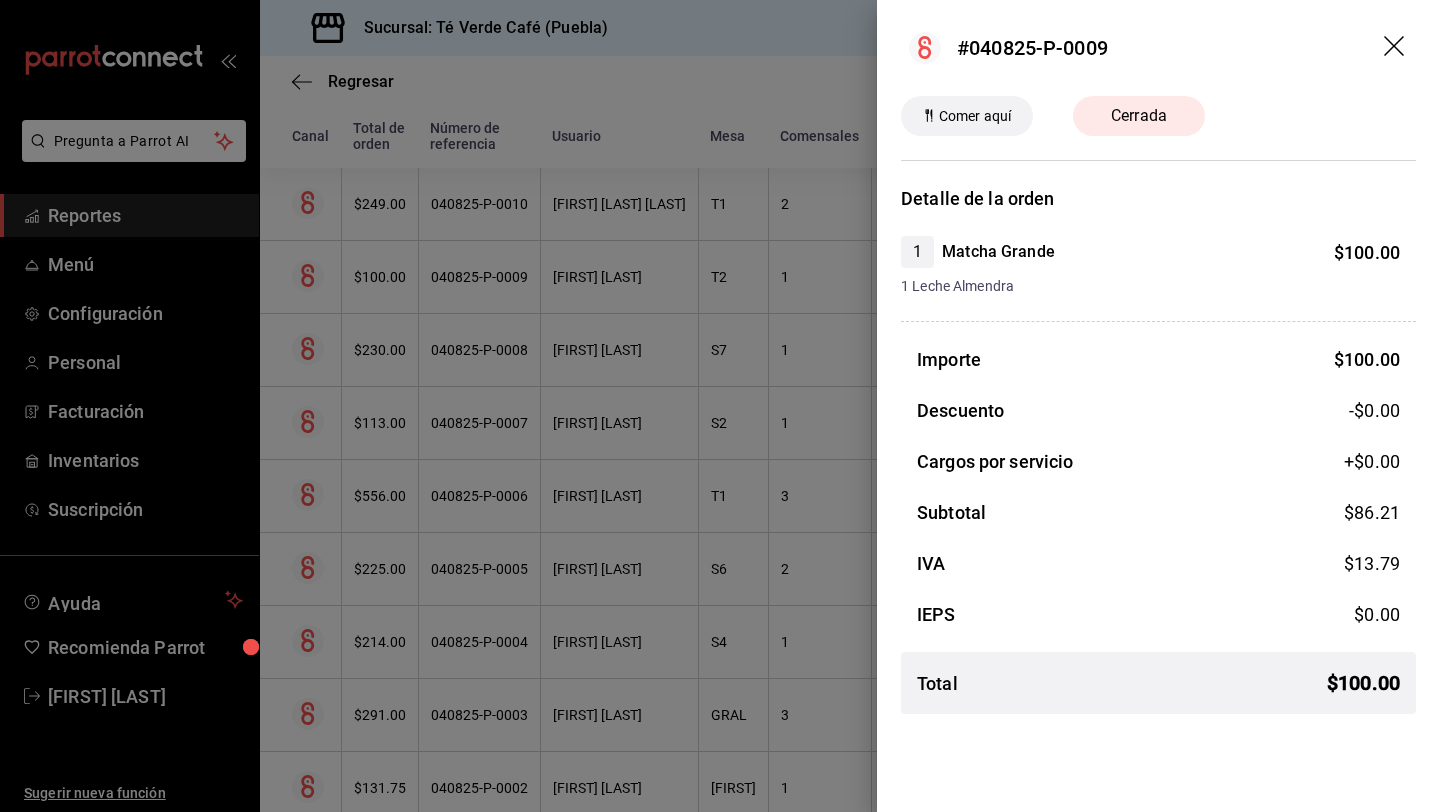 click 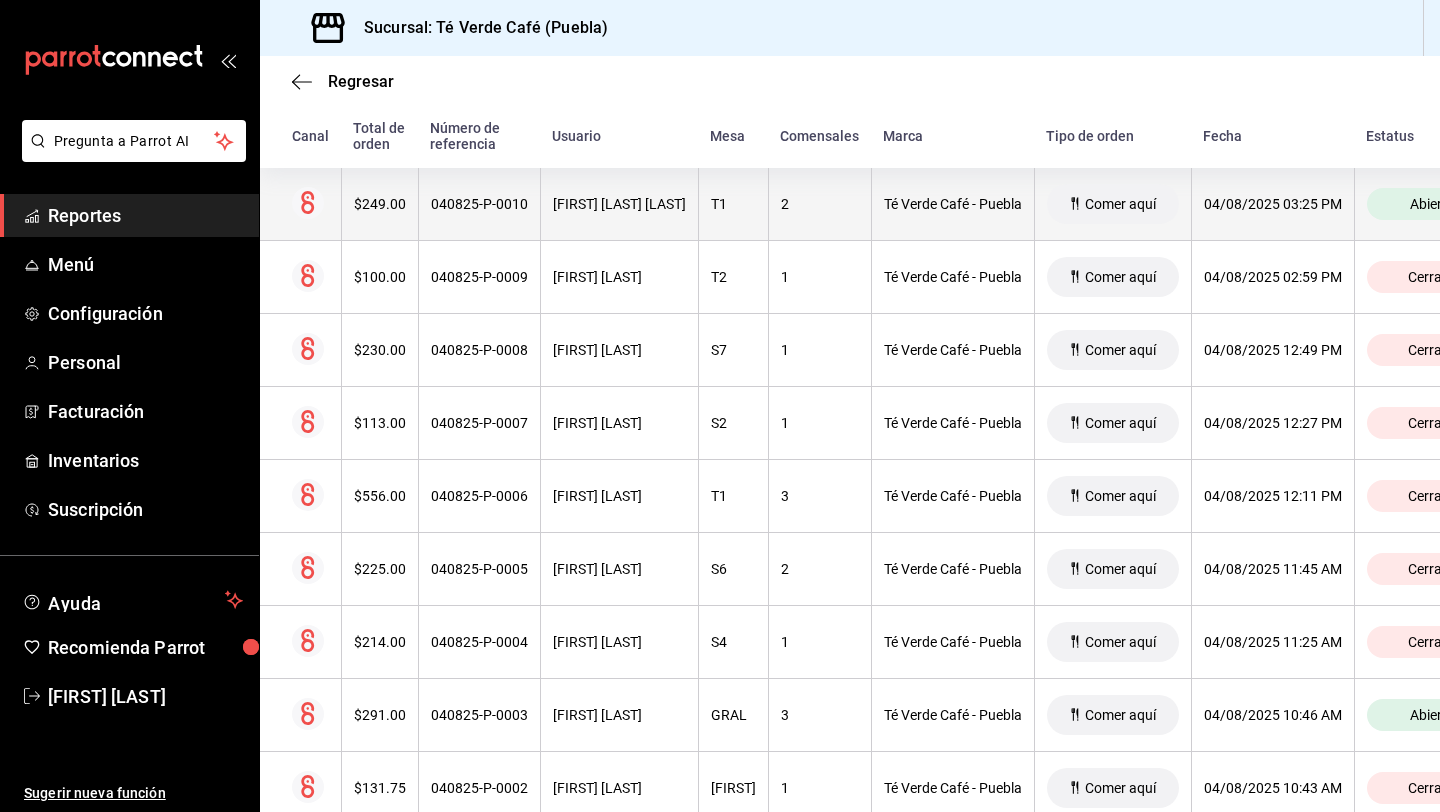 click on "[FIRST] [LAST] [LAST]" at bounding box center (619, 204) 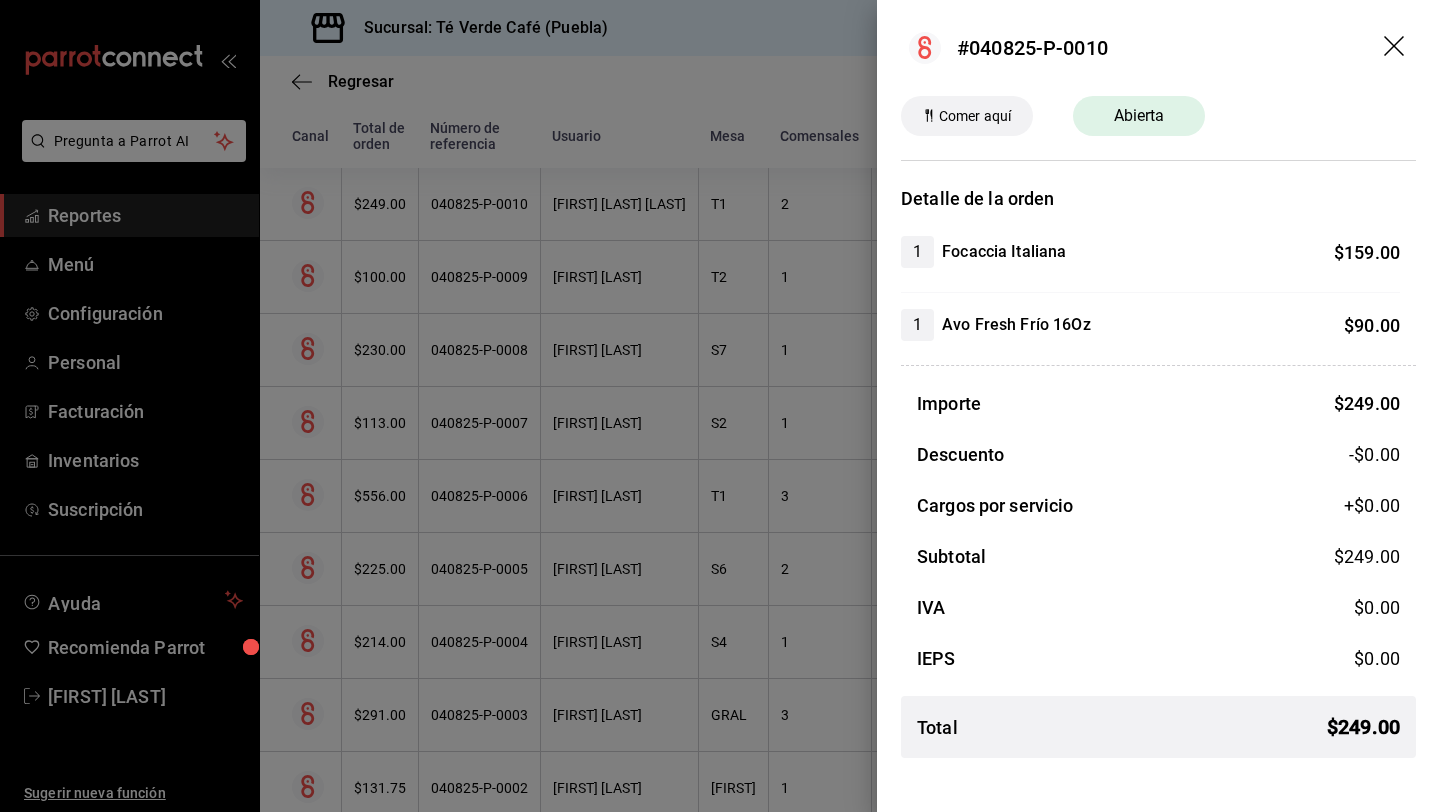 click 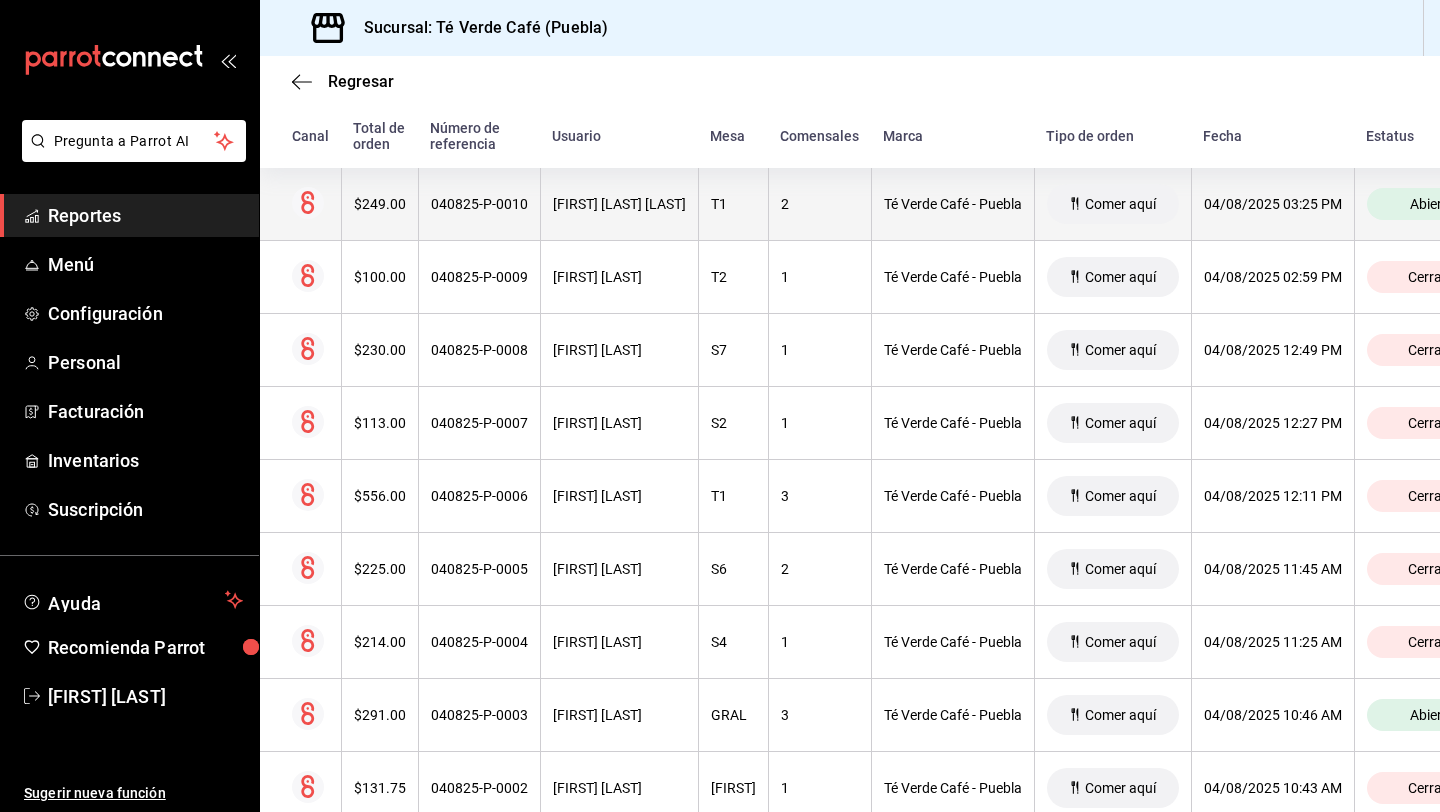 scroll, scrollTop: 206, scrollLeft: 0, axis: vertical 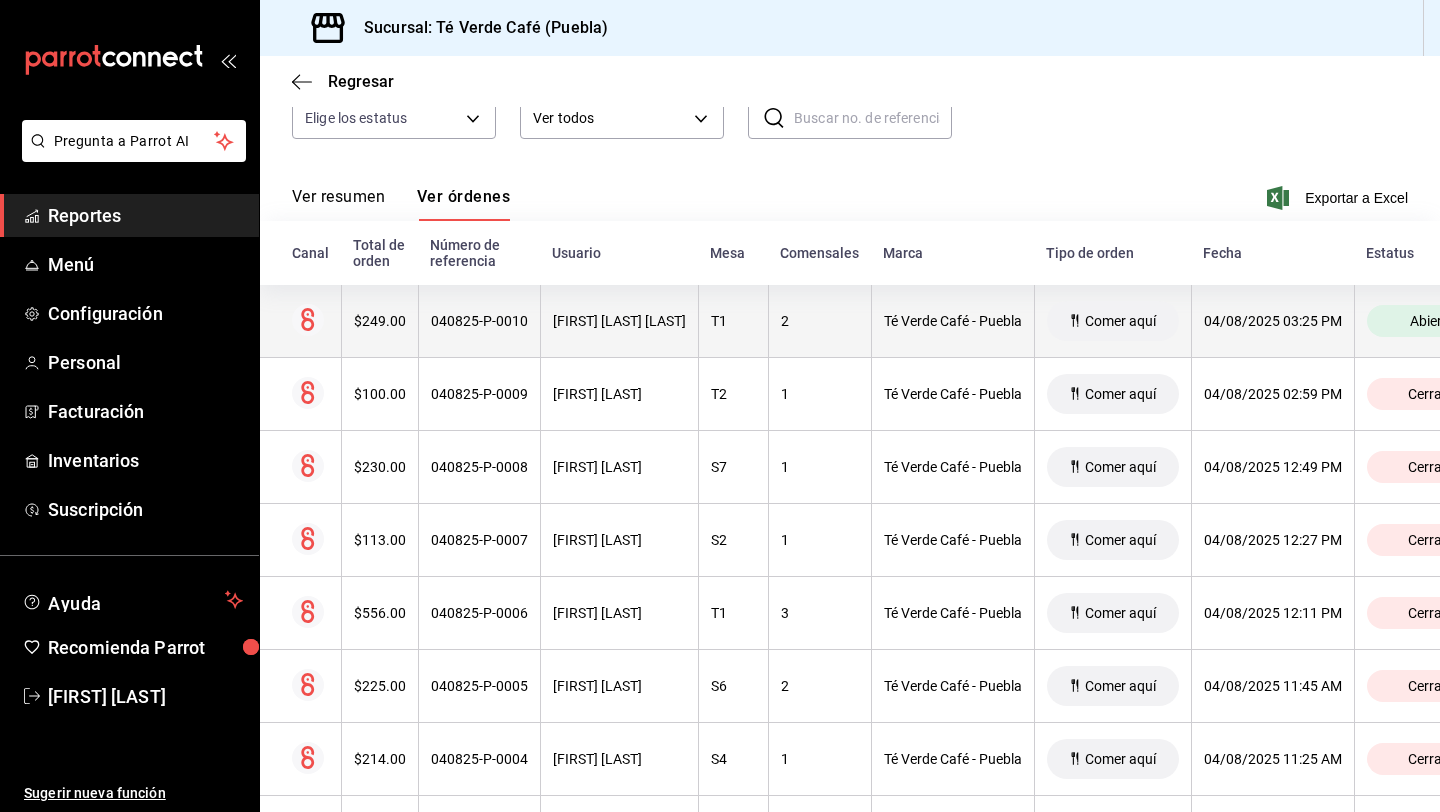 click on "040825-P-0010" at bounding box center [479, 321] 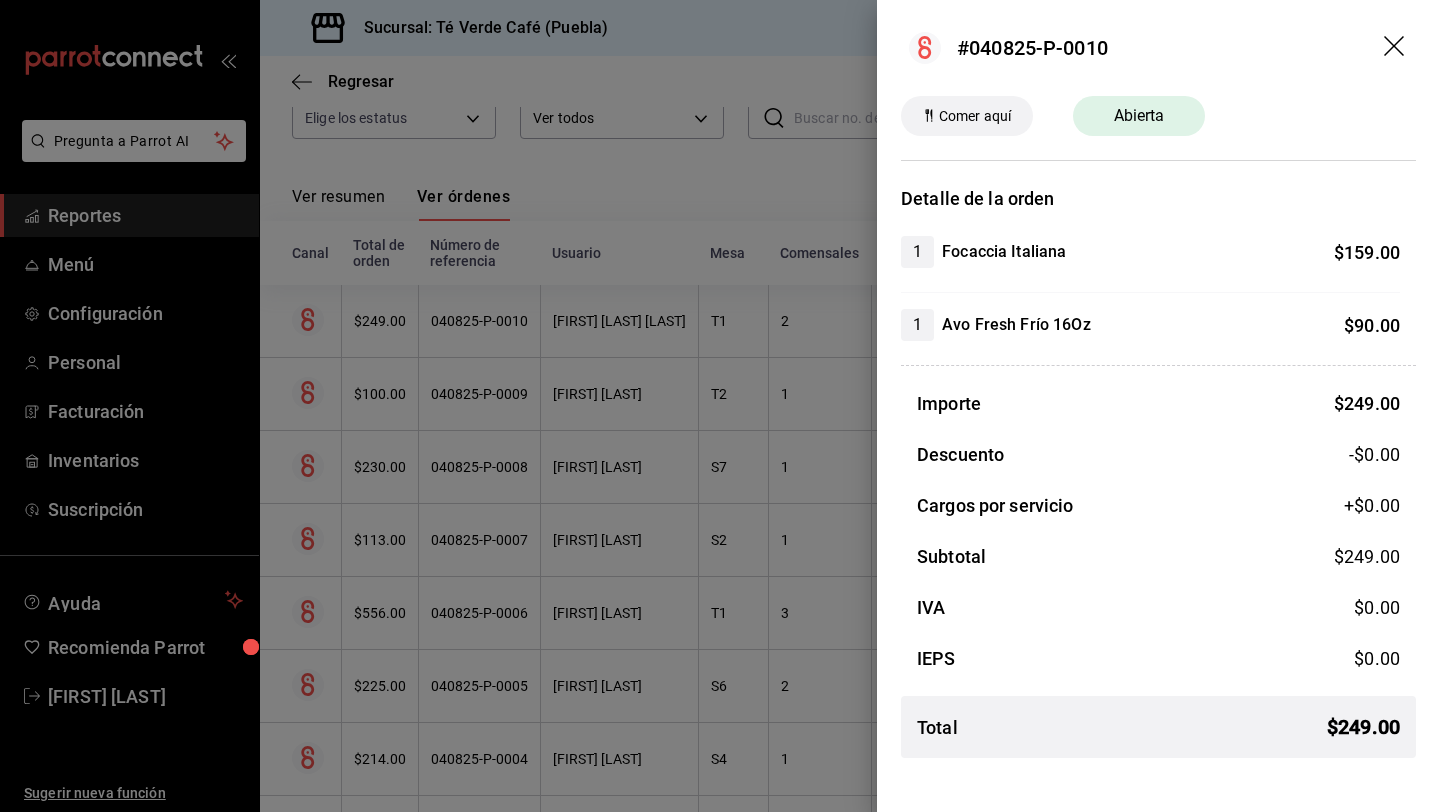 click 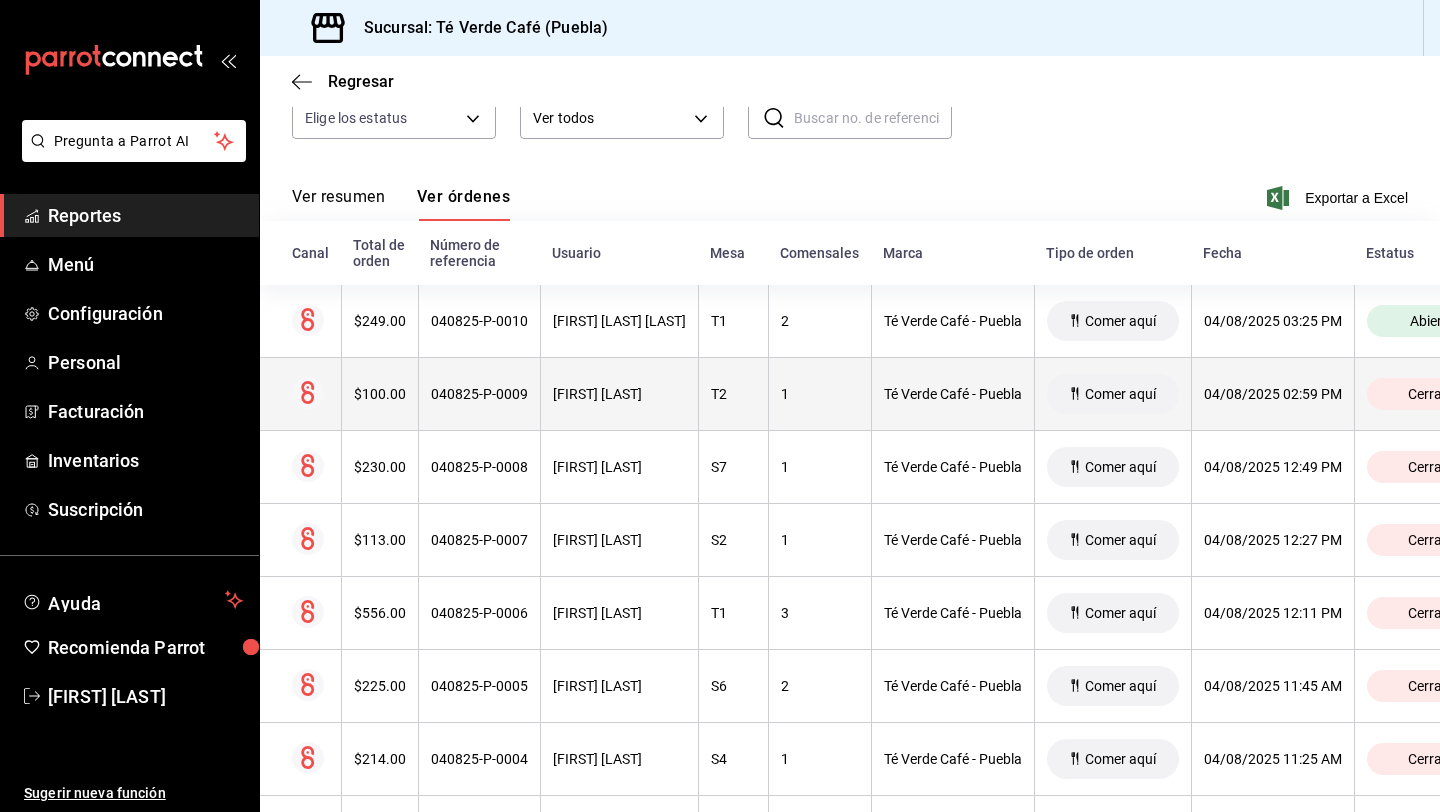 click on "[FIRST] [LAST]" at bounding box center [619, 394] 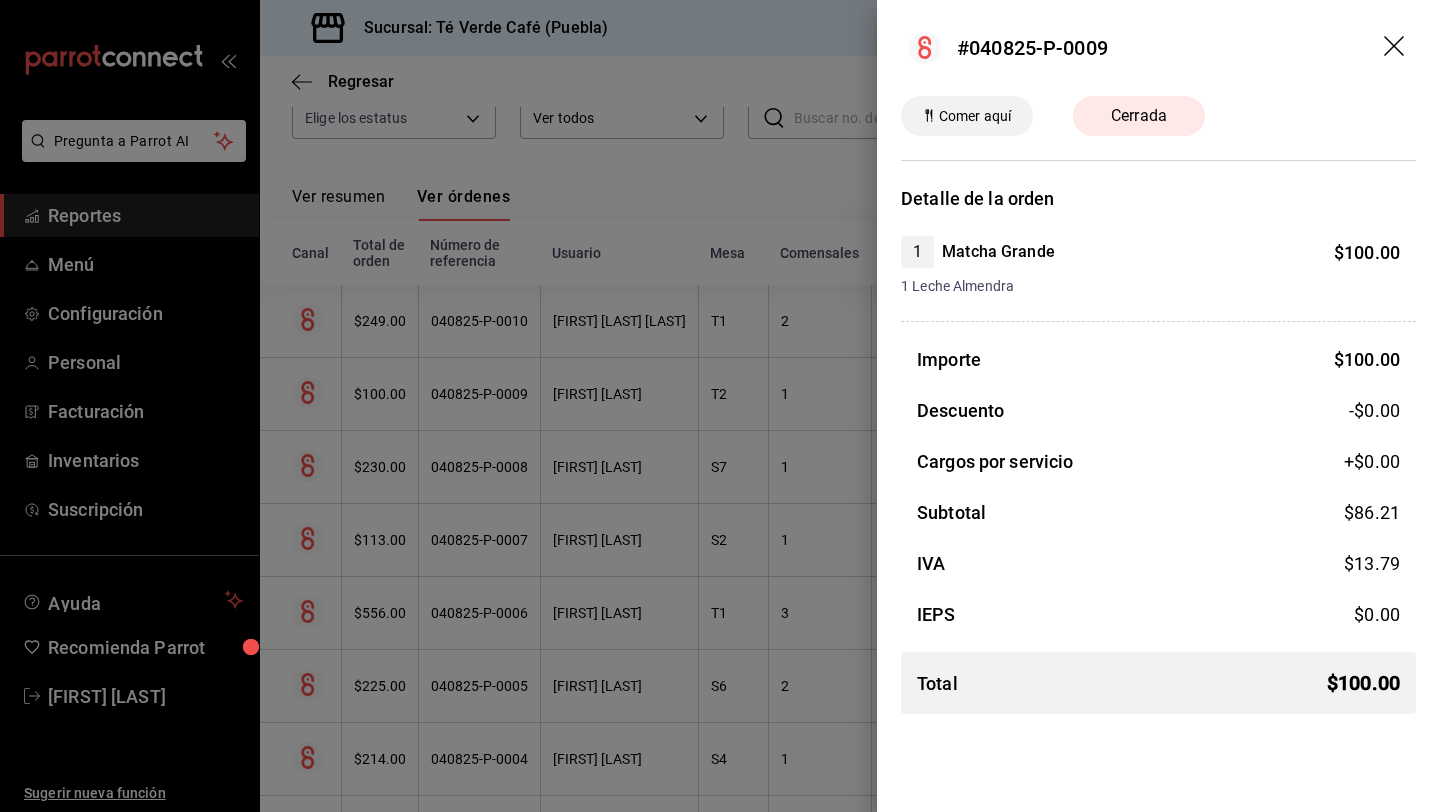 click on "#040825-P-0009" at bounding box center [1158, 48] 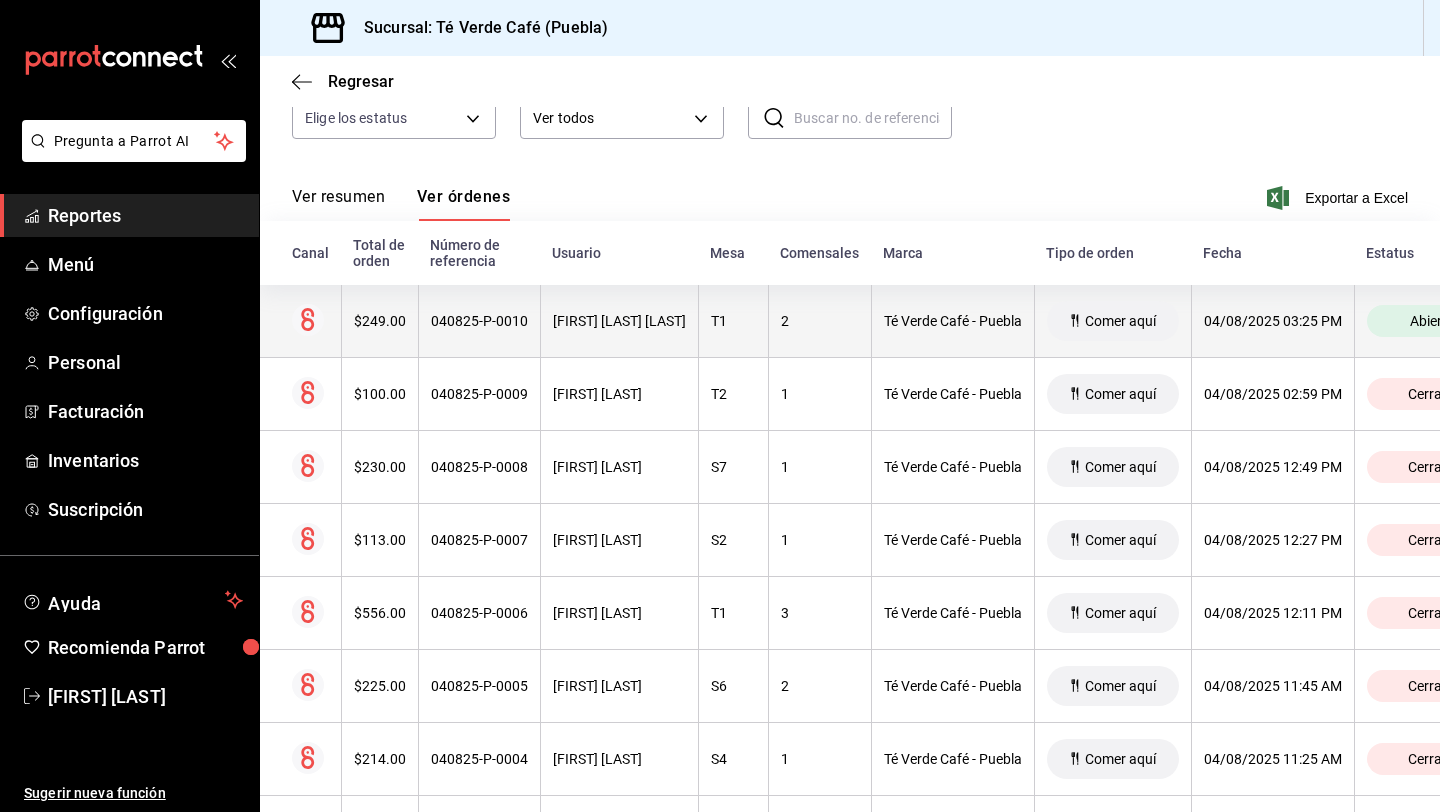 click on "040825-P-0010" at bounding box center [479, 321] 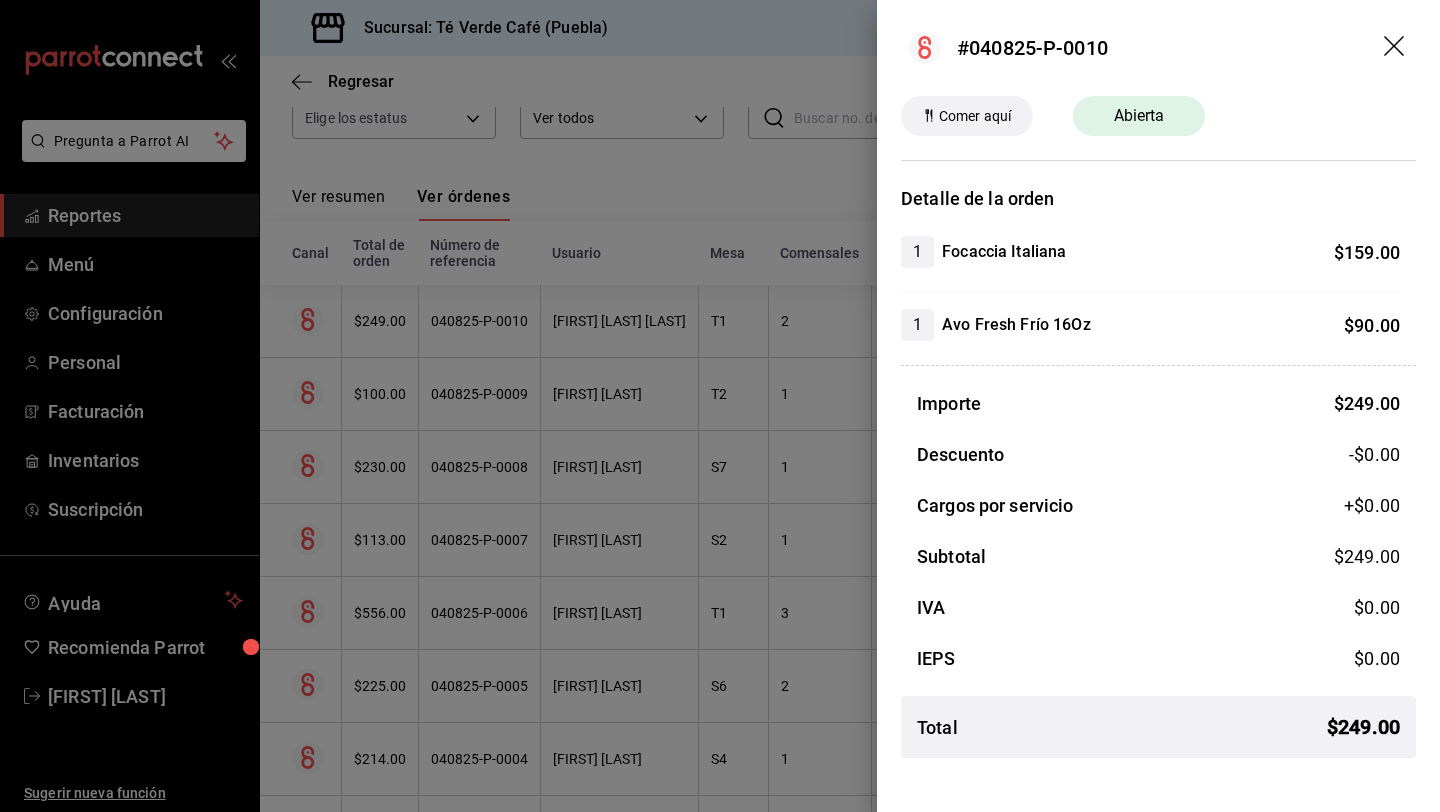 click 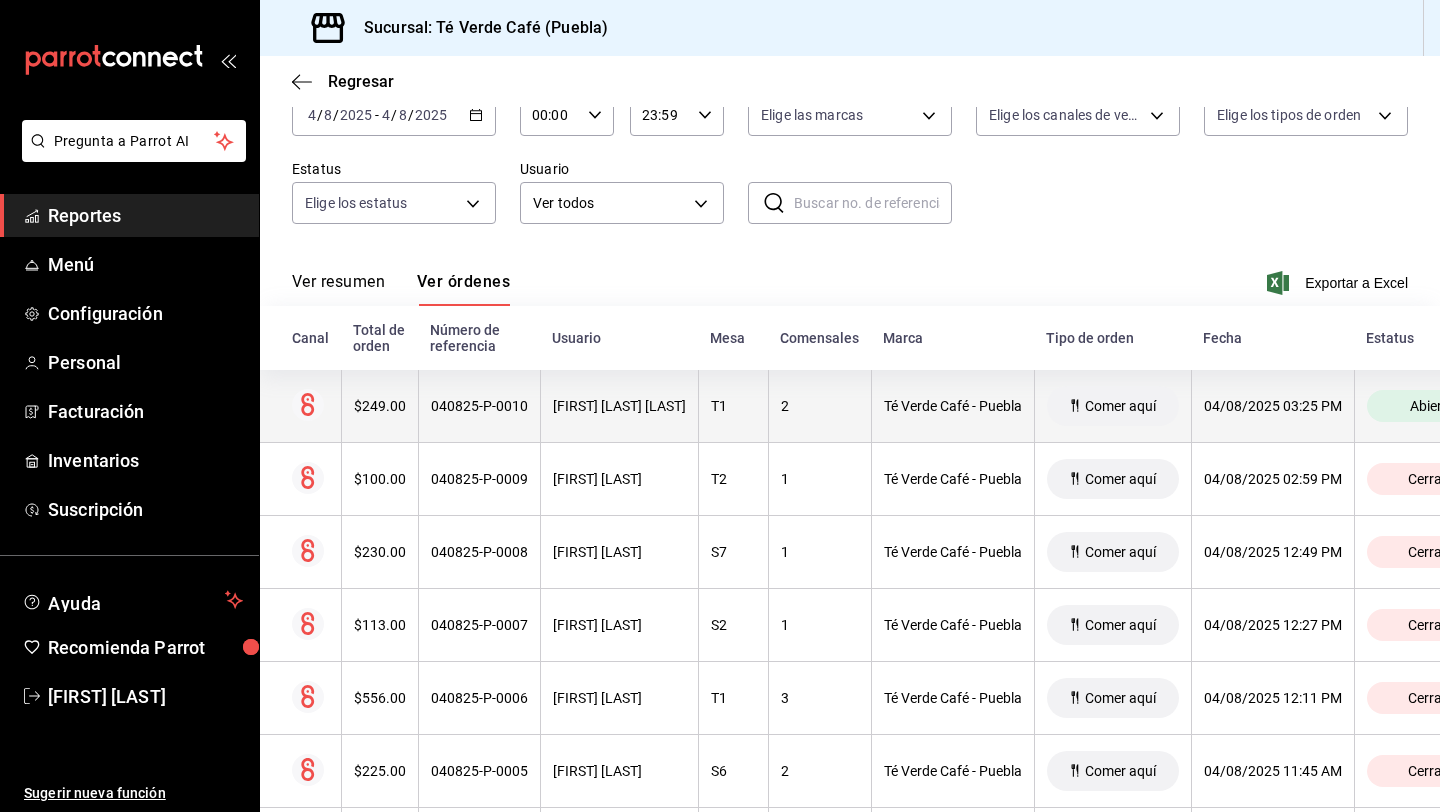 scroll, scrollTop: 0, scrollLeft: 0, axis: both 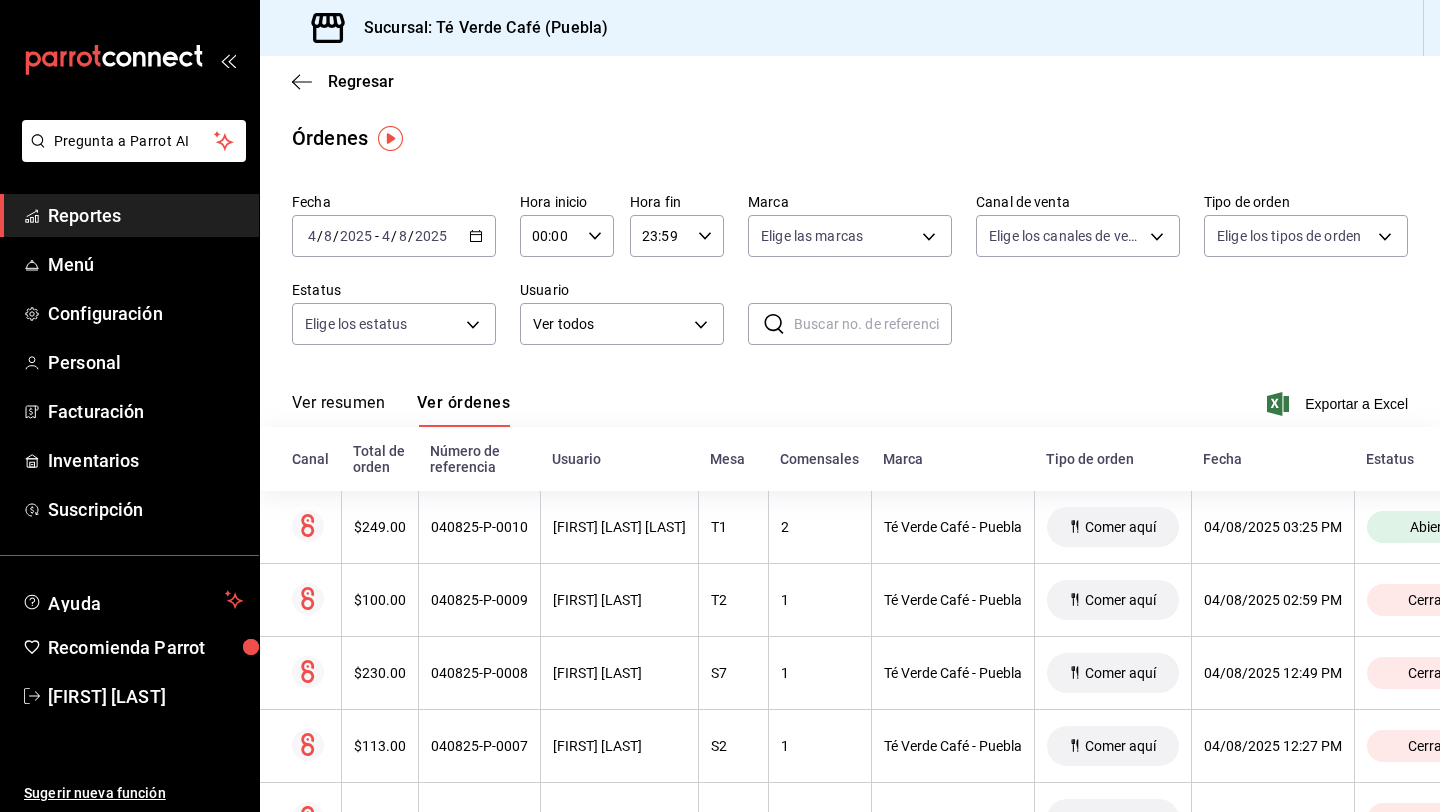 click on "Ver resumen" at bounding box center [338, 410] 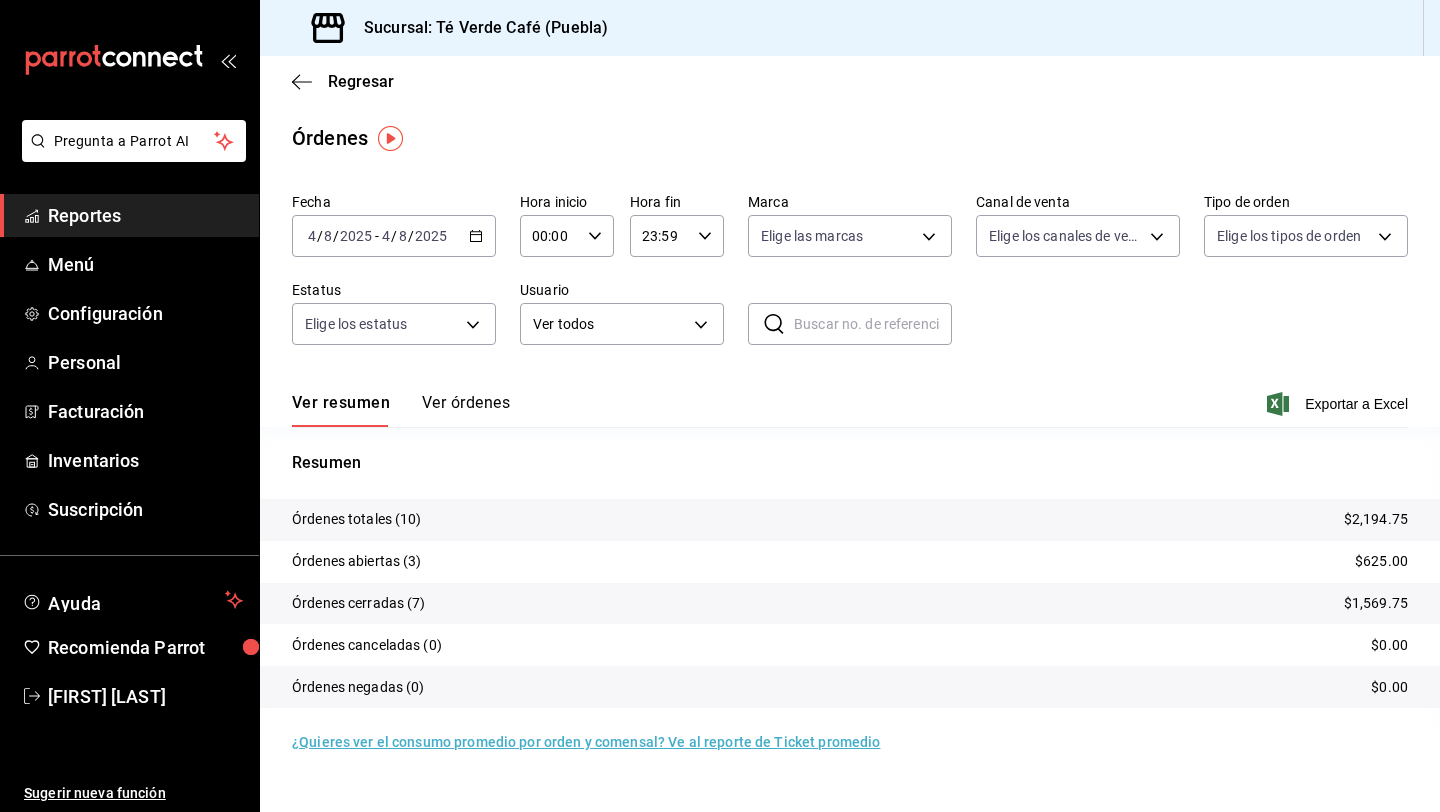click on "Ver órdenes" at bounding box center [466, 410] 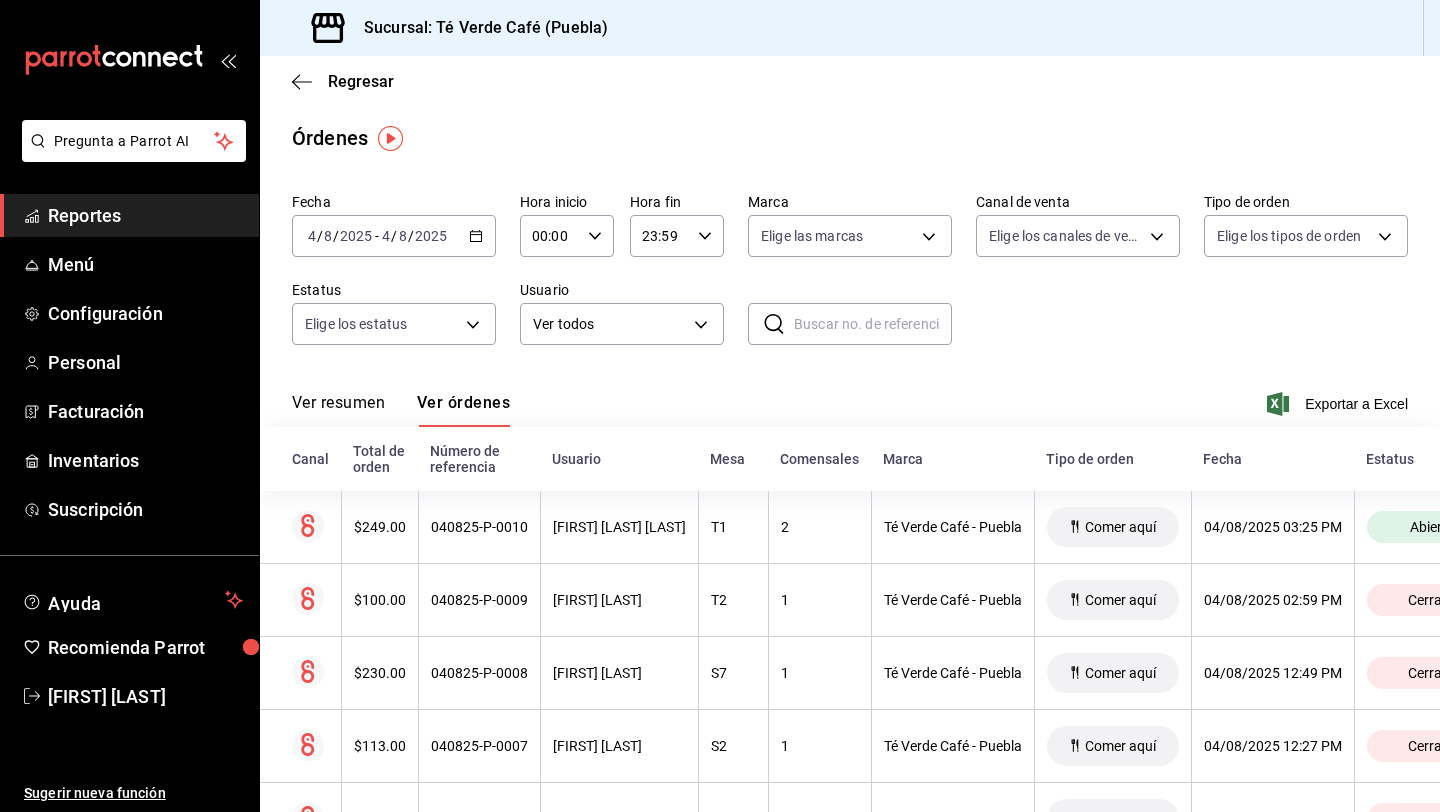 click on "Reportes" at bounding box center [145, 215] 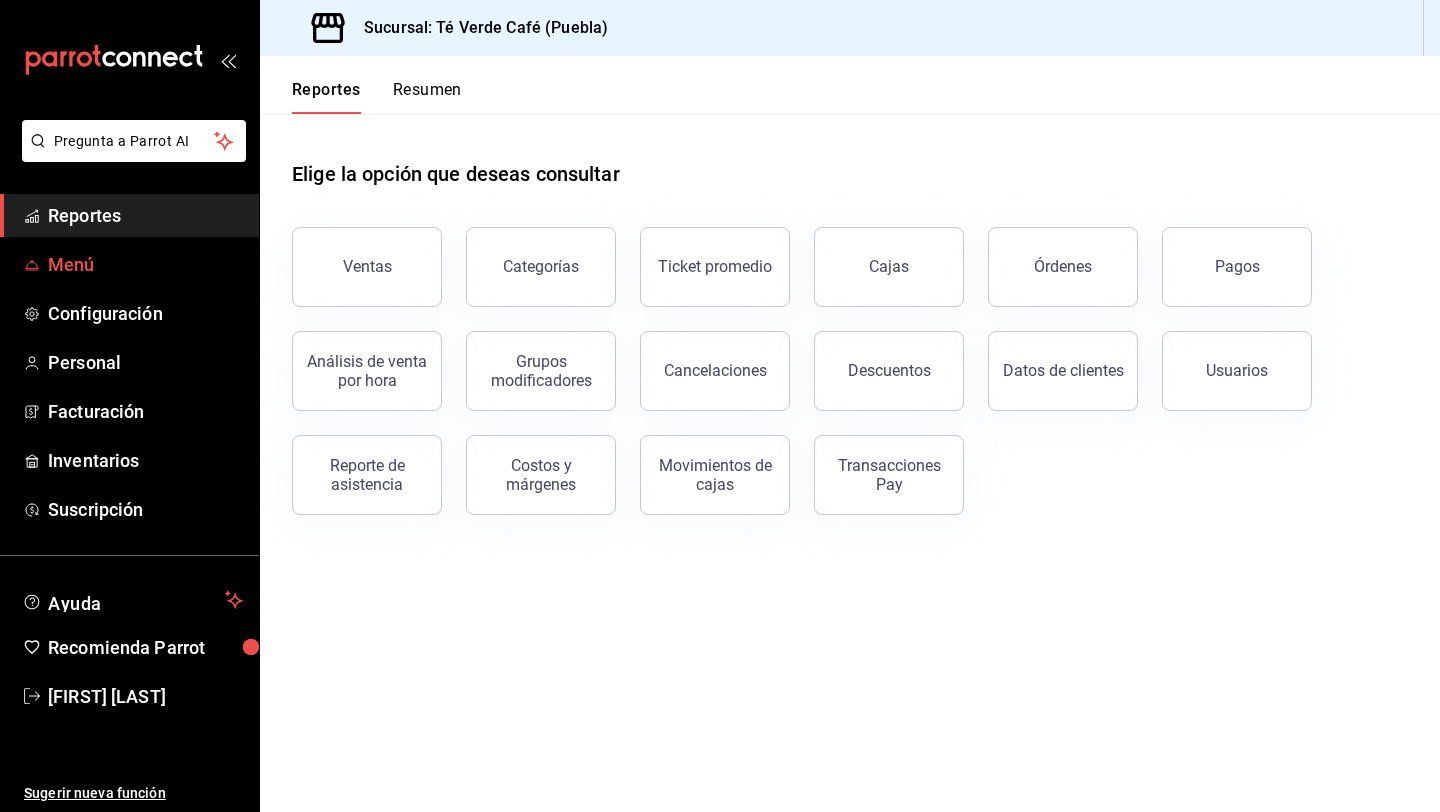 click on "Menú" at bounding box center [145, 264] 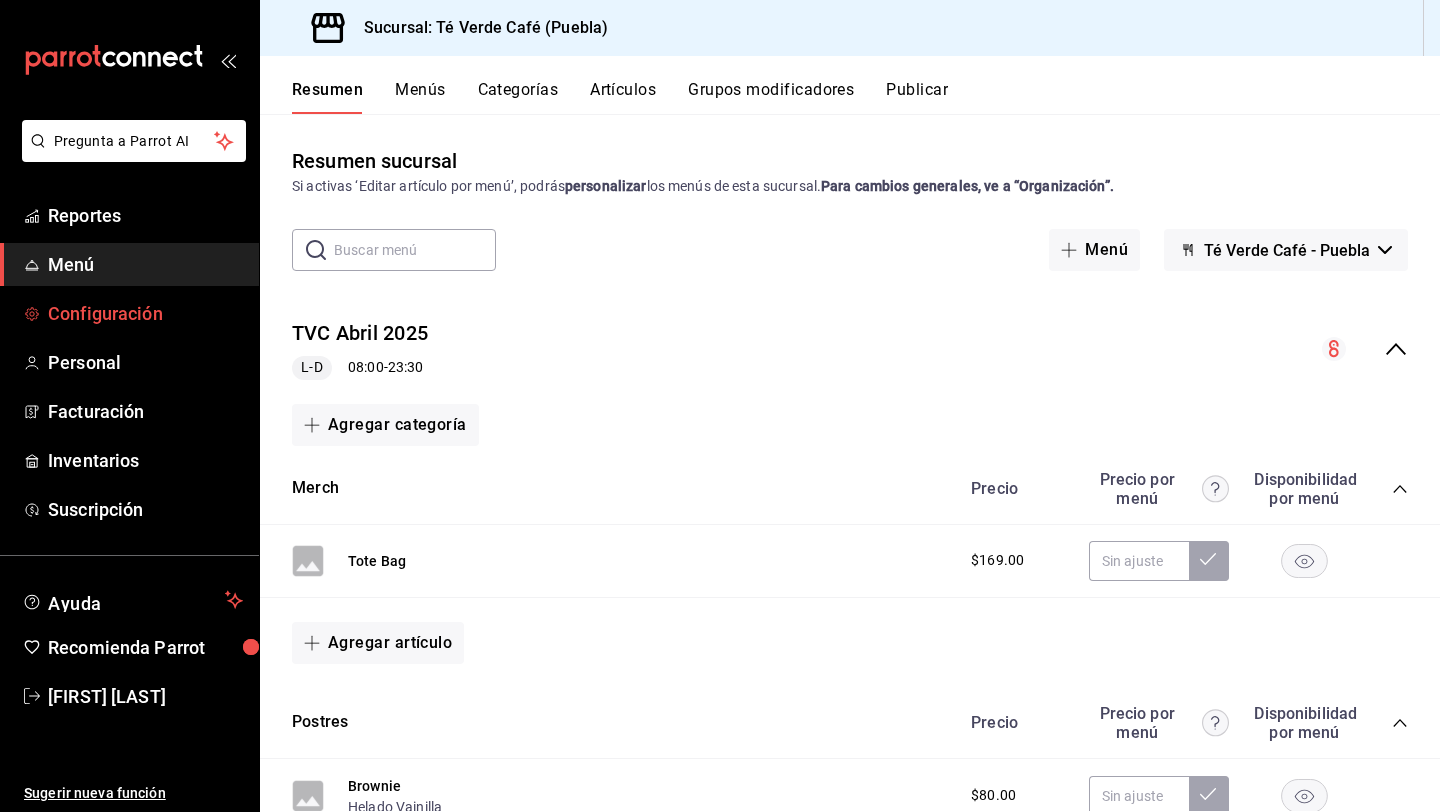 click on "Configuración" at bounding box center [145, 313] 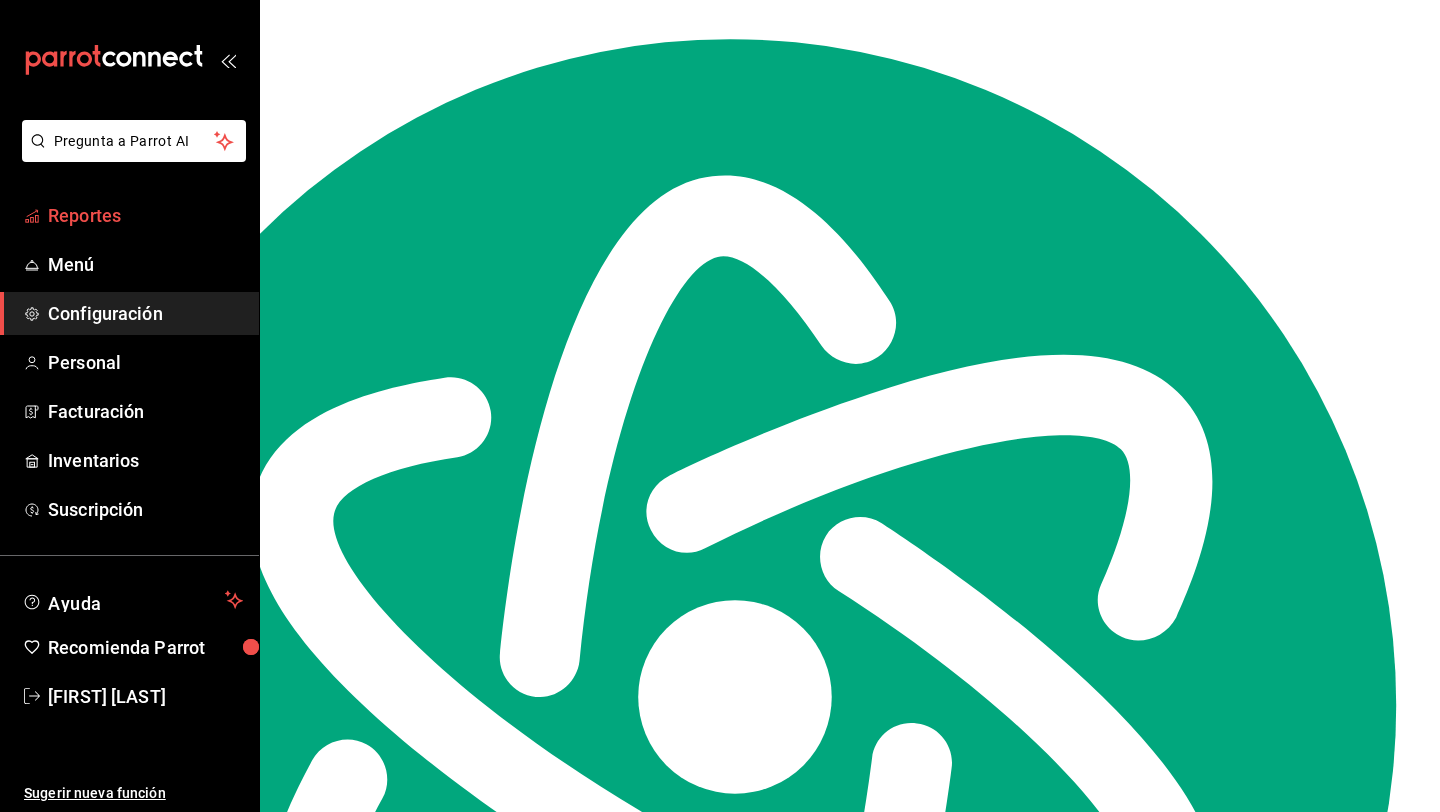 click on "Reportes" at bounding box center [145, 215] 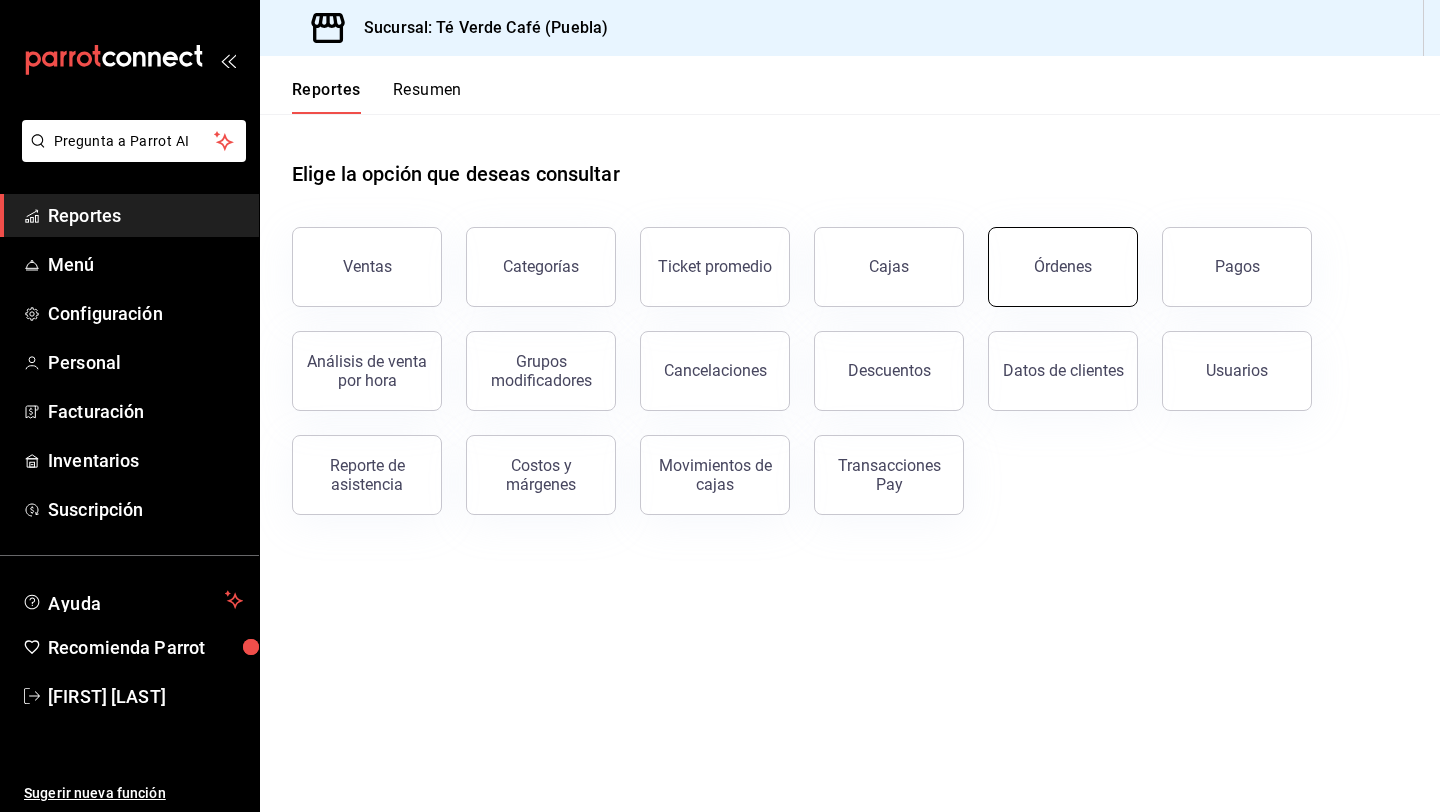 click on "Órdenes" at bounding box center [1063, 267] 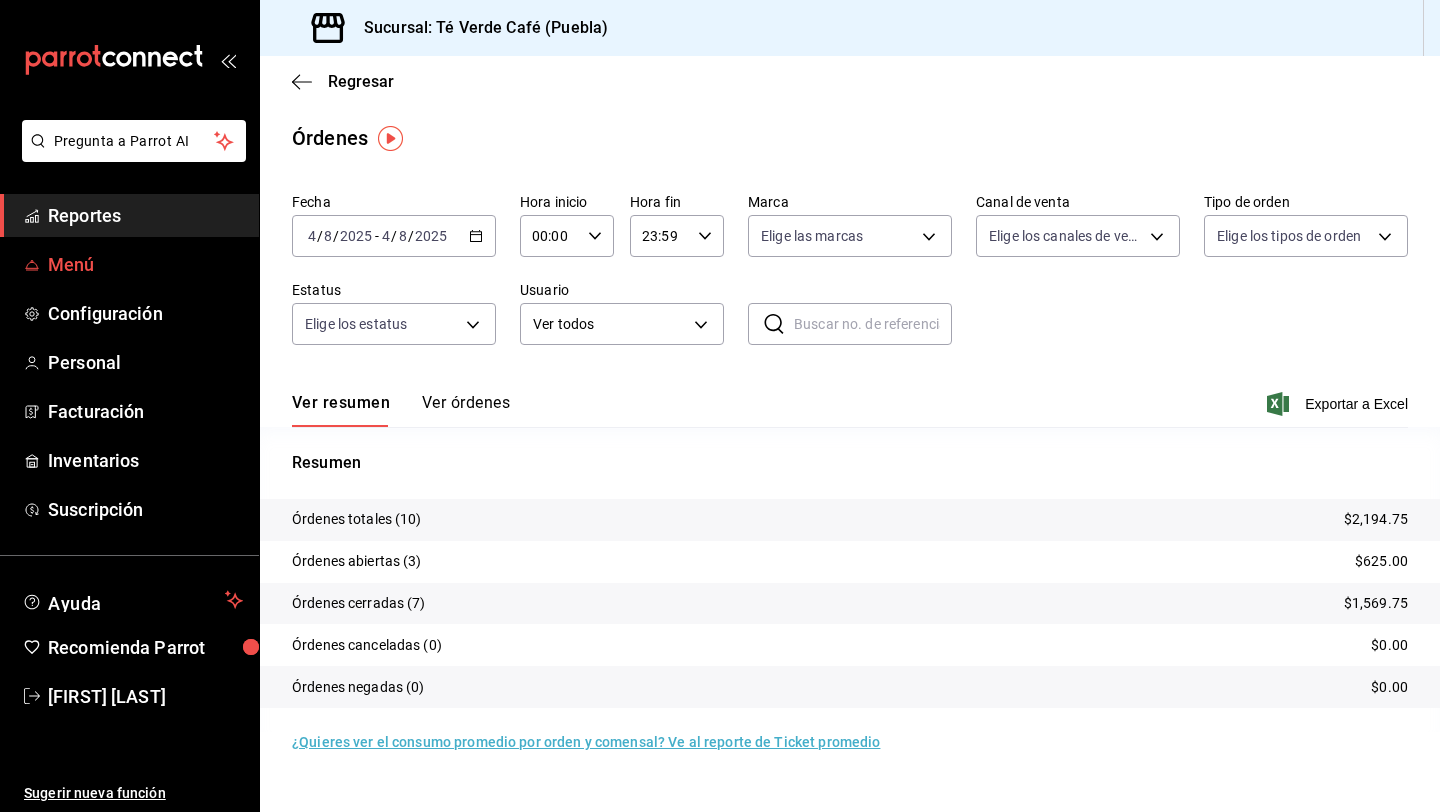 click on "Menú" at bounding box center (145, 264) 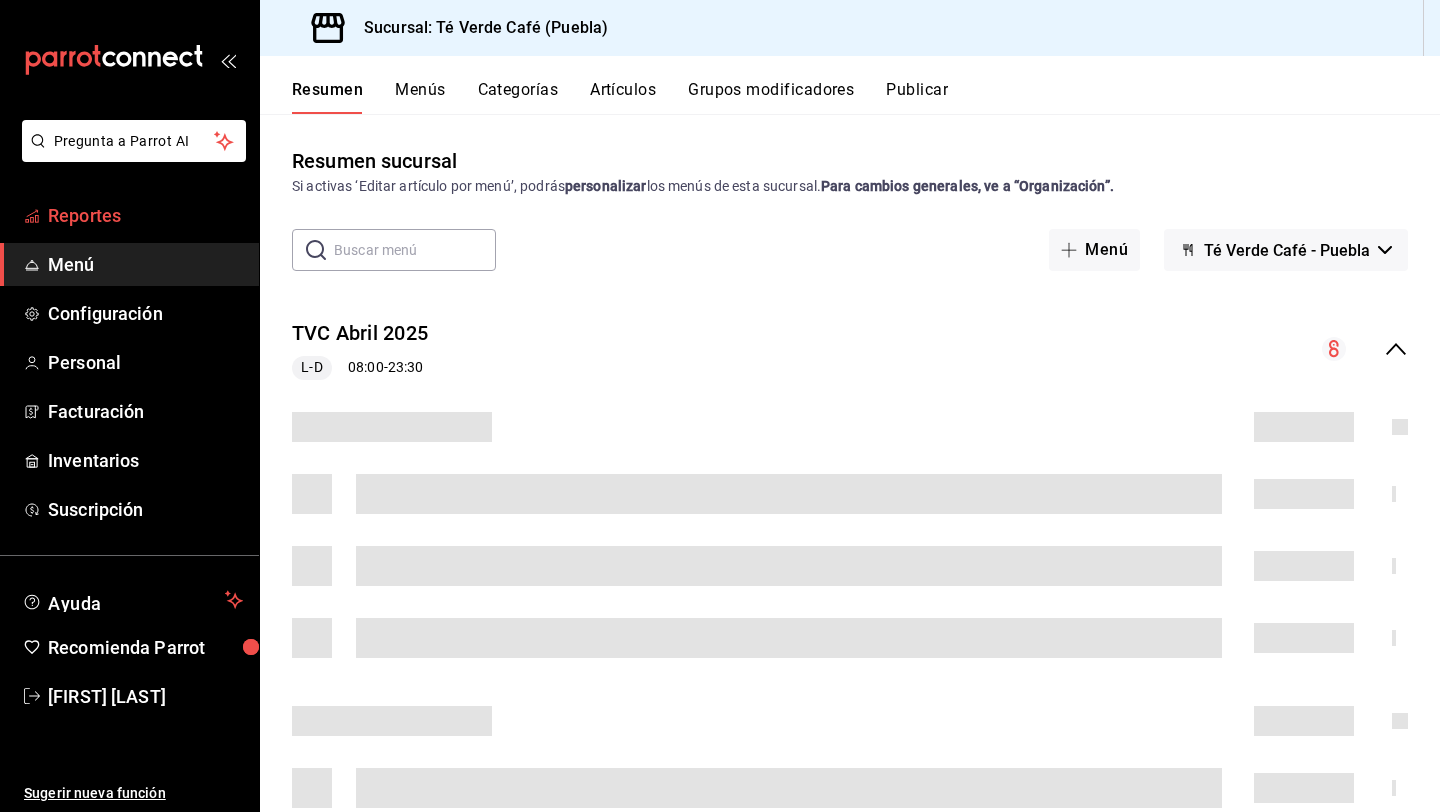 click on "Reportes" at bounding box center [145, 215] 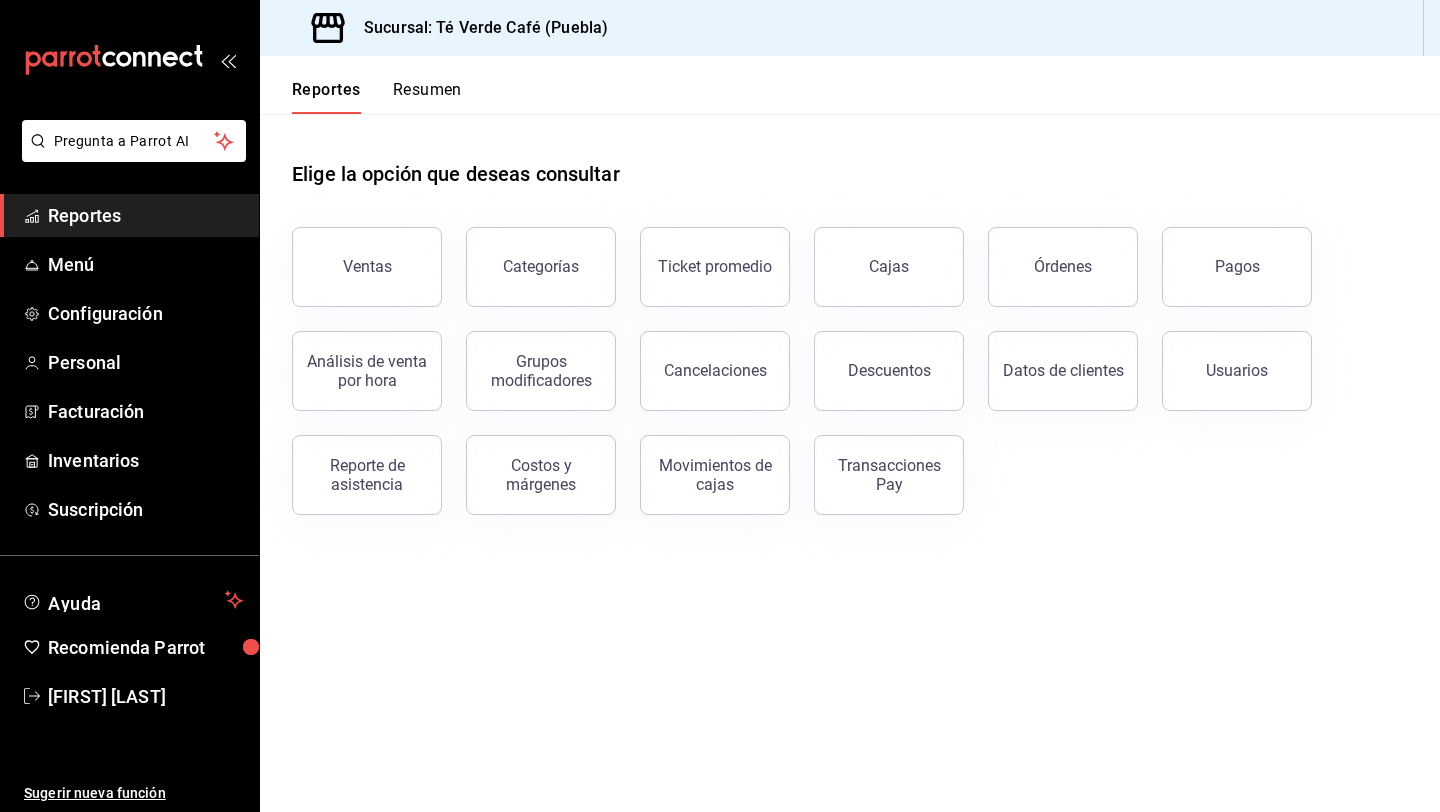 click on "Resumen" at bounding box center (427, 97) 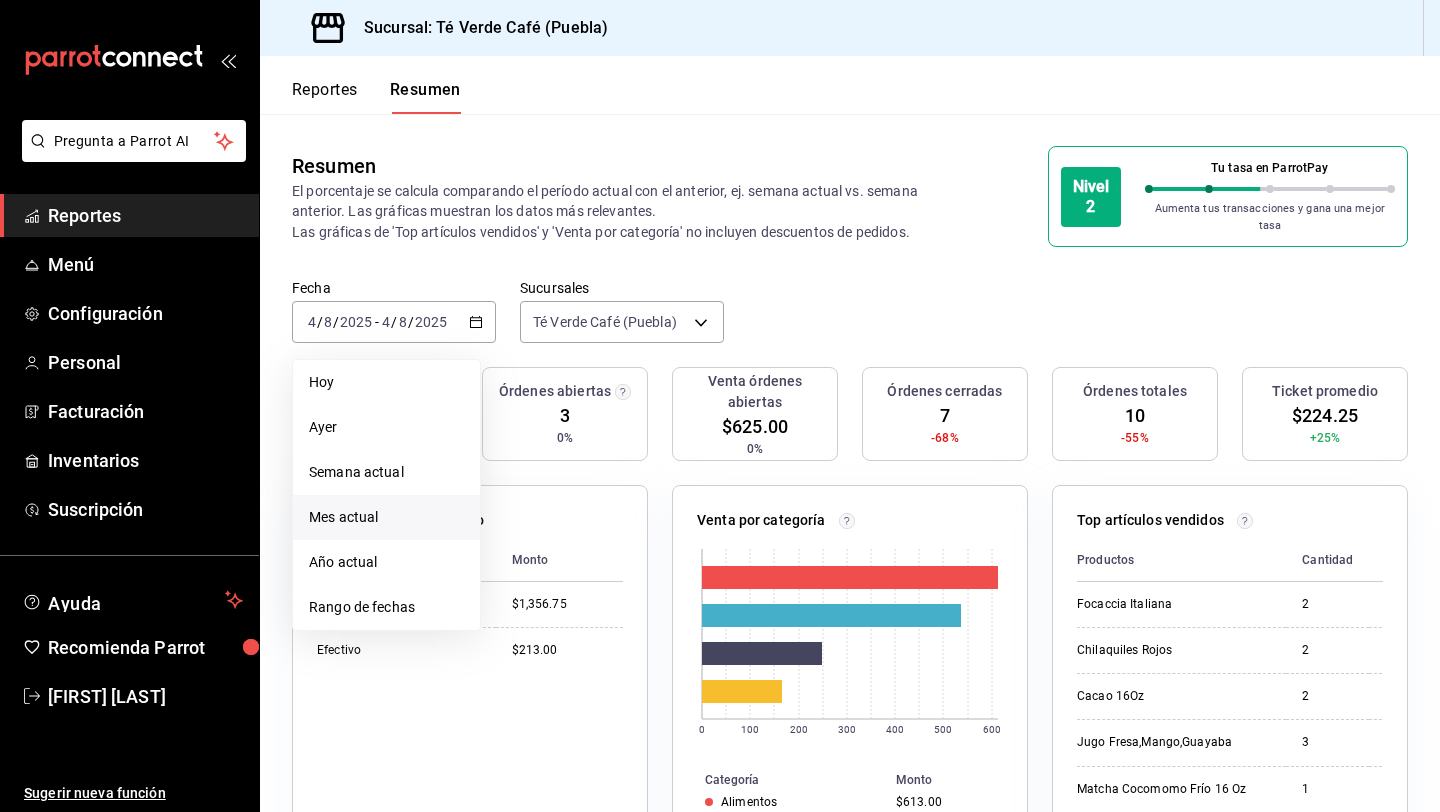 click on "Mes actual" at bounding box center (386, 517) 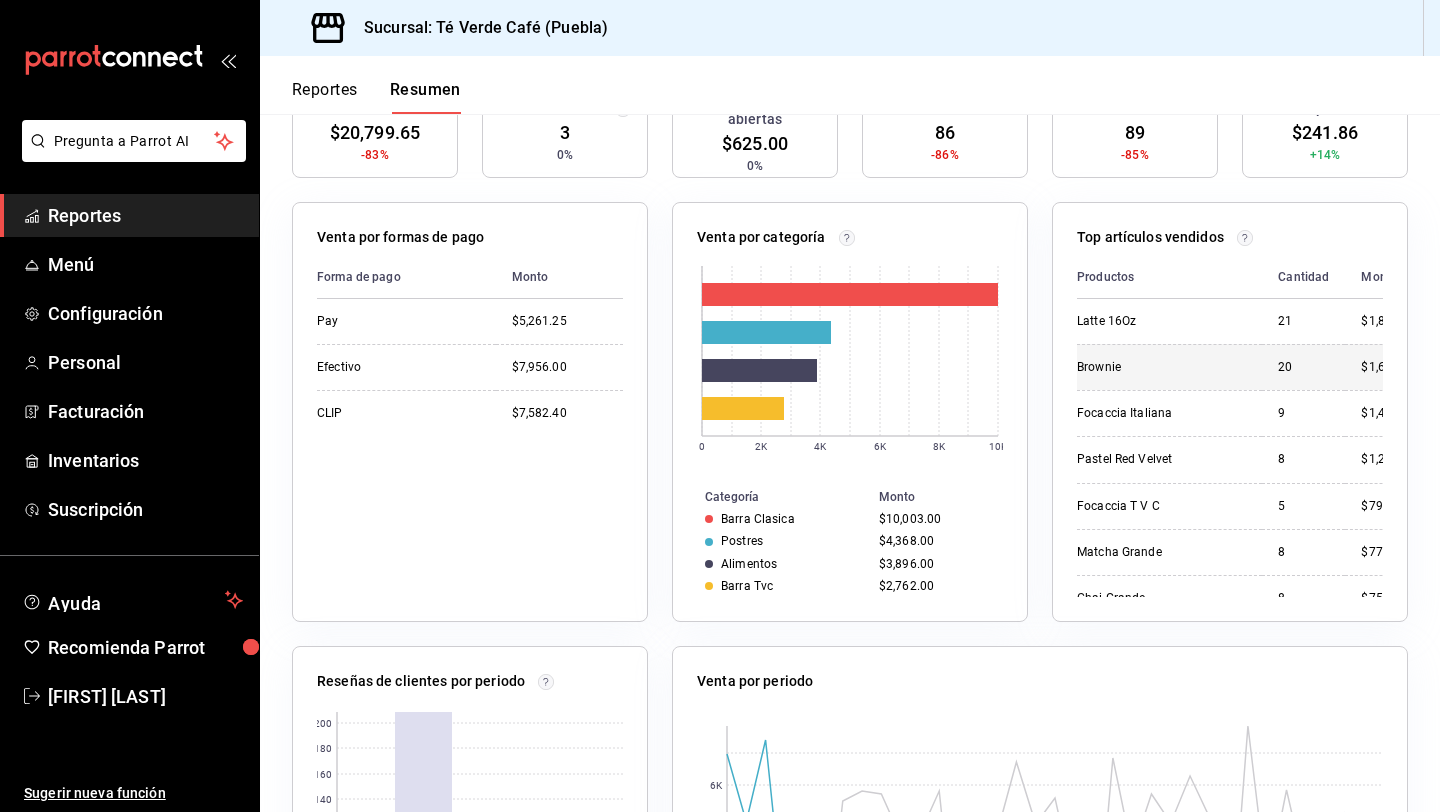 scroll, scrollTop: 280, scrollLeft: 0, axis: vertical 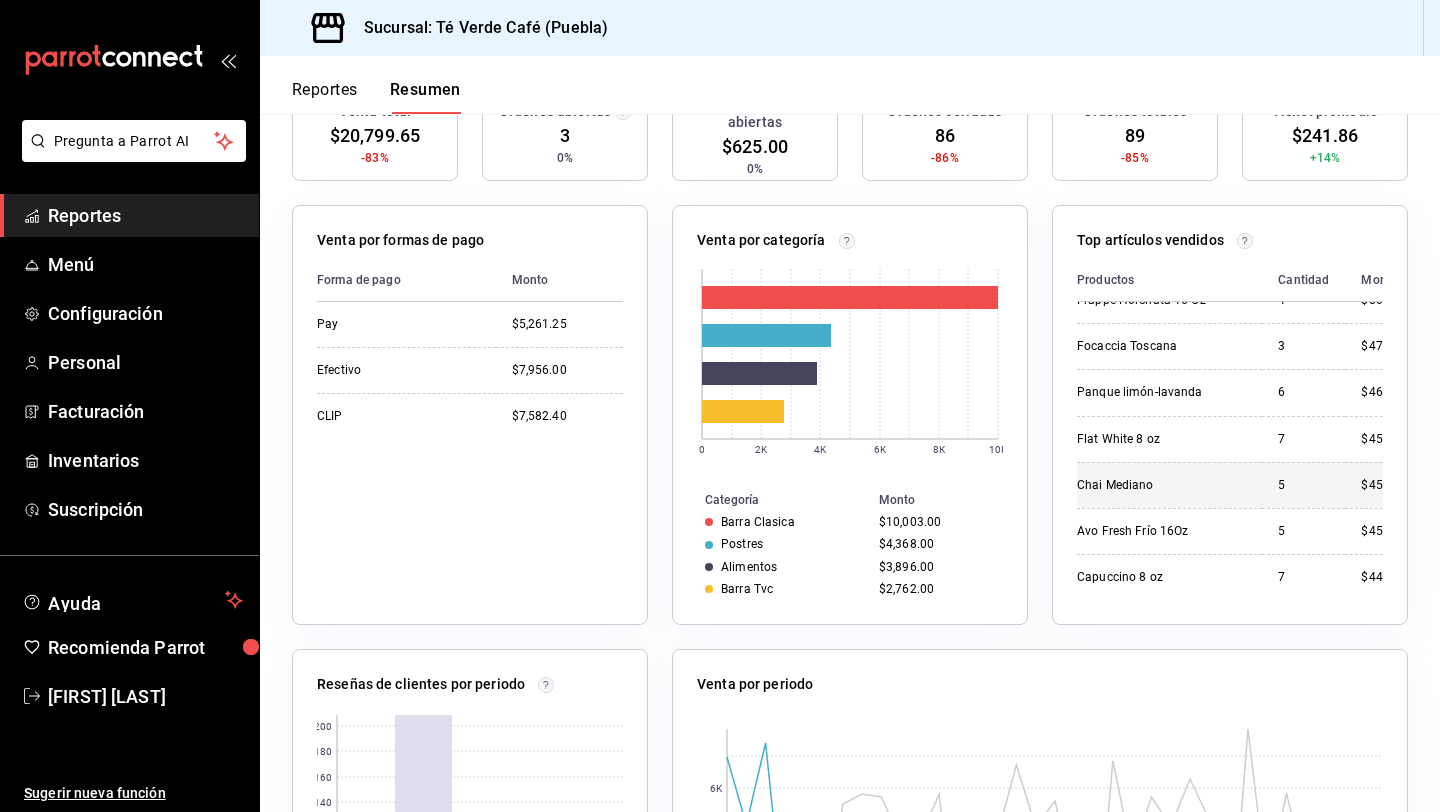 click on "Chai Mediano" at bounding box center (1161, 485) 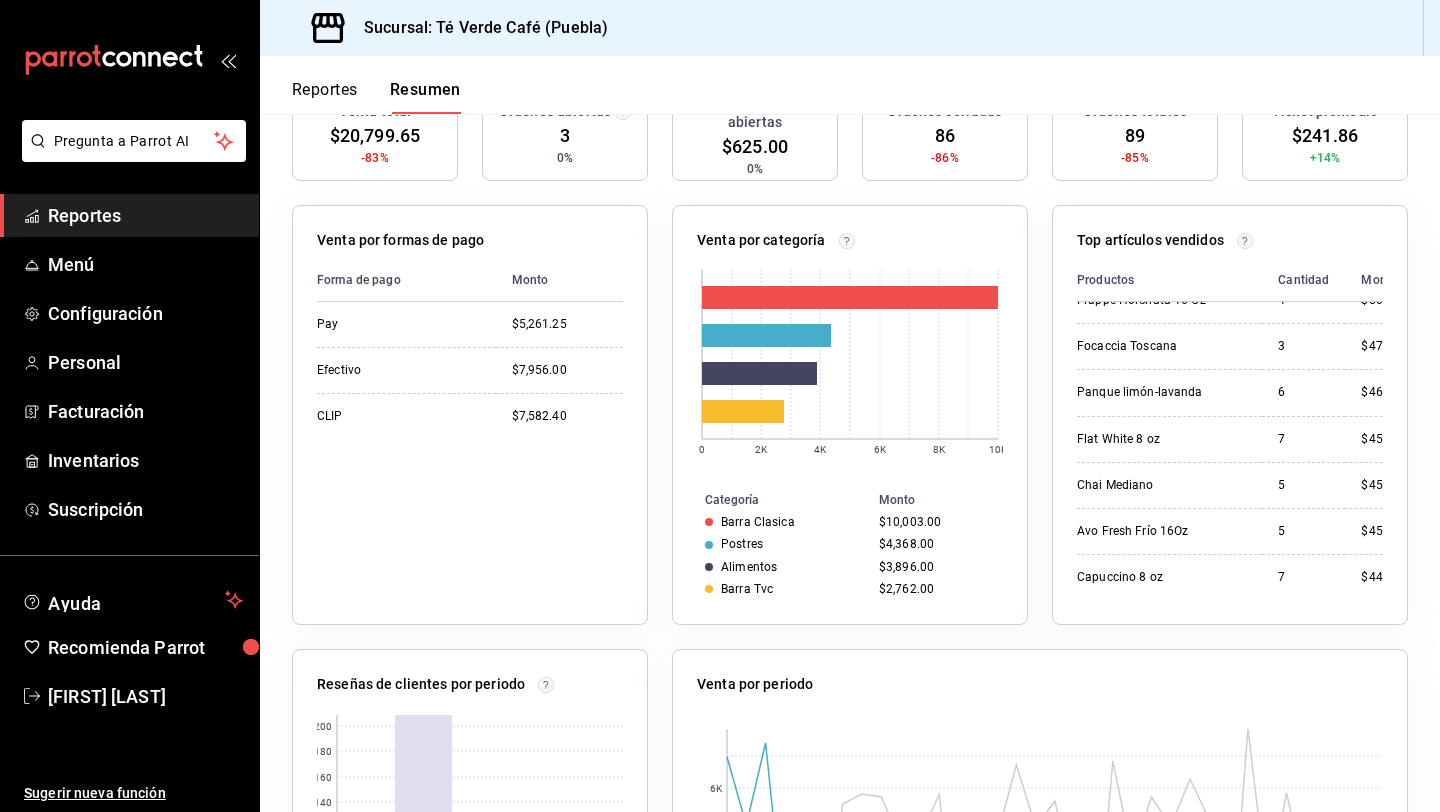scroll, scrollTop: 115, scrollLeft: 0, axis: vertical 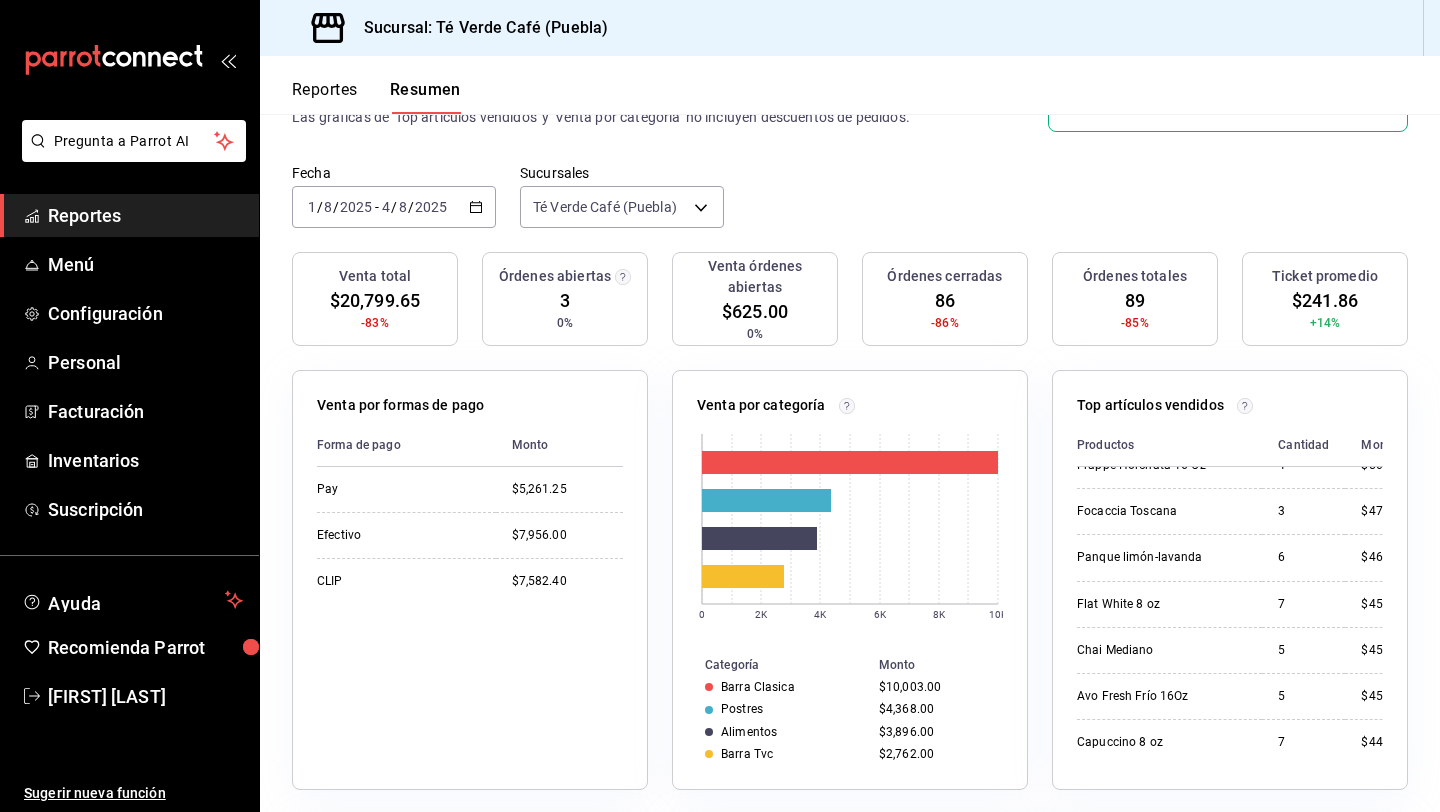 click on "Reportes" at bounding box center (145, 215) 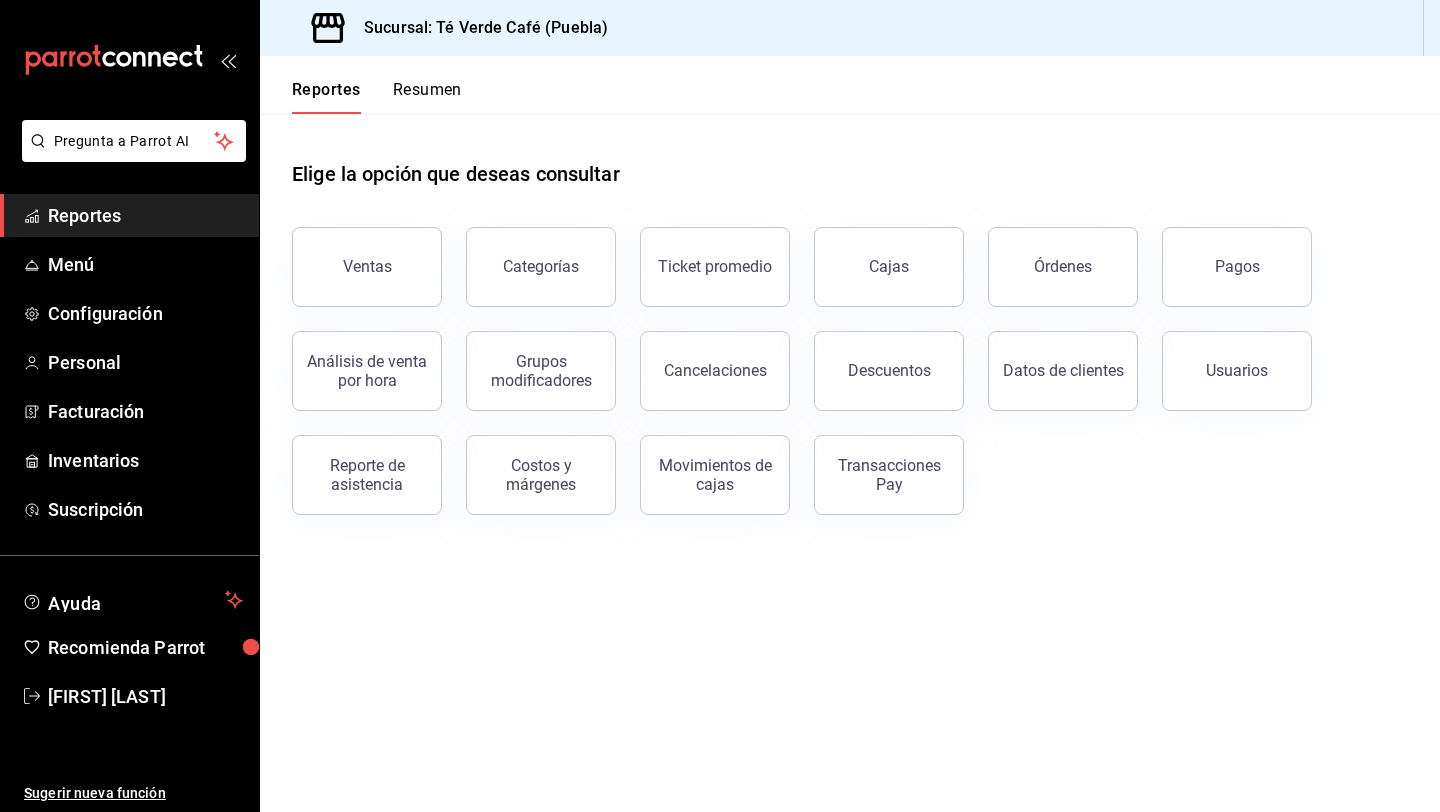 click on "Reportes" at bounding box center [326, 97] 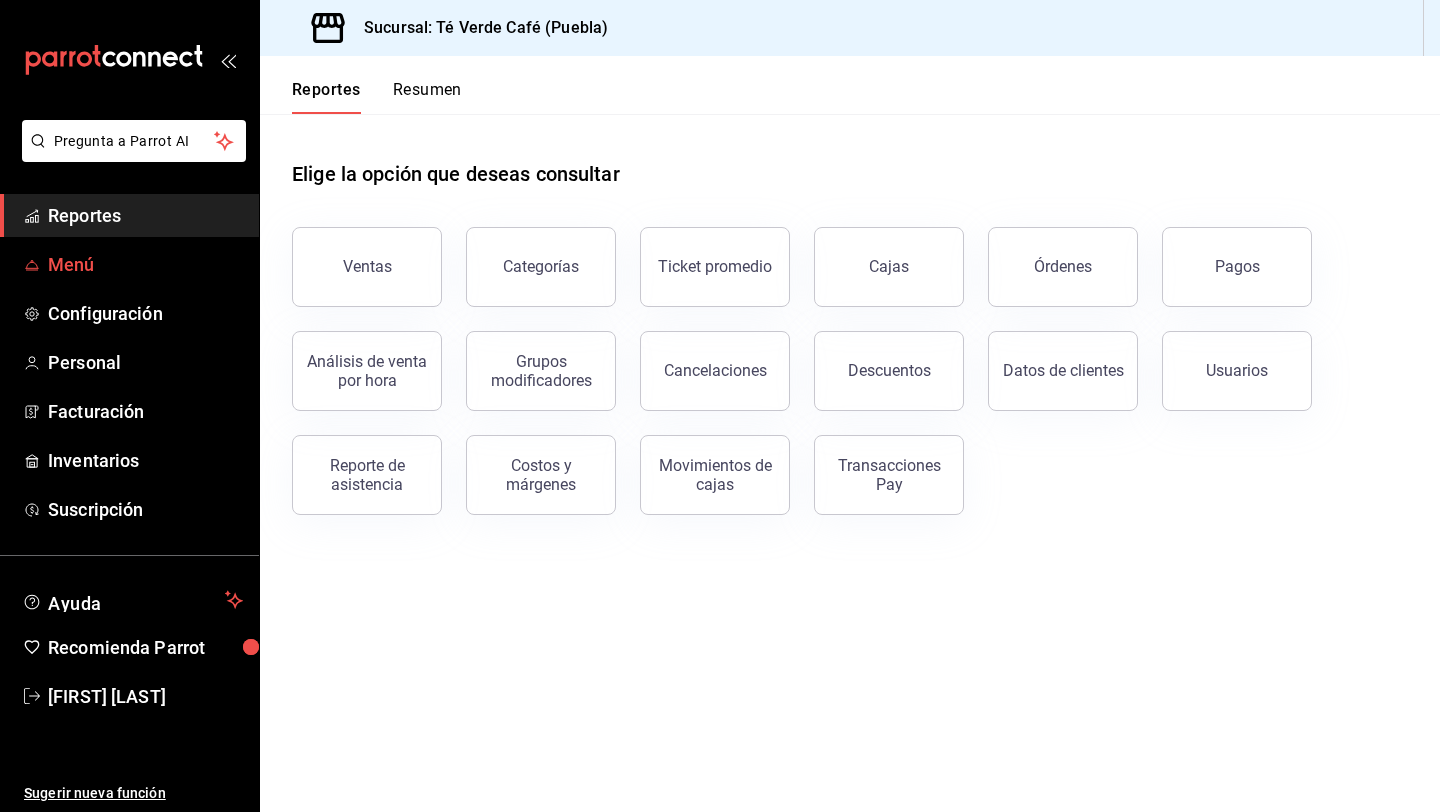 click on "Menú" at bounding box center [145, 264] 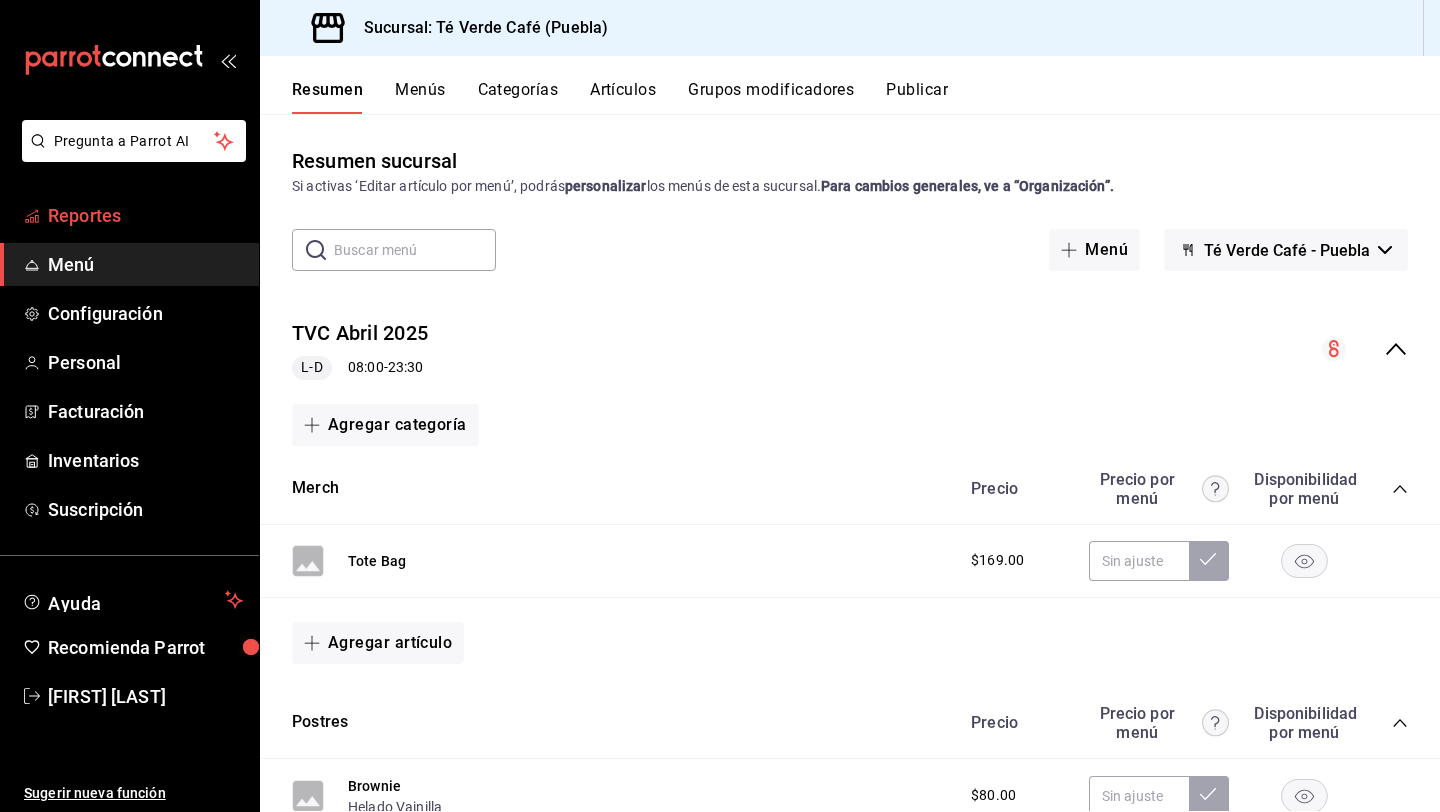 click on "Reportes" at bounding box center (145, 215) 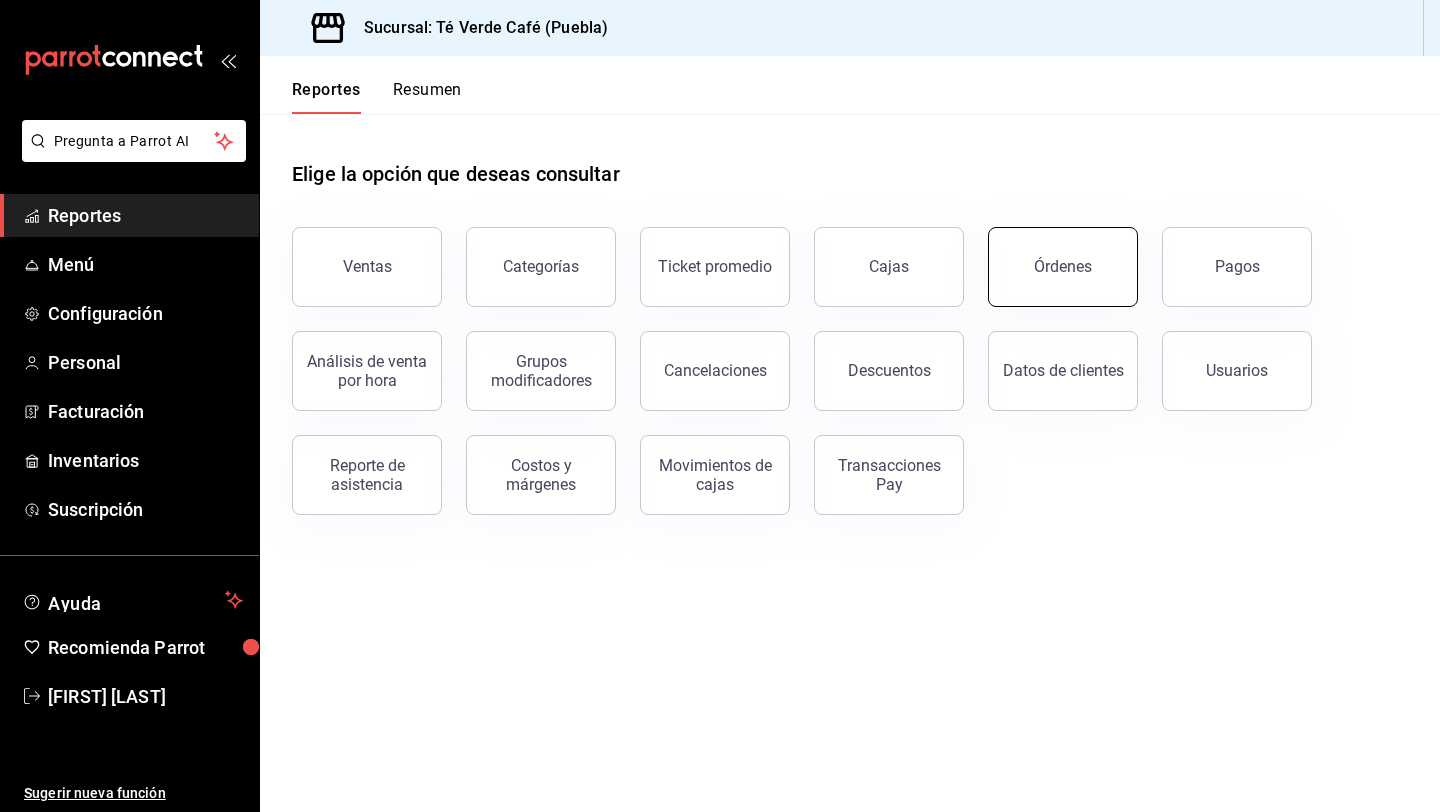 click on "Órdenes" at bounding box center [1063, 267] 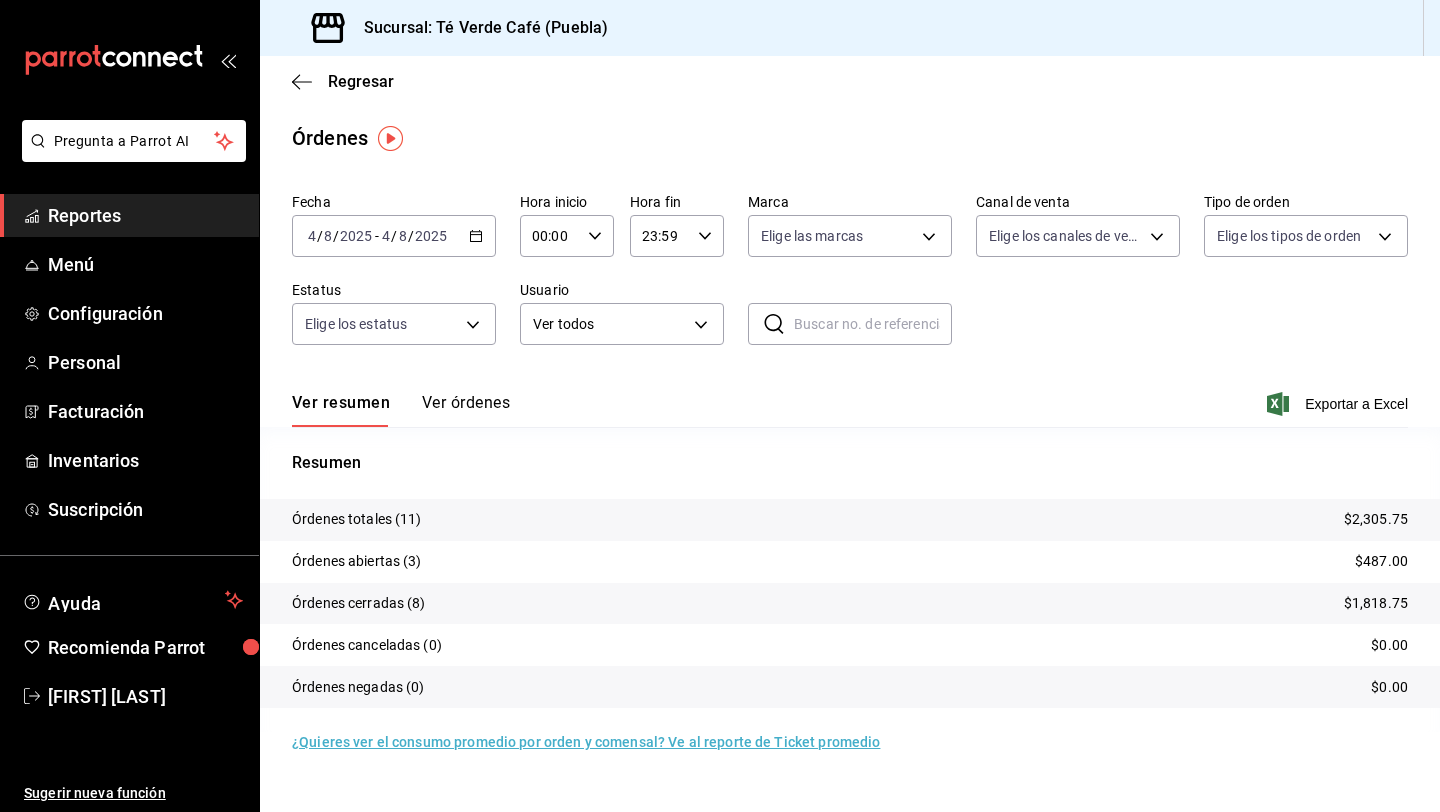 click on "Reportes" at bounding box center (145, 215) 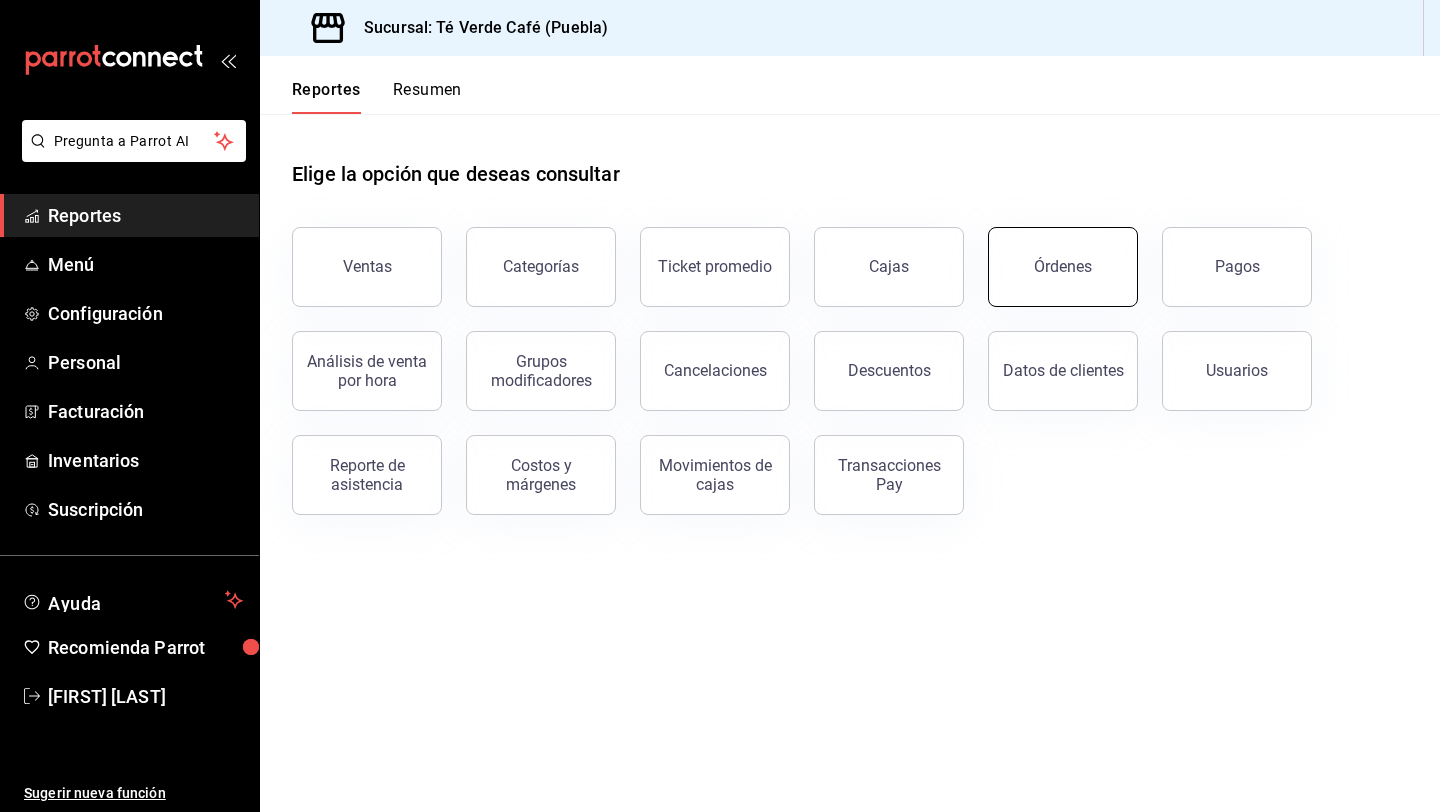 click on "Órdenes" at bounding box center [1063, 267] 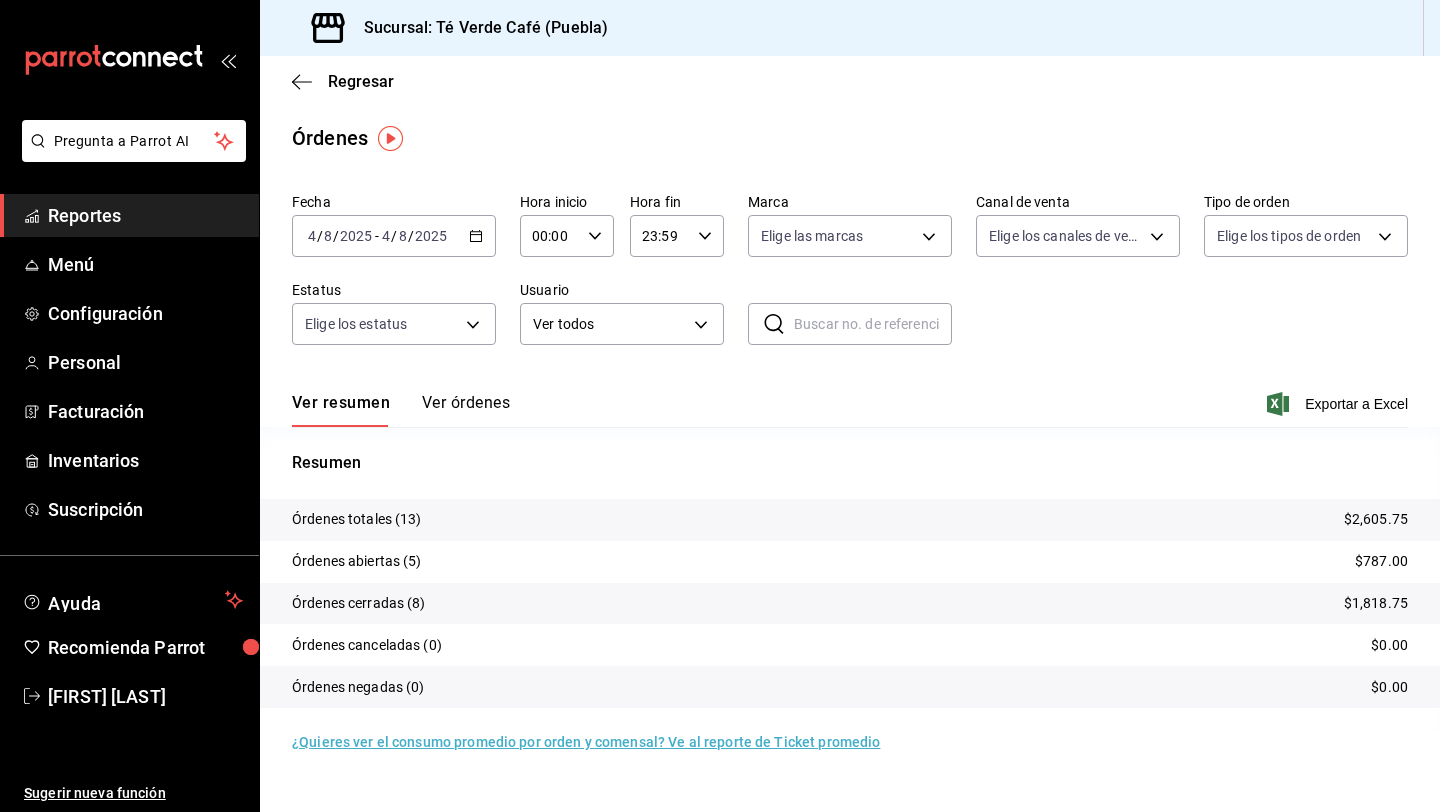 click on "Ver órdenes" at bounding box center [466, 410] 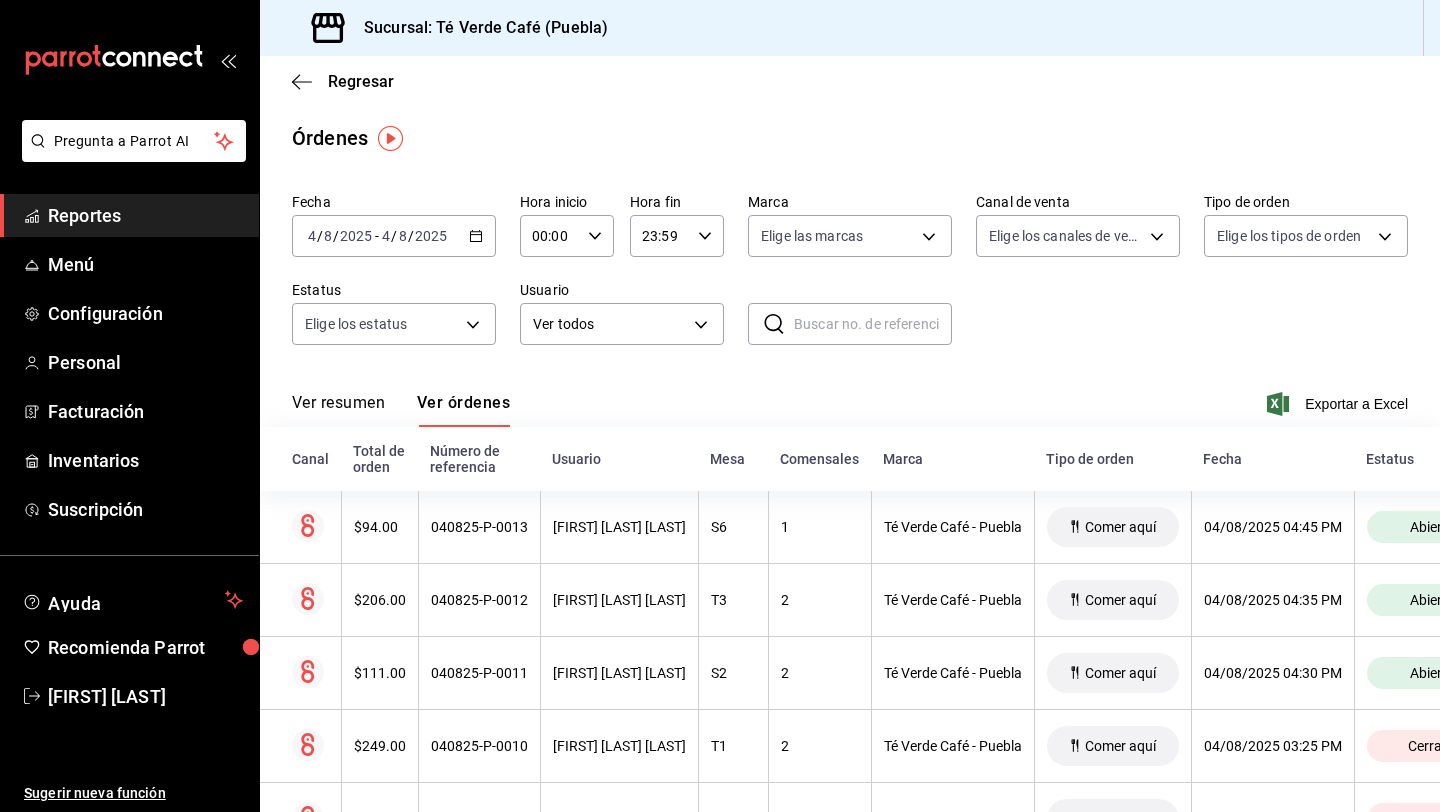 click on "Ver resumen" at bounding box center (338, 410) 